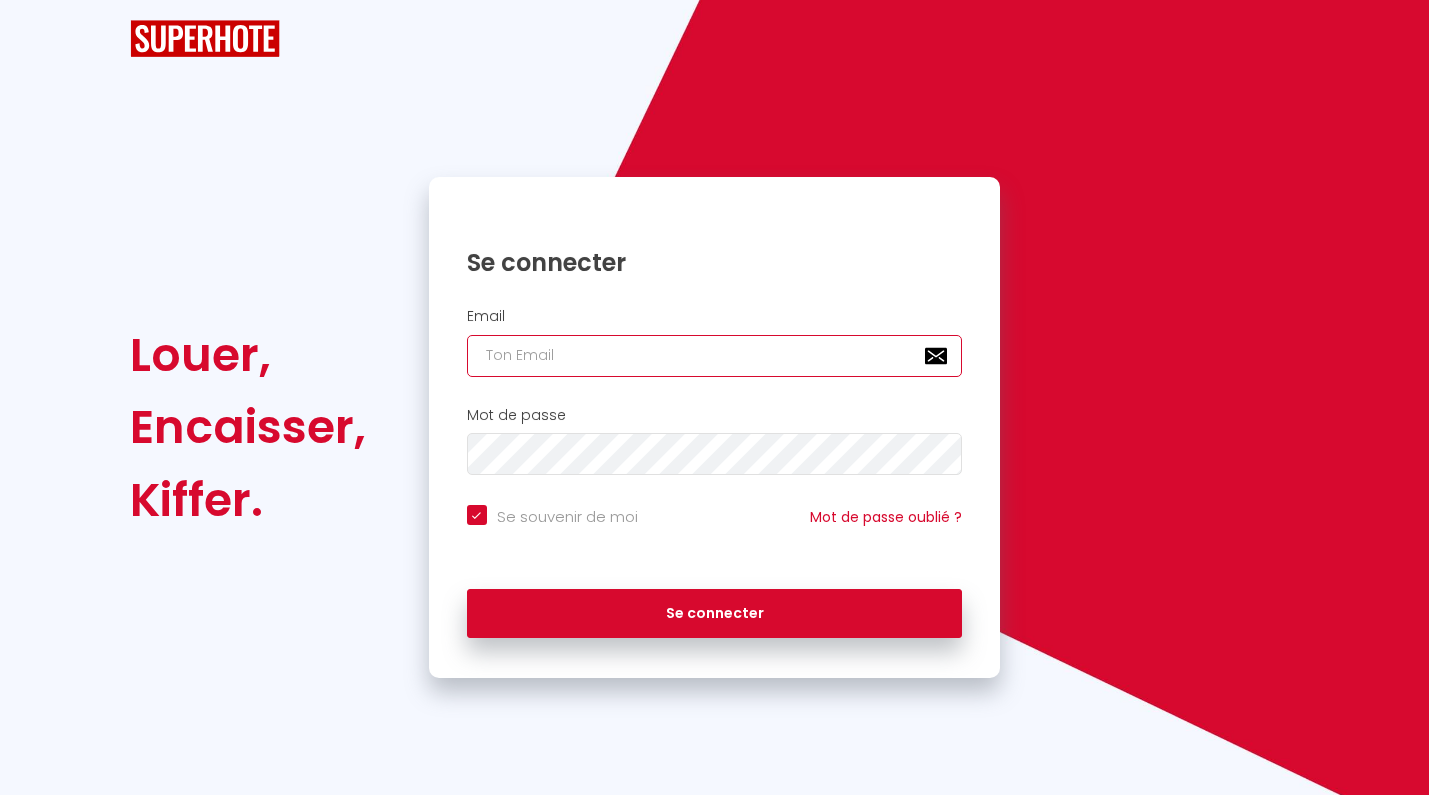 drag, startPoint x: 0, startPoint y: 0, endPoint x: 599, endPoint y: 338, distance: 687.78265 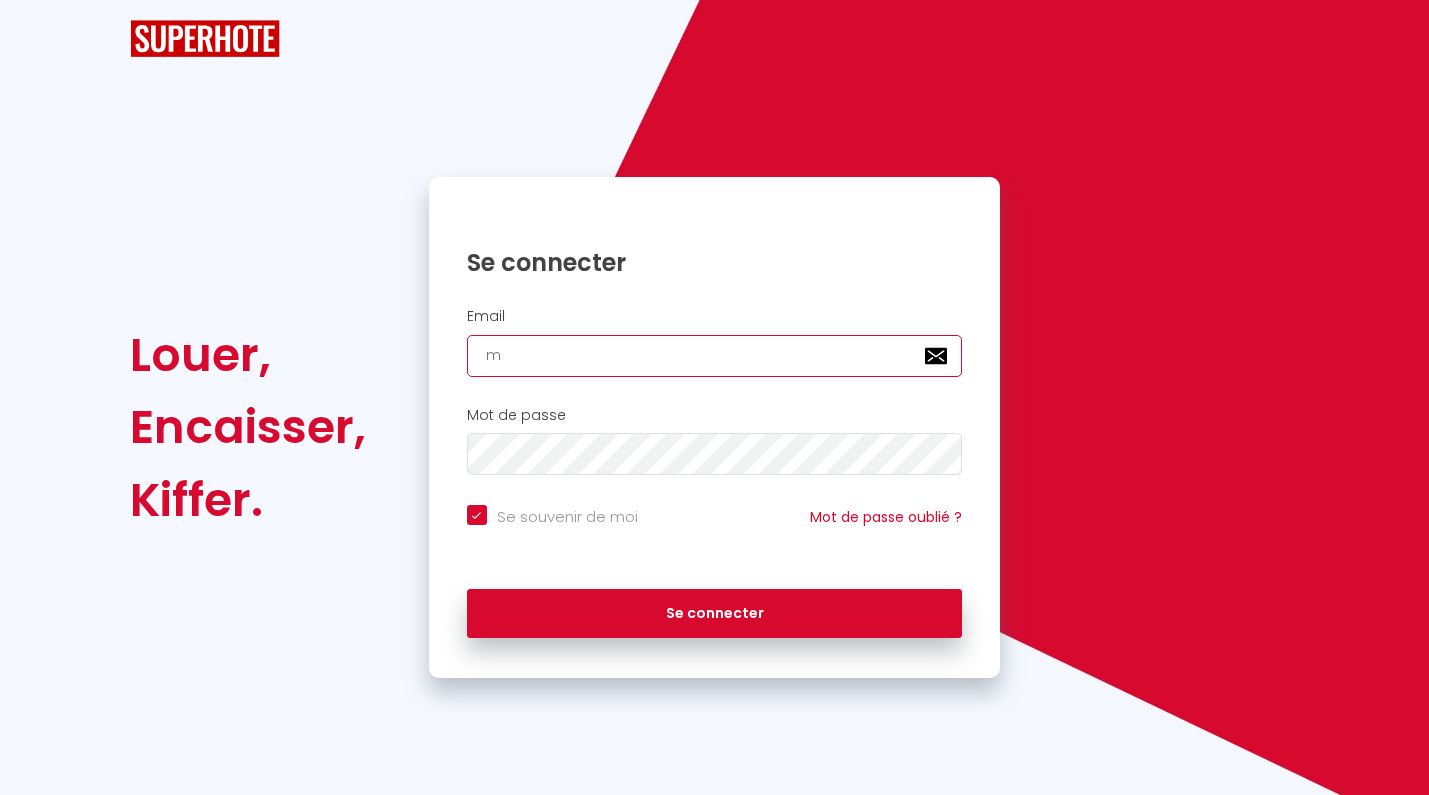 checkbox on "true" 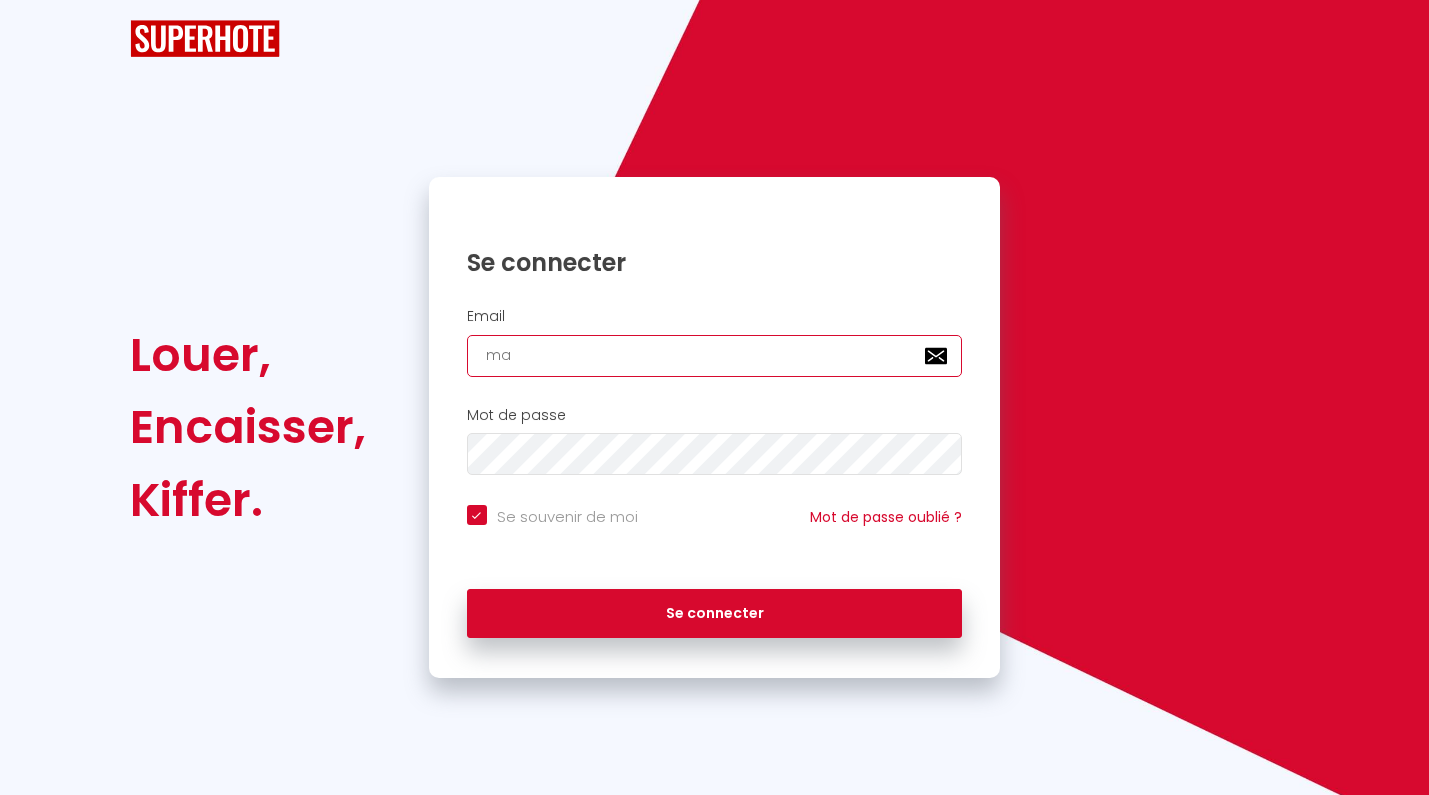 checkbox on "true" 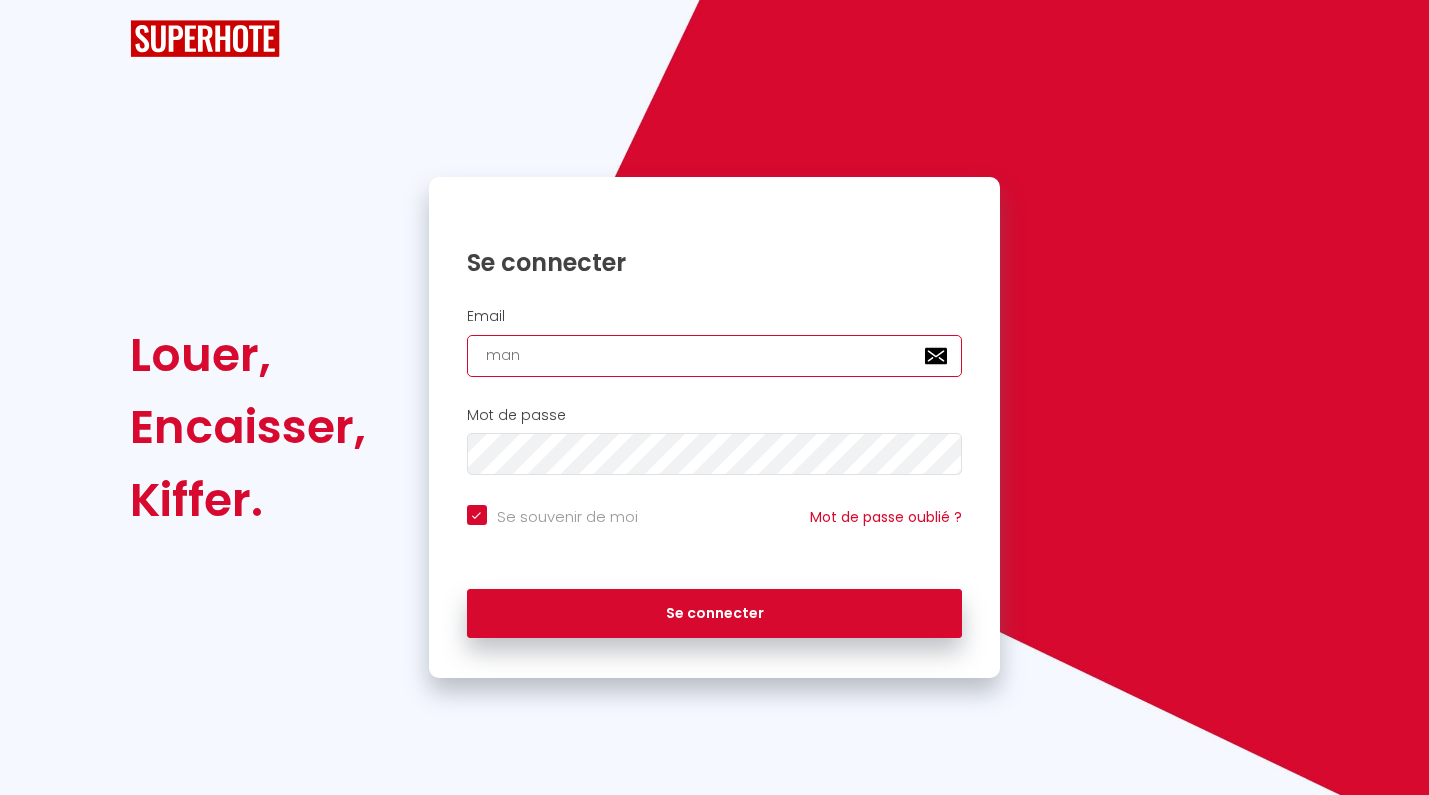 type on "mano" 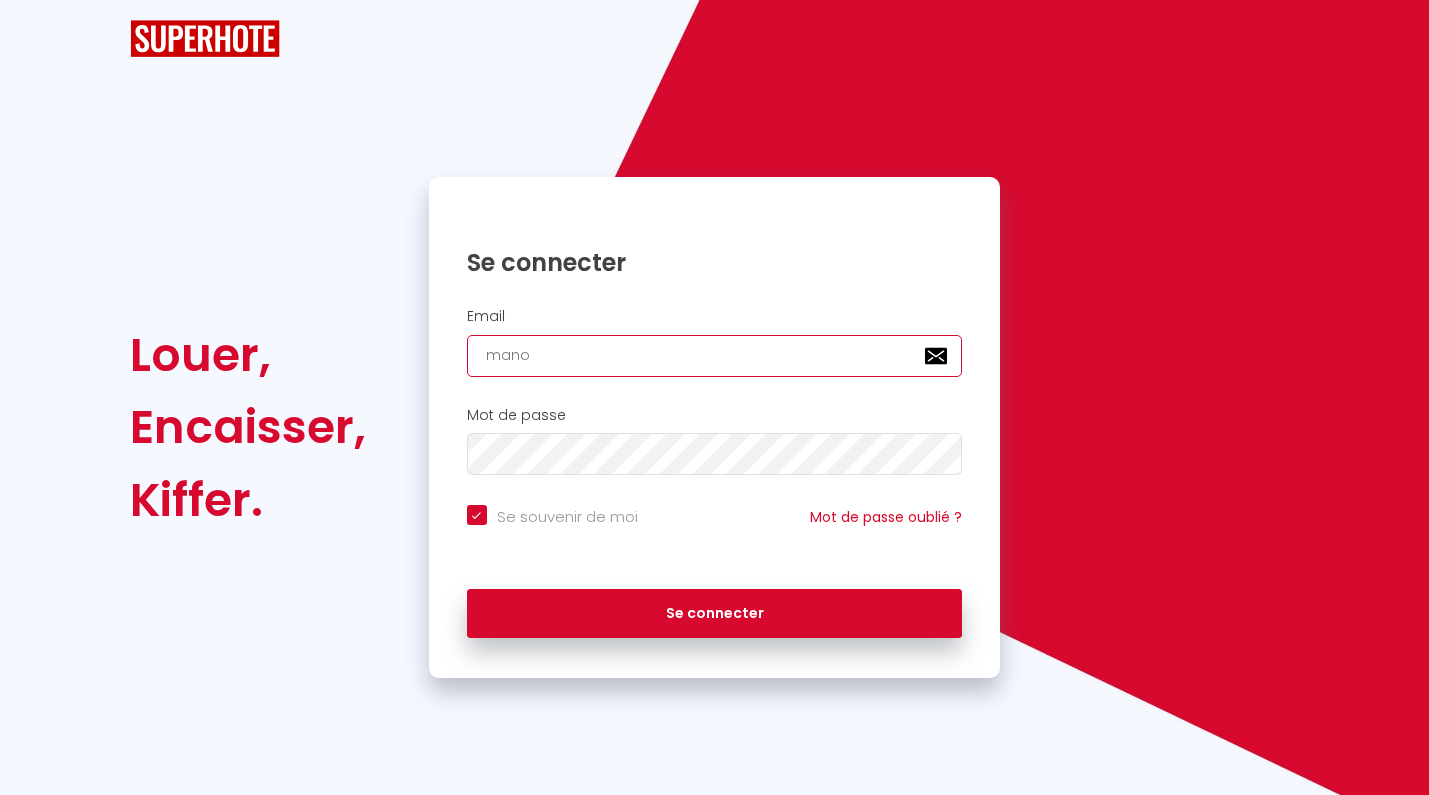 checkbox on "true" 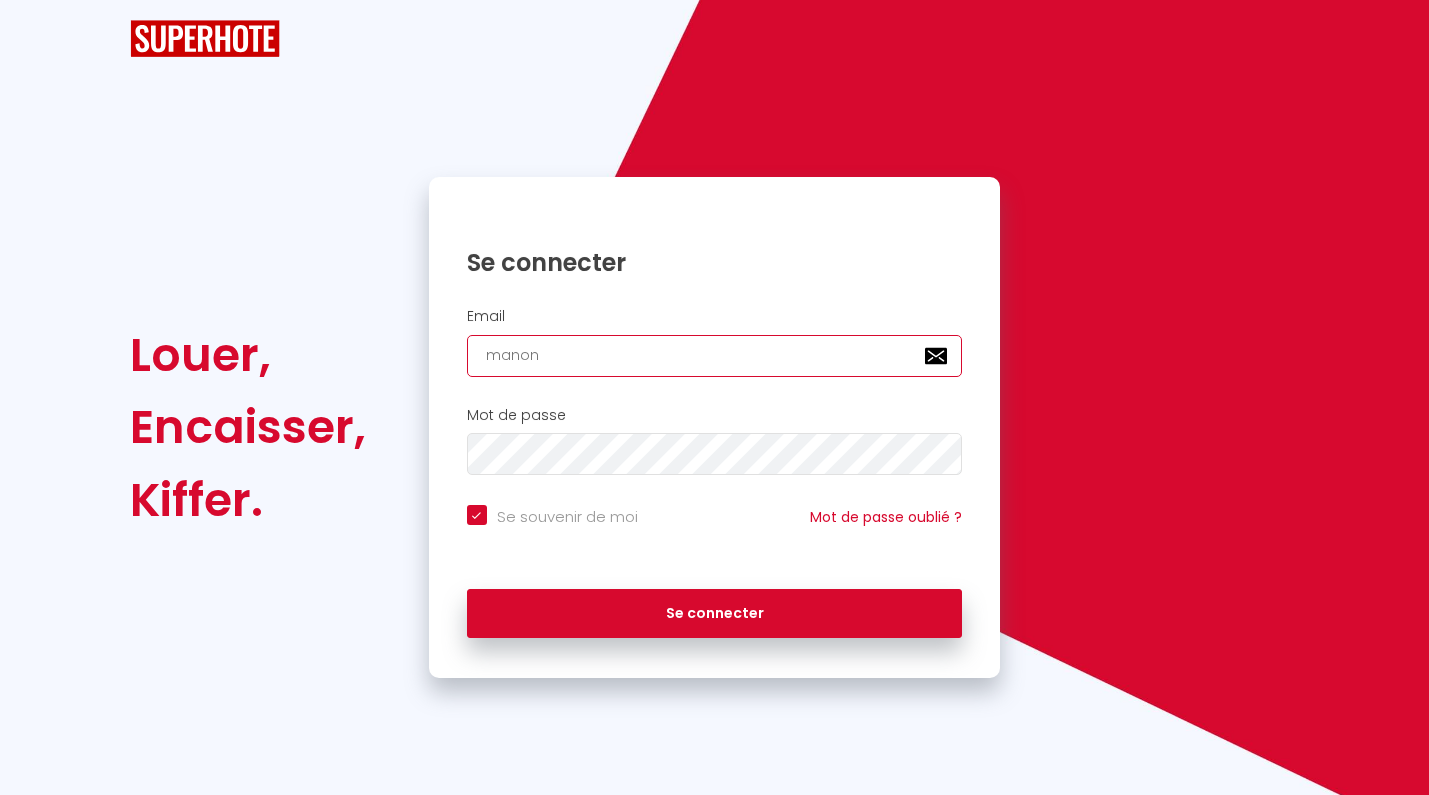 checkbox on "true" 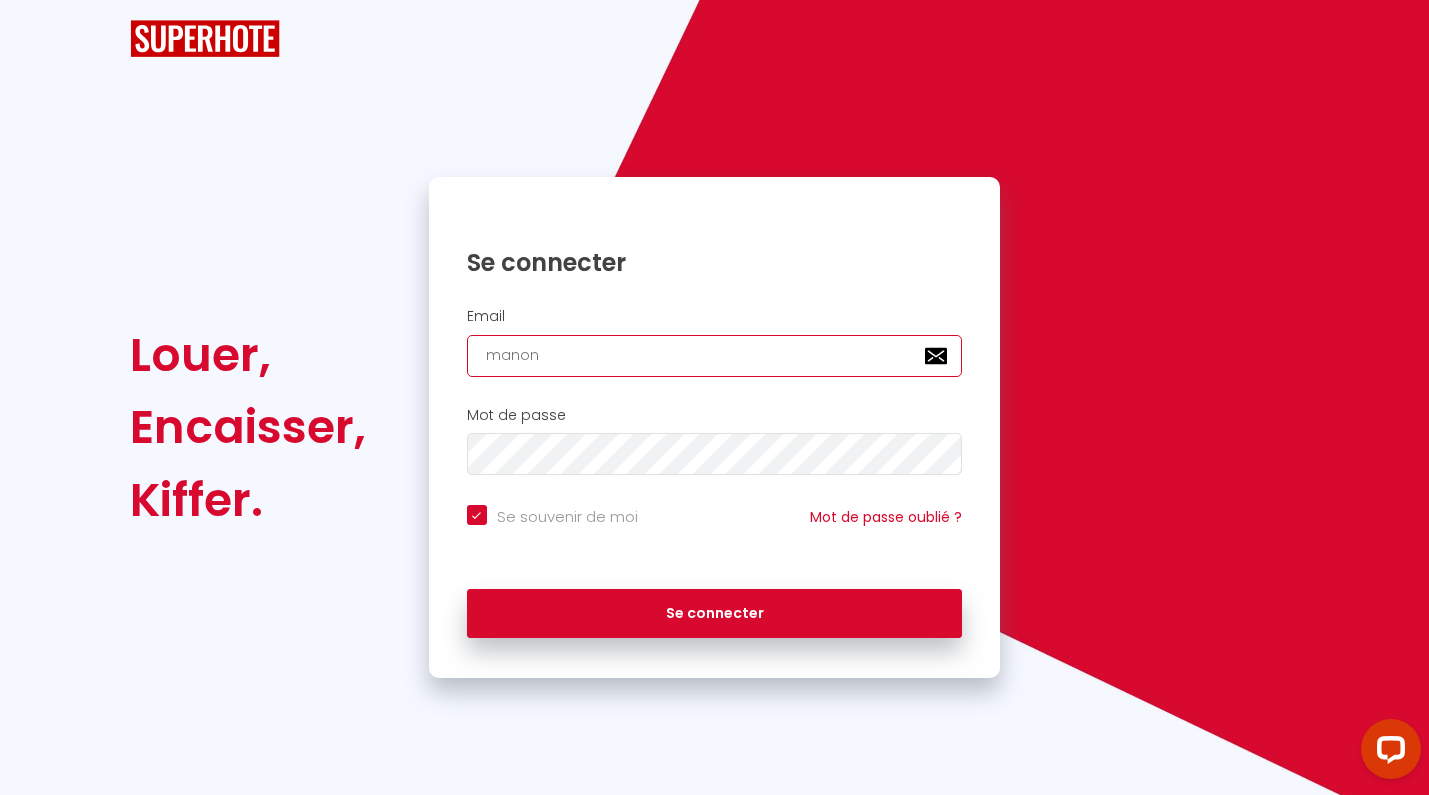 scroll, scrollTop: 0, scrollLeft: 0, axis: both 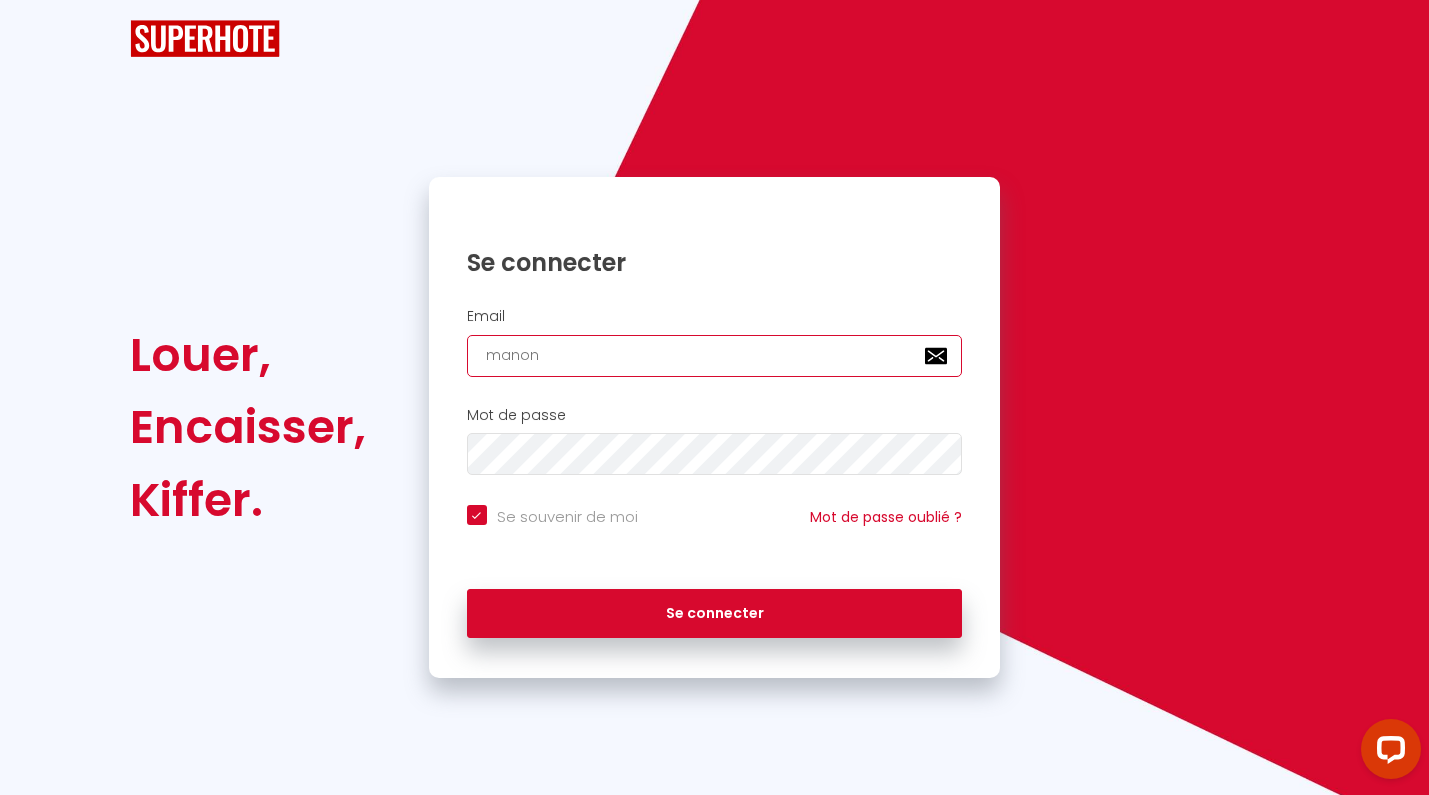 type on "manon_" 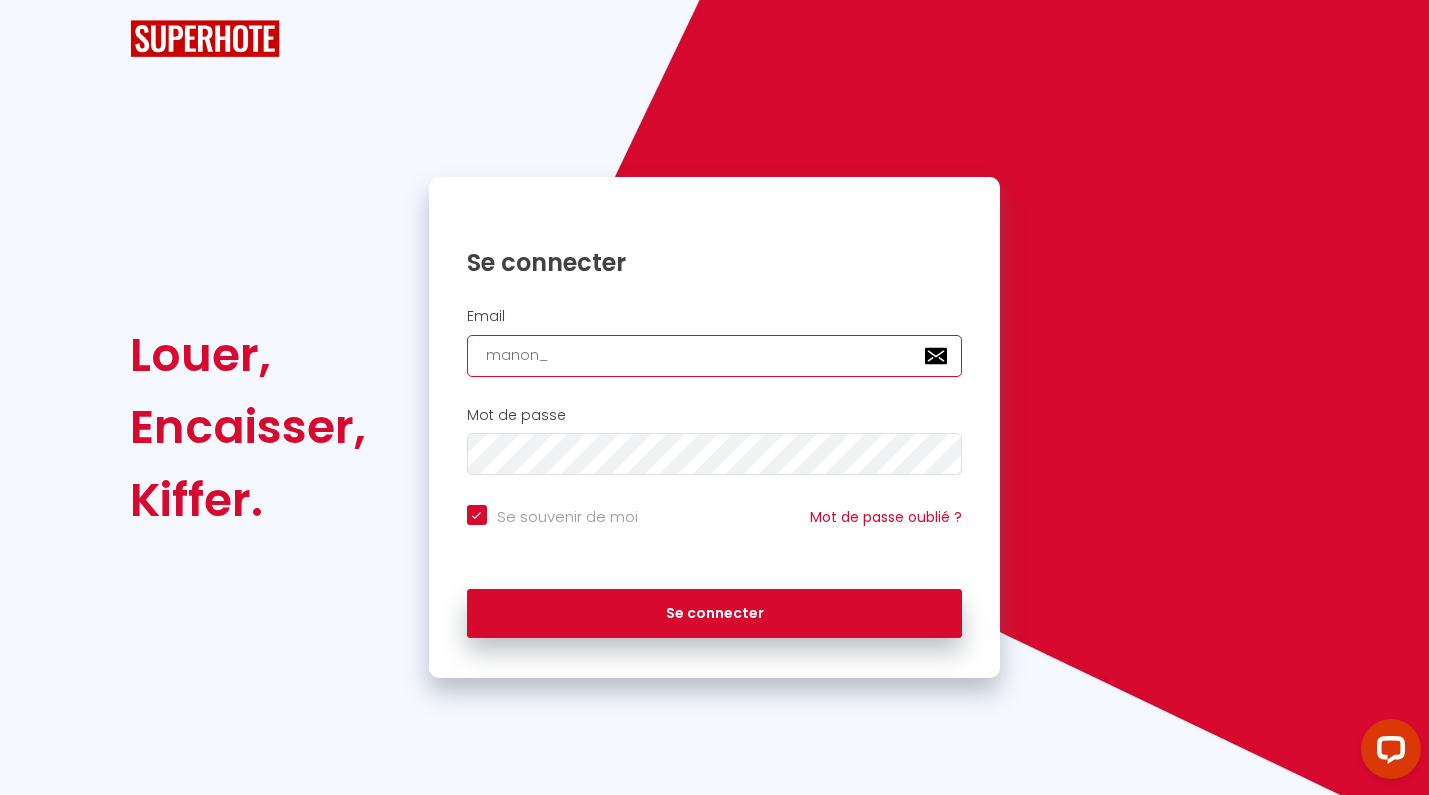 checkbox on "true" 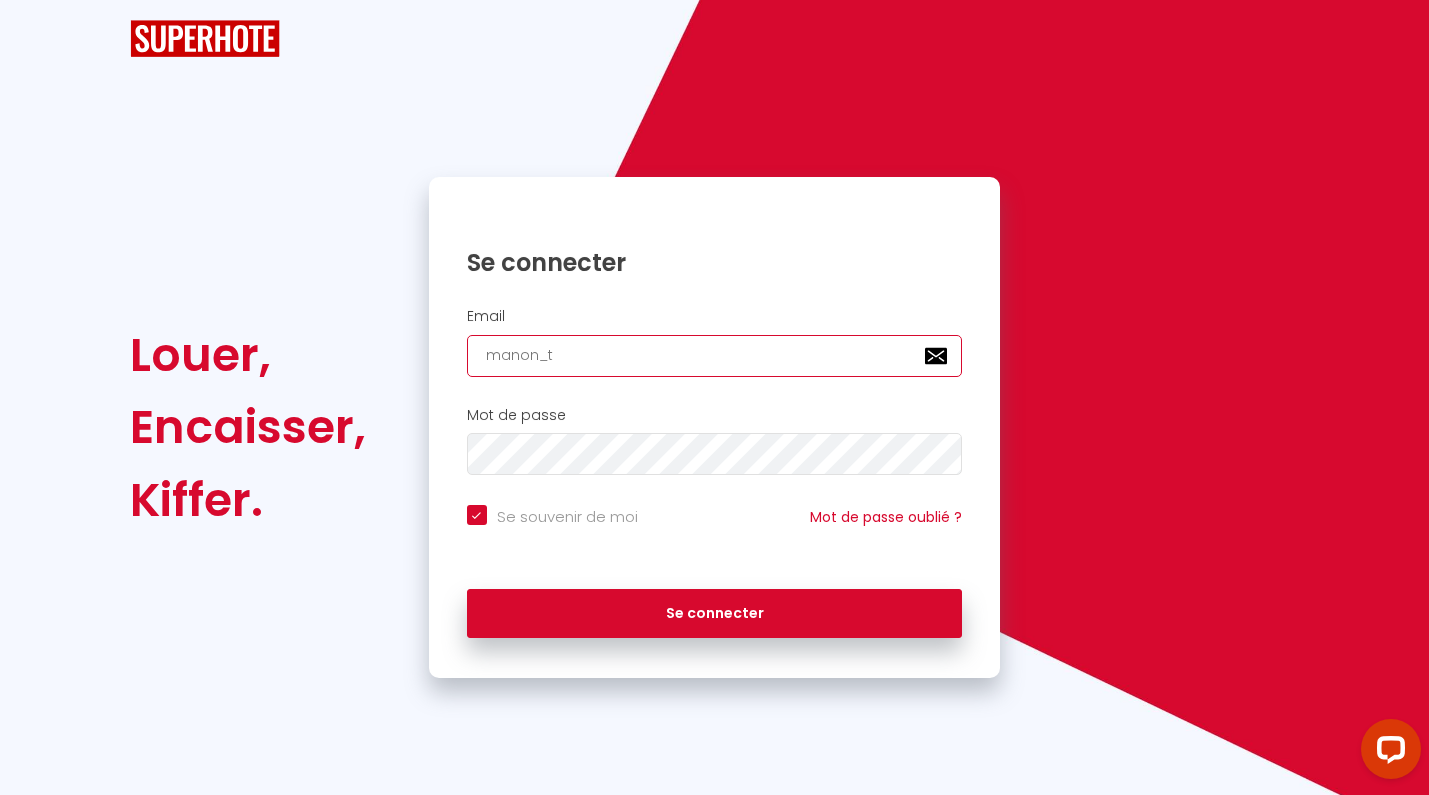checkbox on "true" 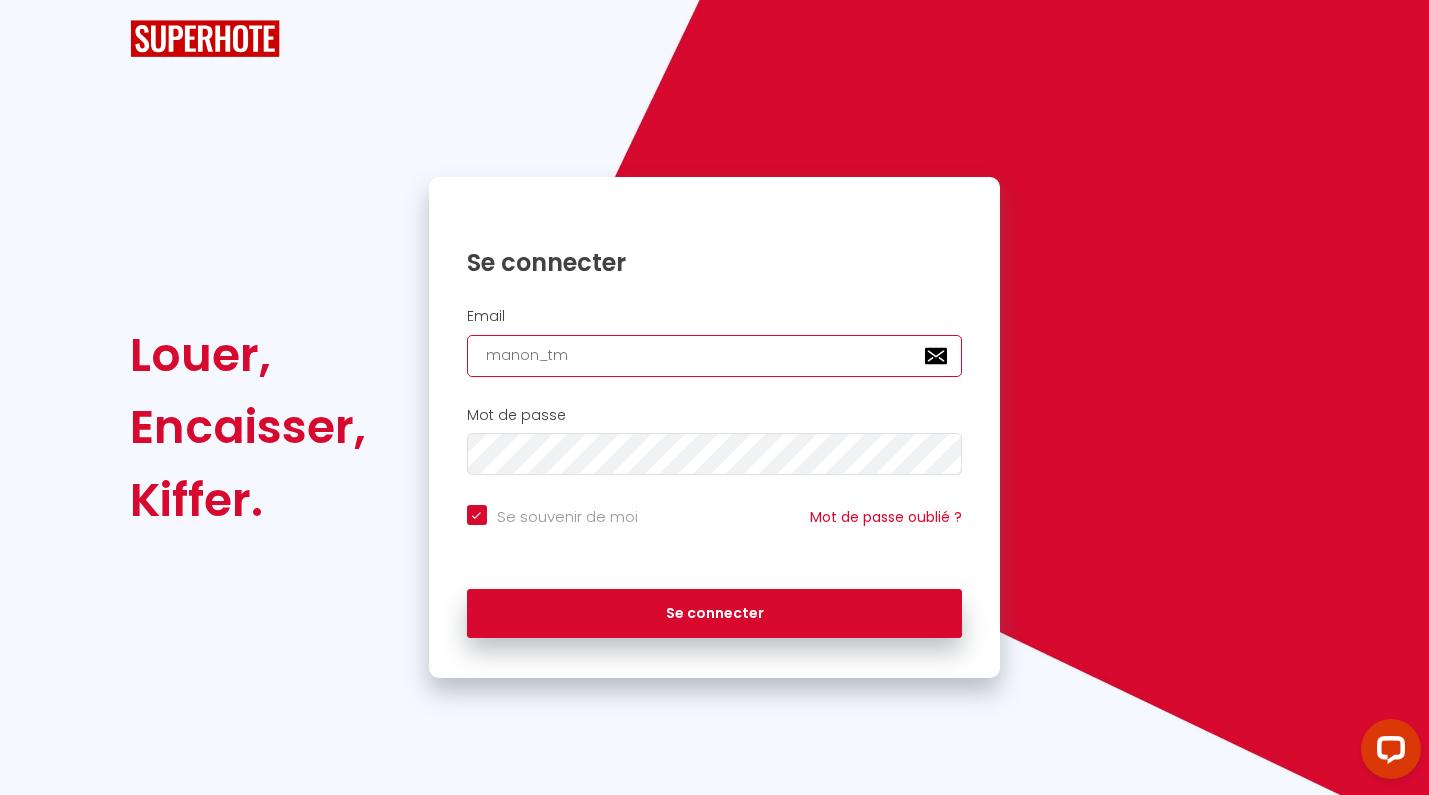 checkbox on "true" 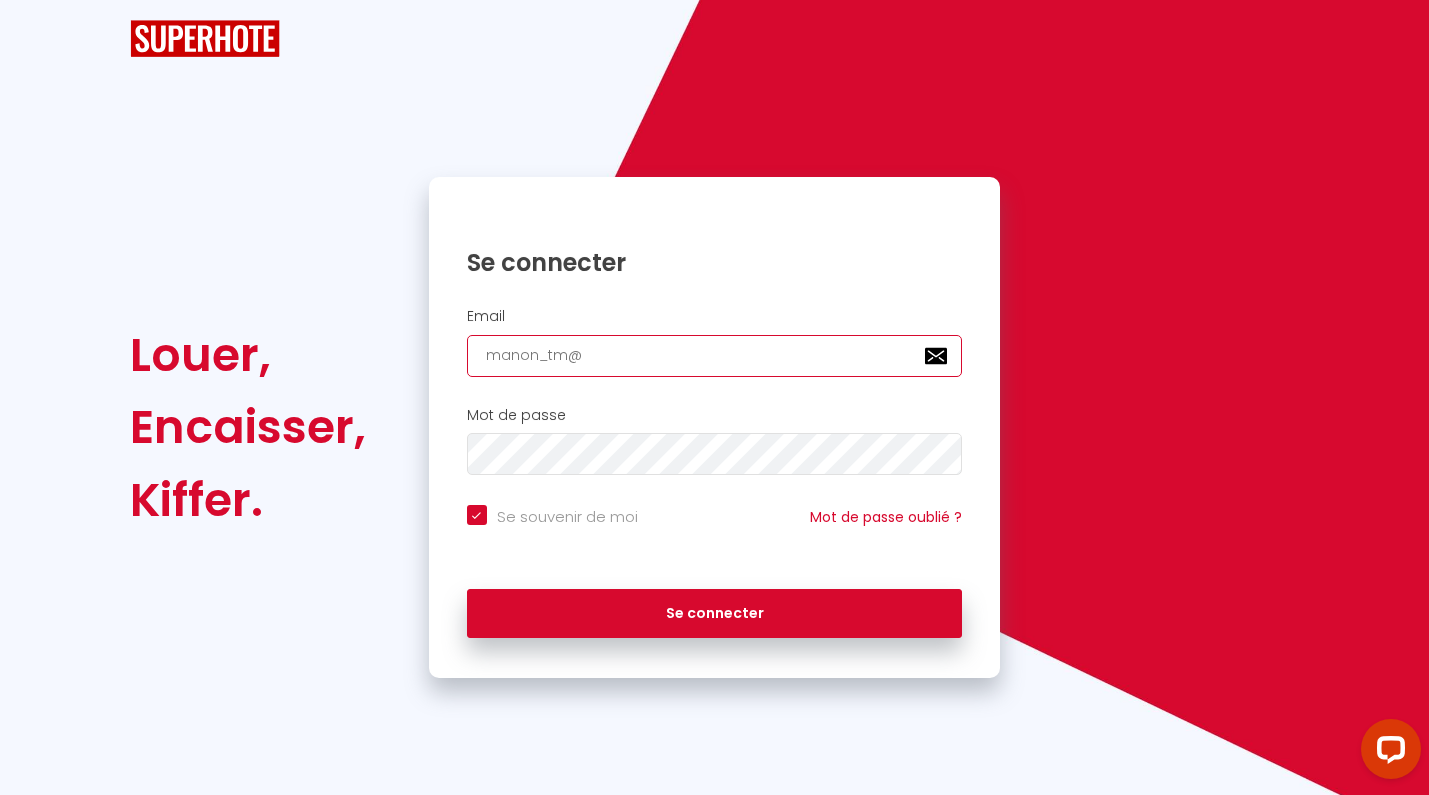 checkbox on "true" 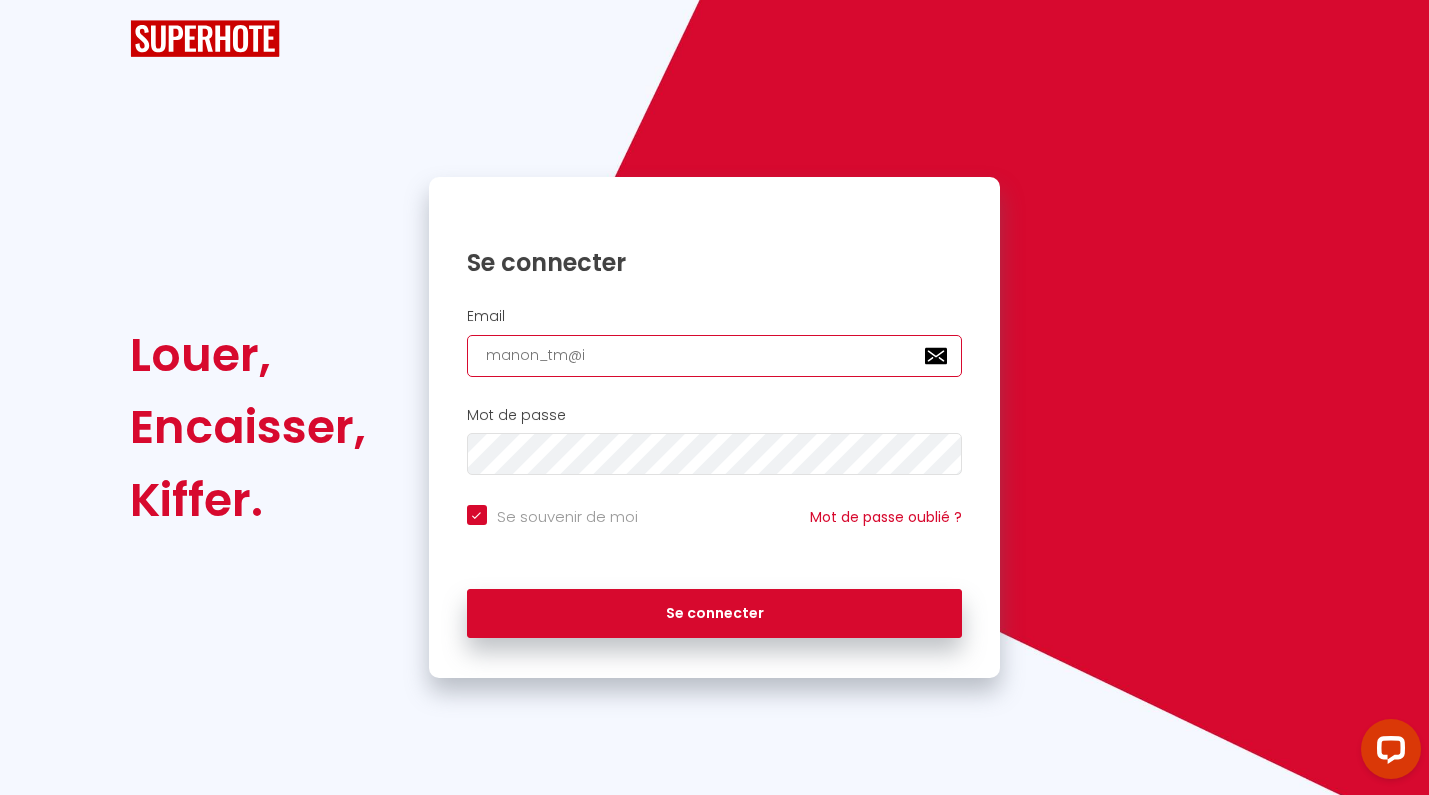 checkbox on "true" 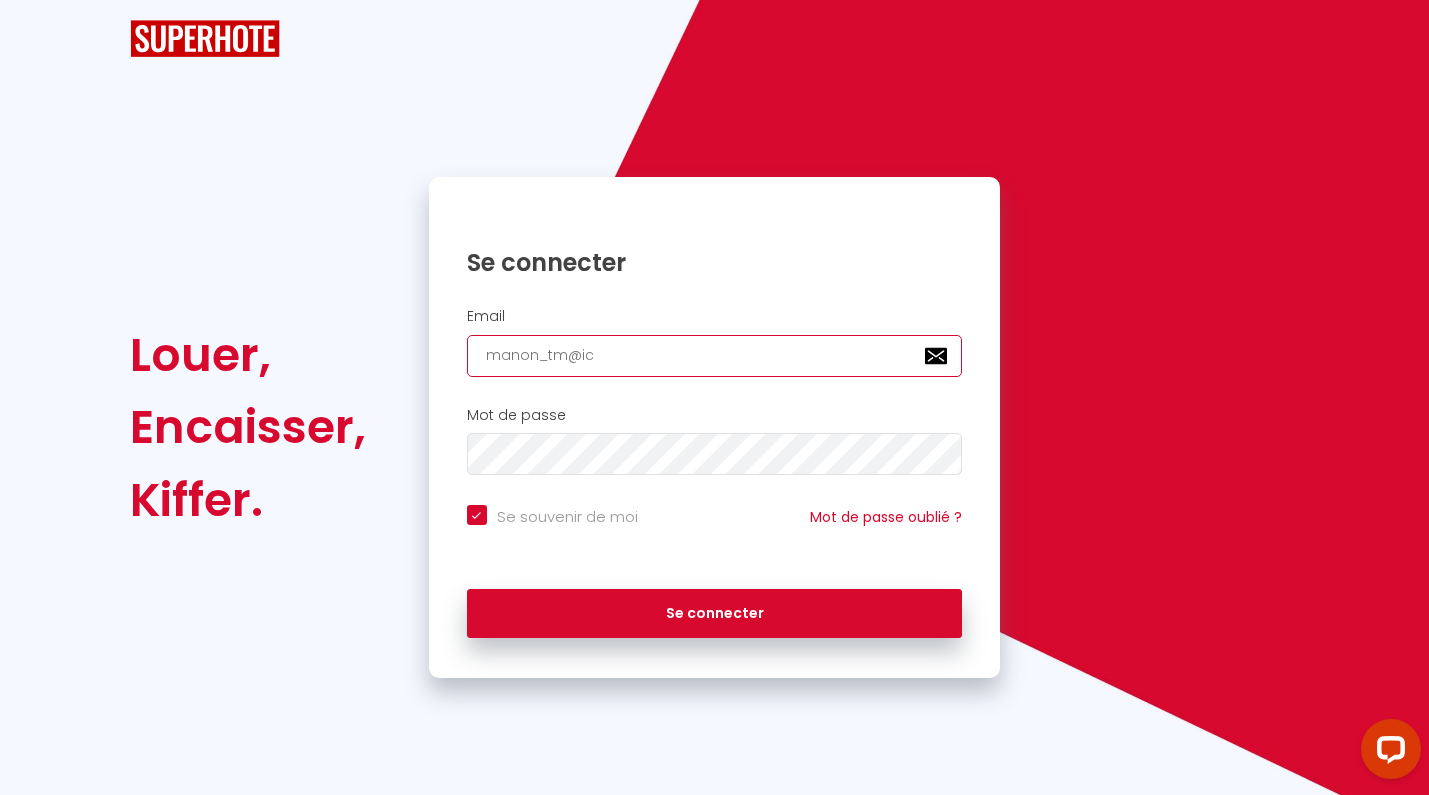 checkbox on "true" 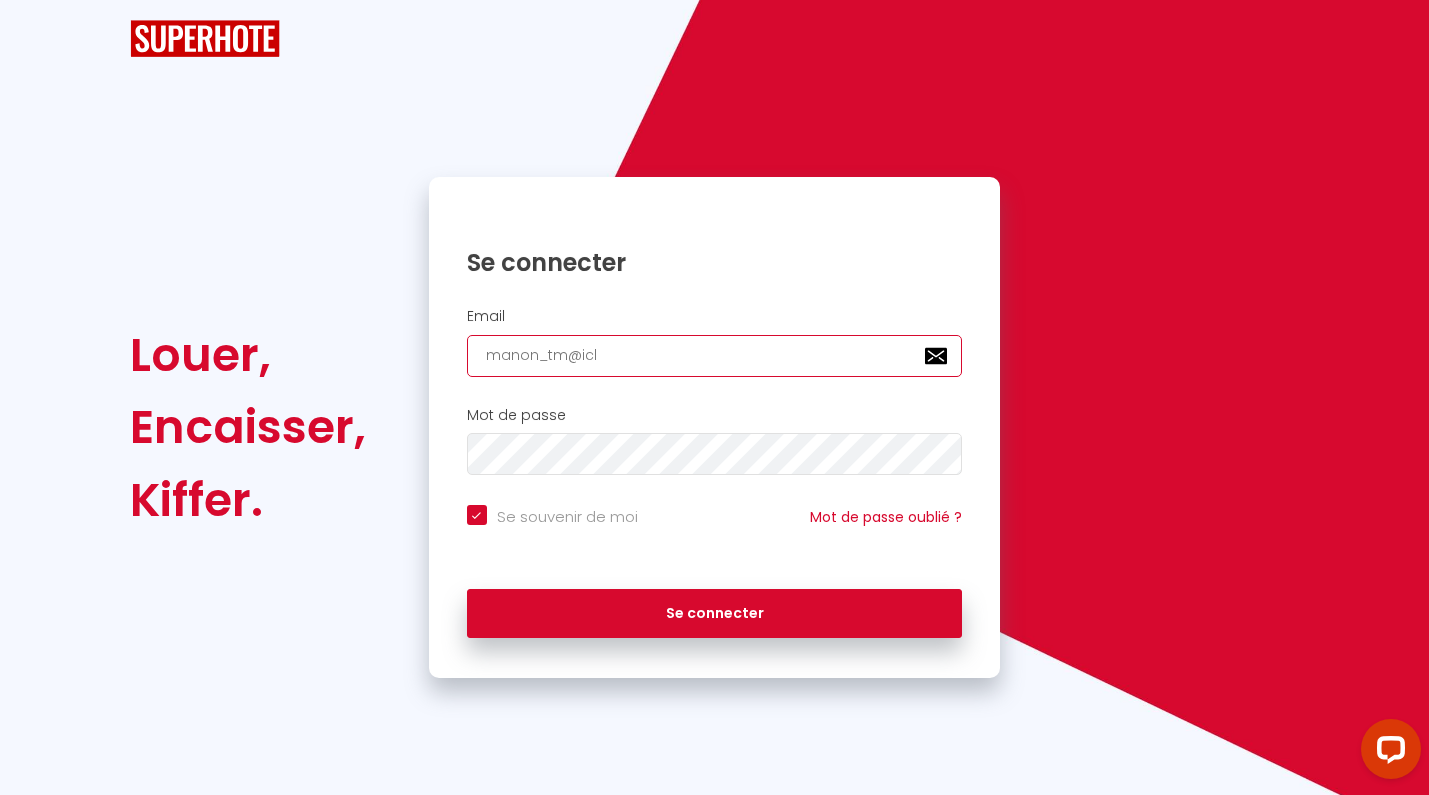 checkbox on "true" 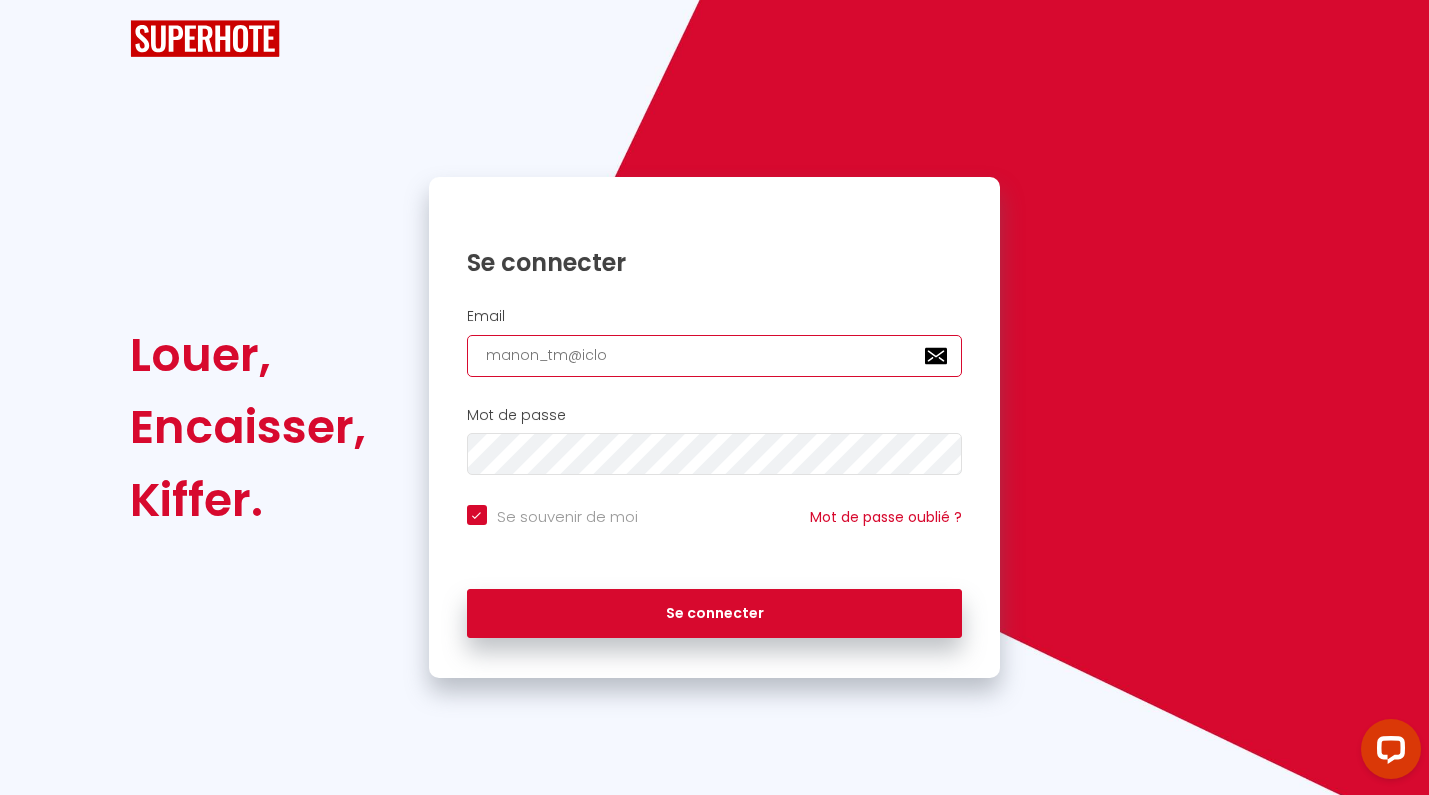 checkbox on "true" 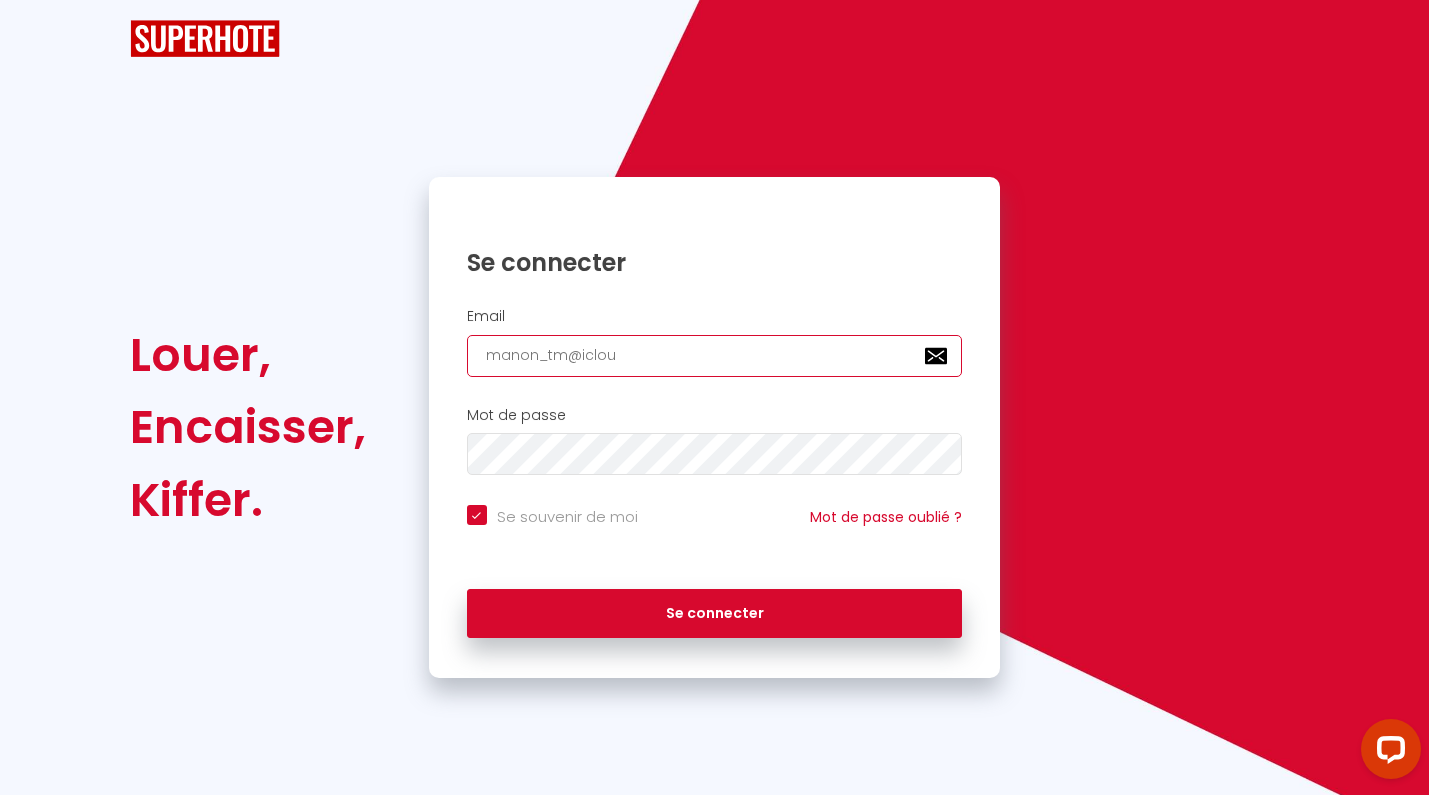 checkbox on "true" 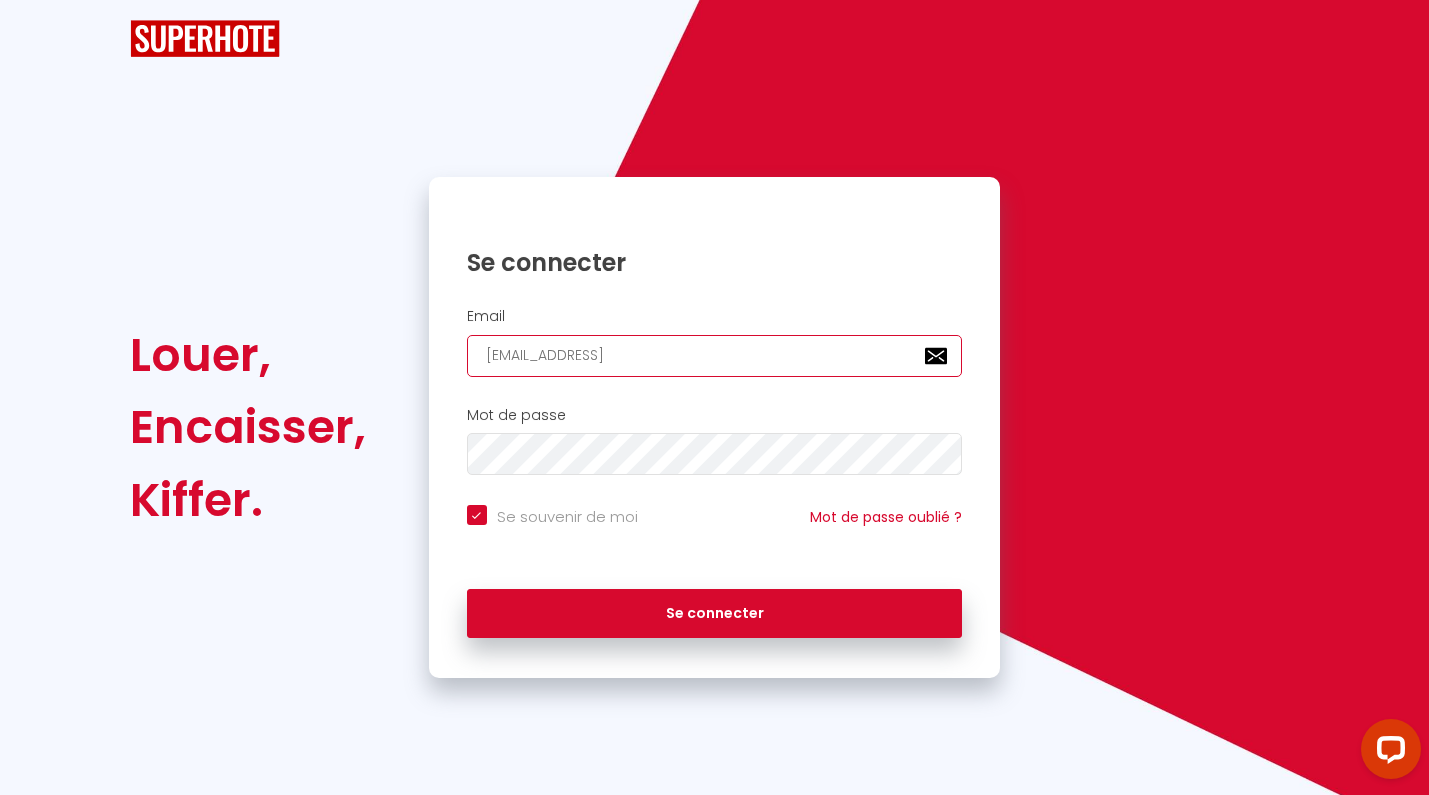 checkbox on "true" 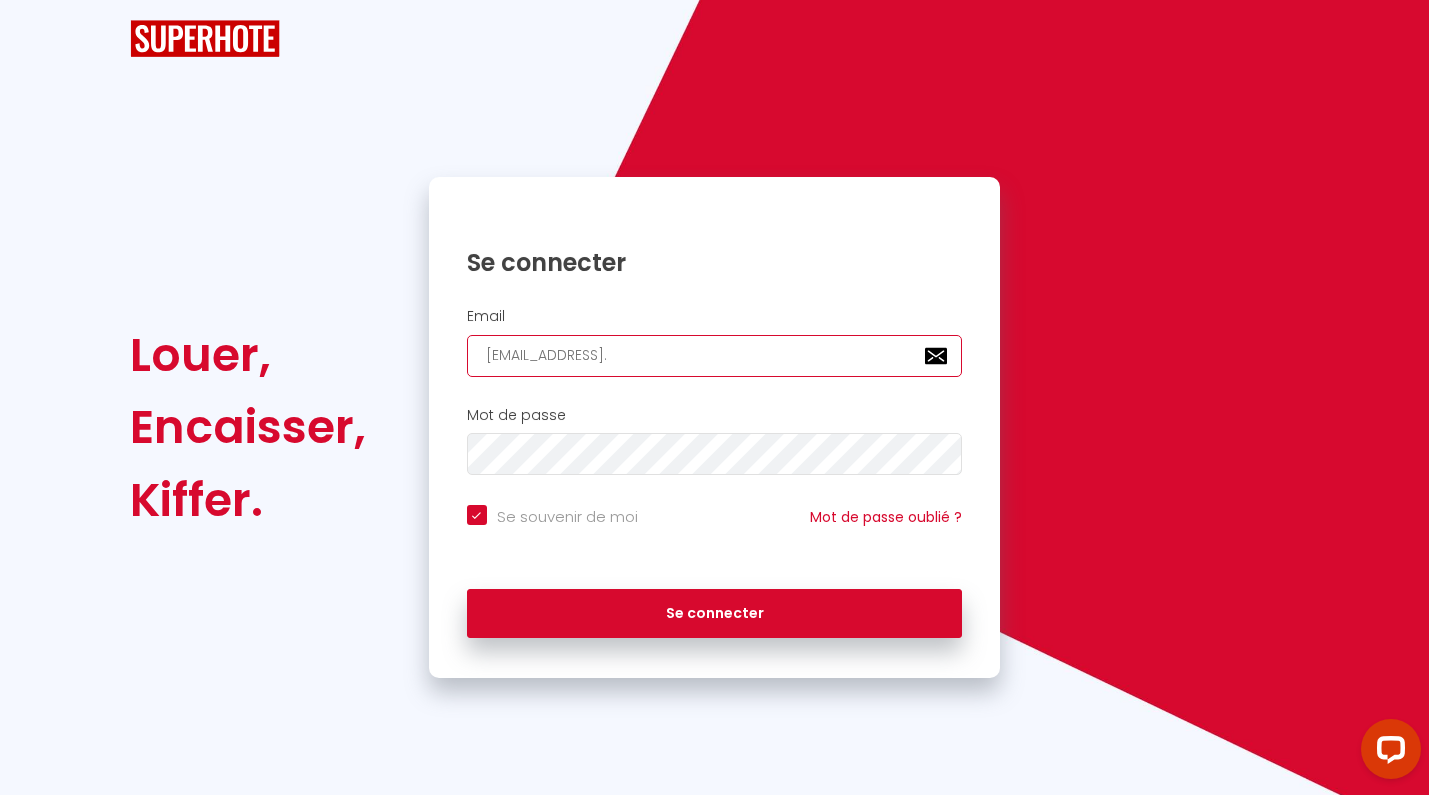 checkbox on "true" 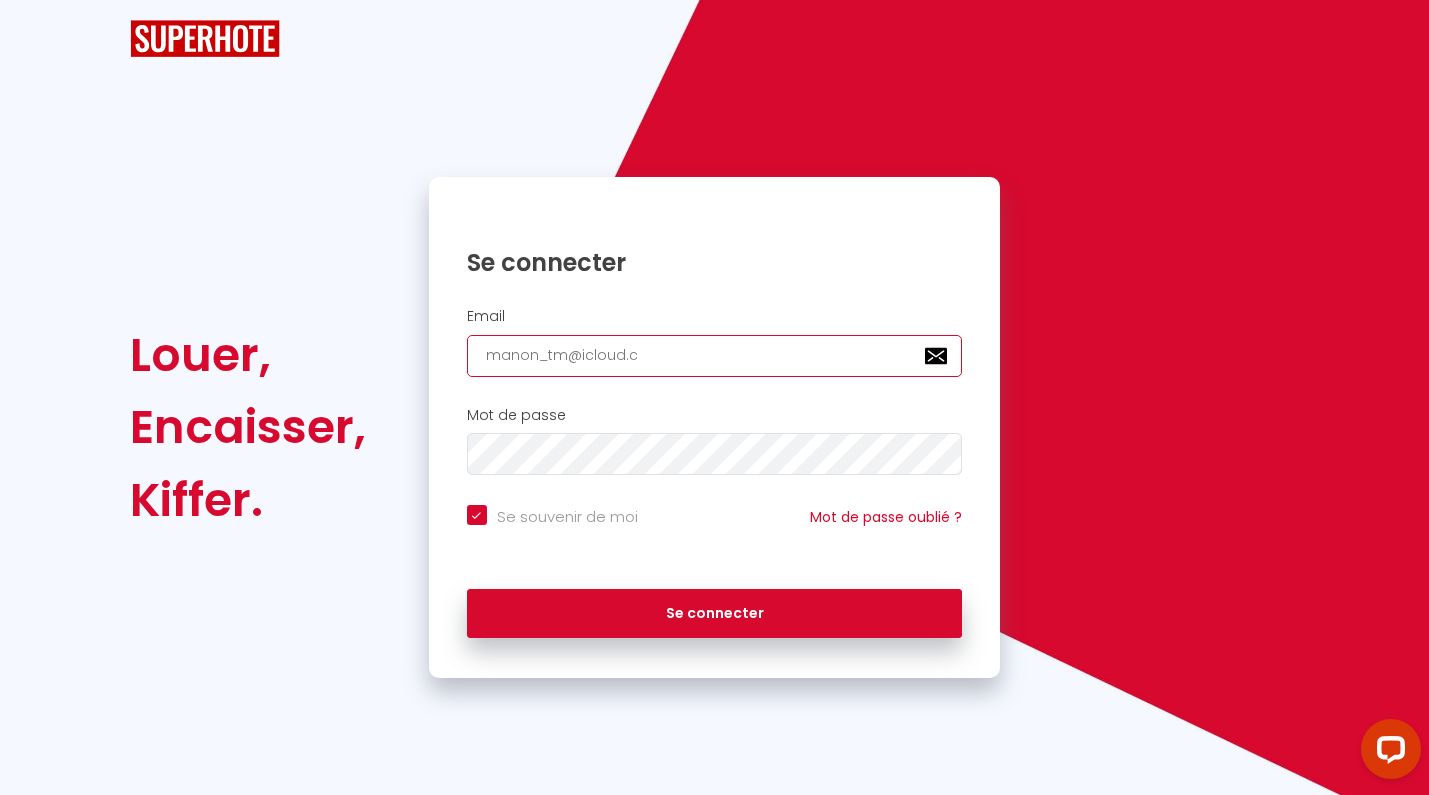 checkbox on "true" 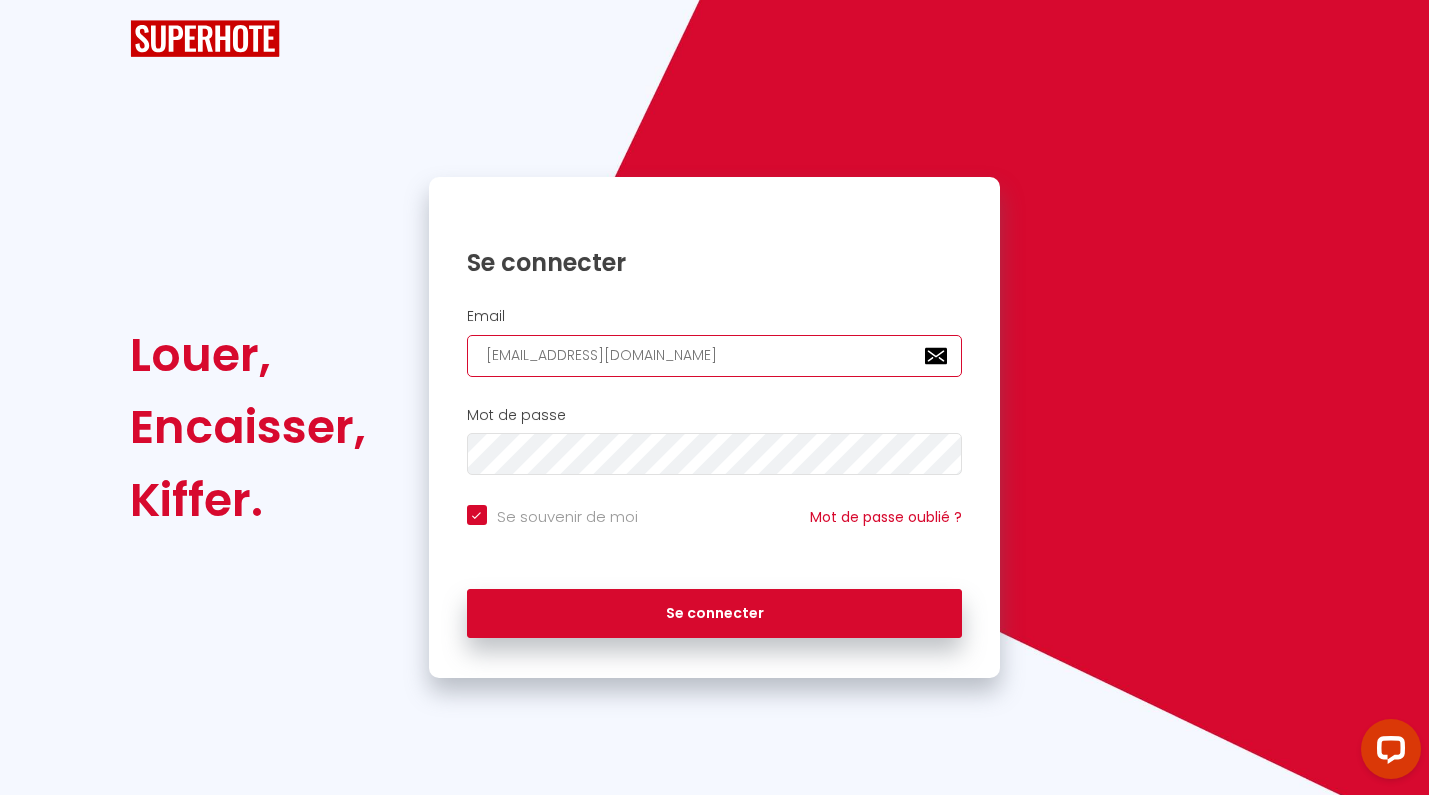 checkbox on "true" 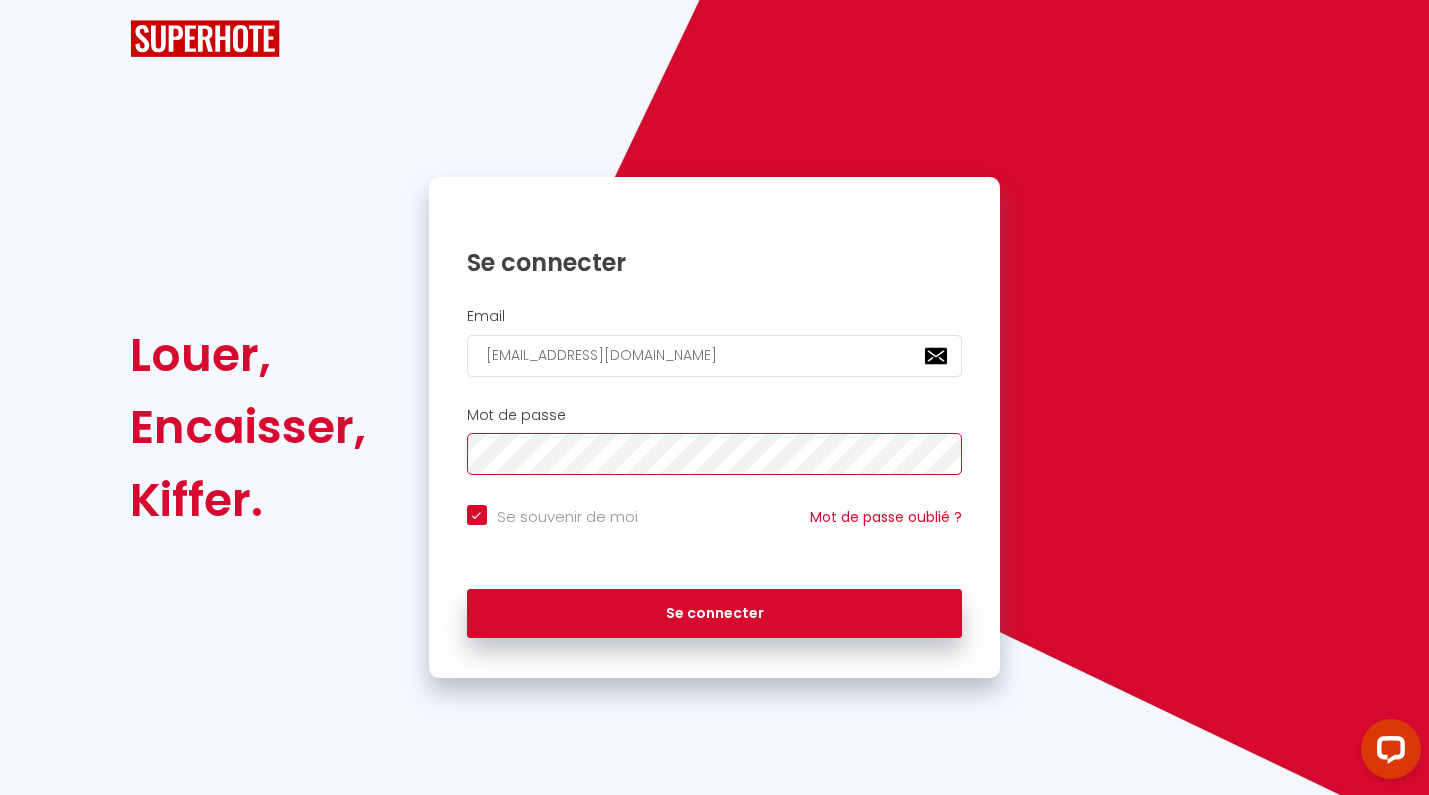 click on "Se connecter" at bounding box center (715, 614) 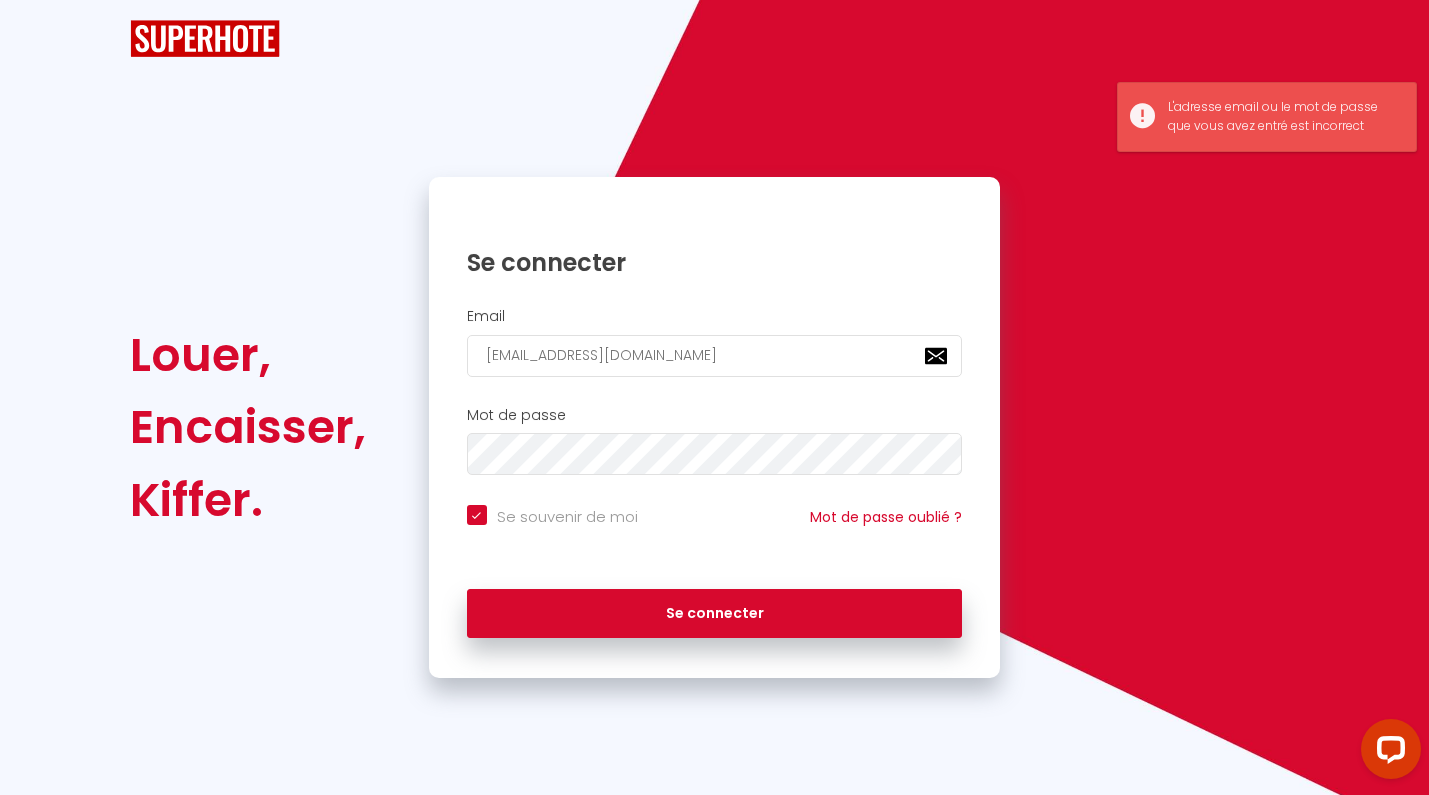 click on "Mot de passe" at bounding box center [715, 441] 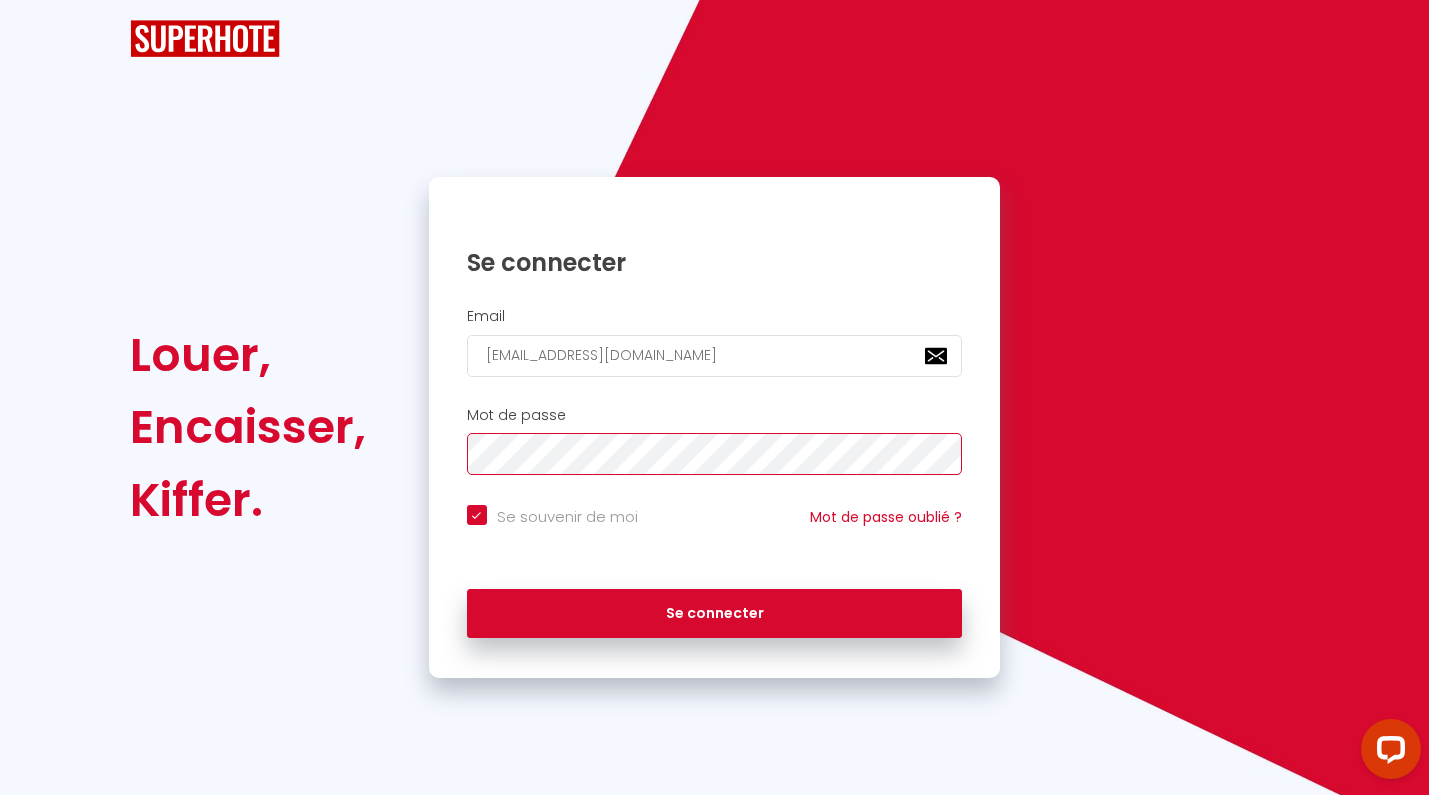 click on "Se connecter" at bounding box center (715, 614) 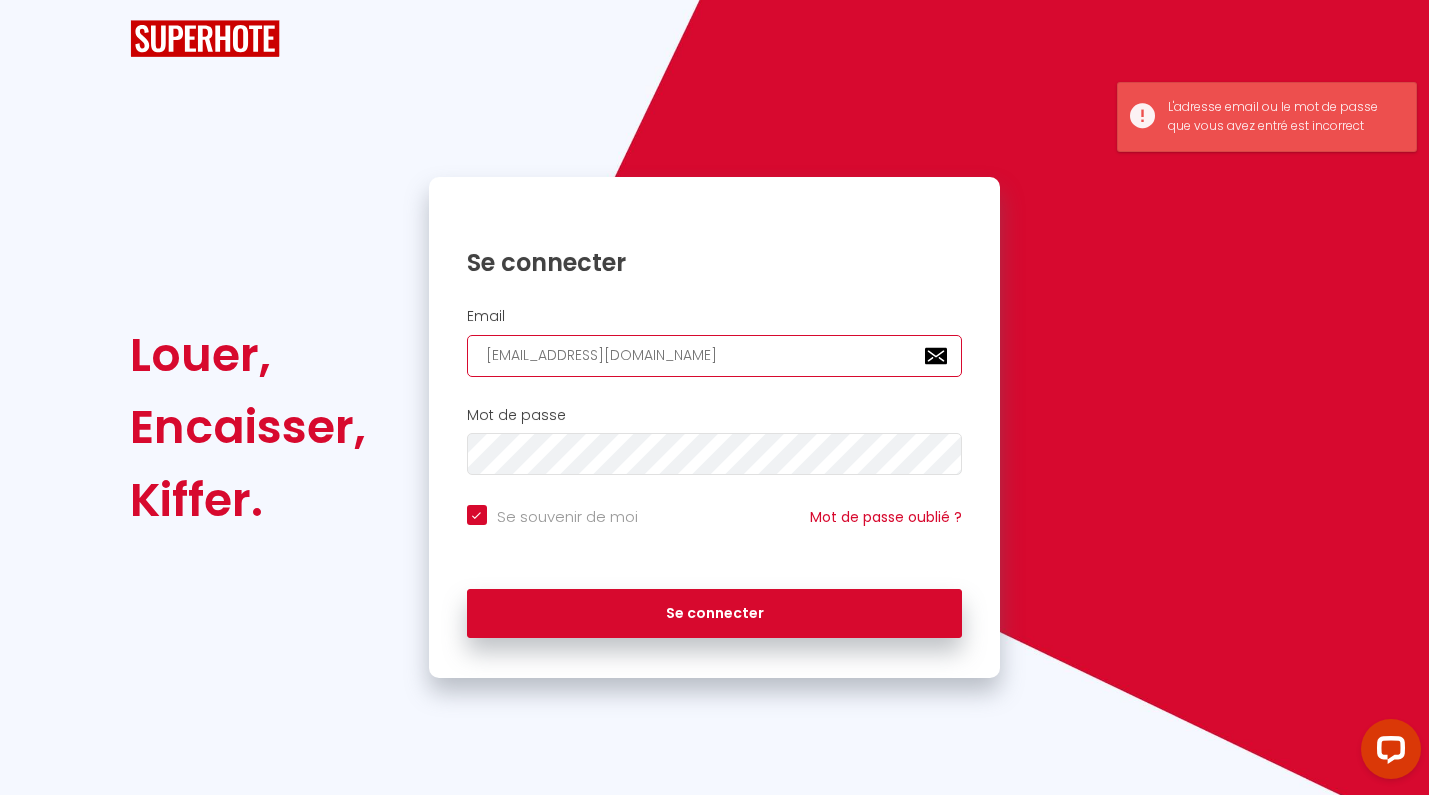 click on "manon_tm@icloud.com" at bounding box center [715, 356] 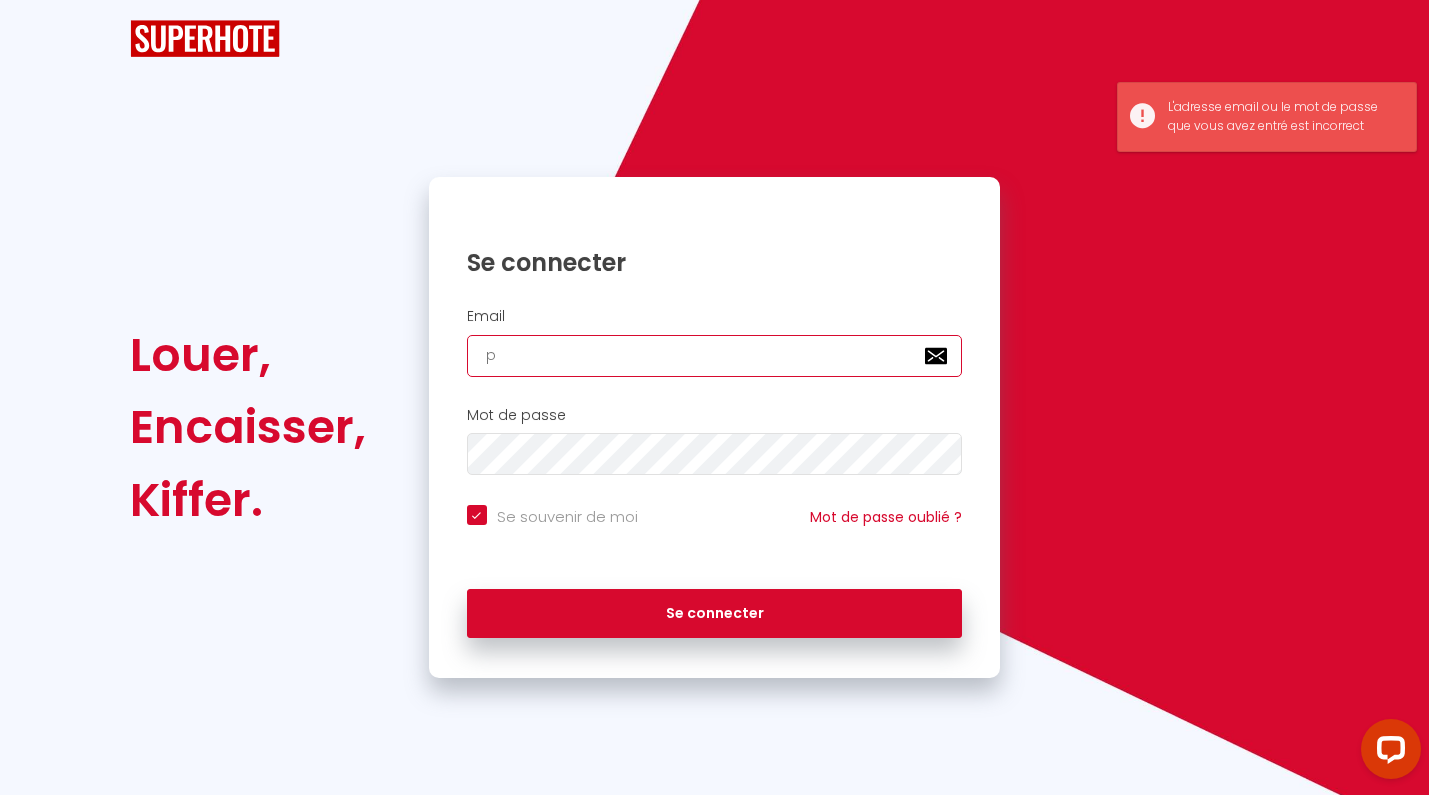 checkbox on "true" 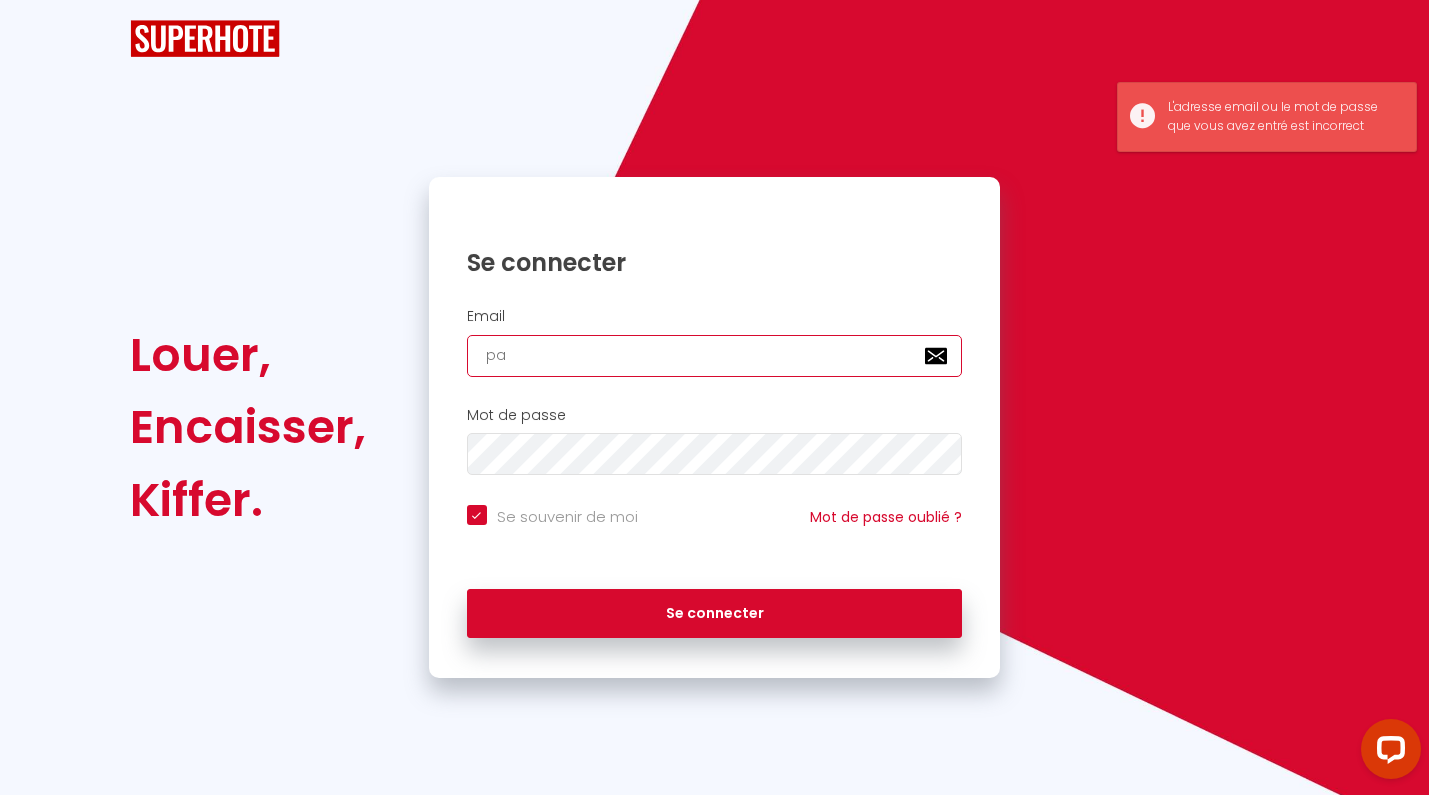 checkbox on "true" 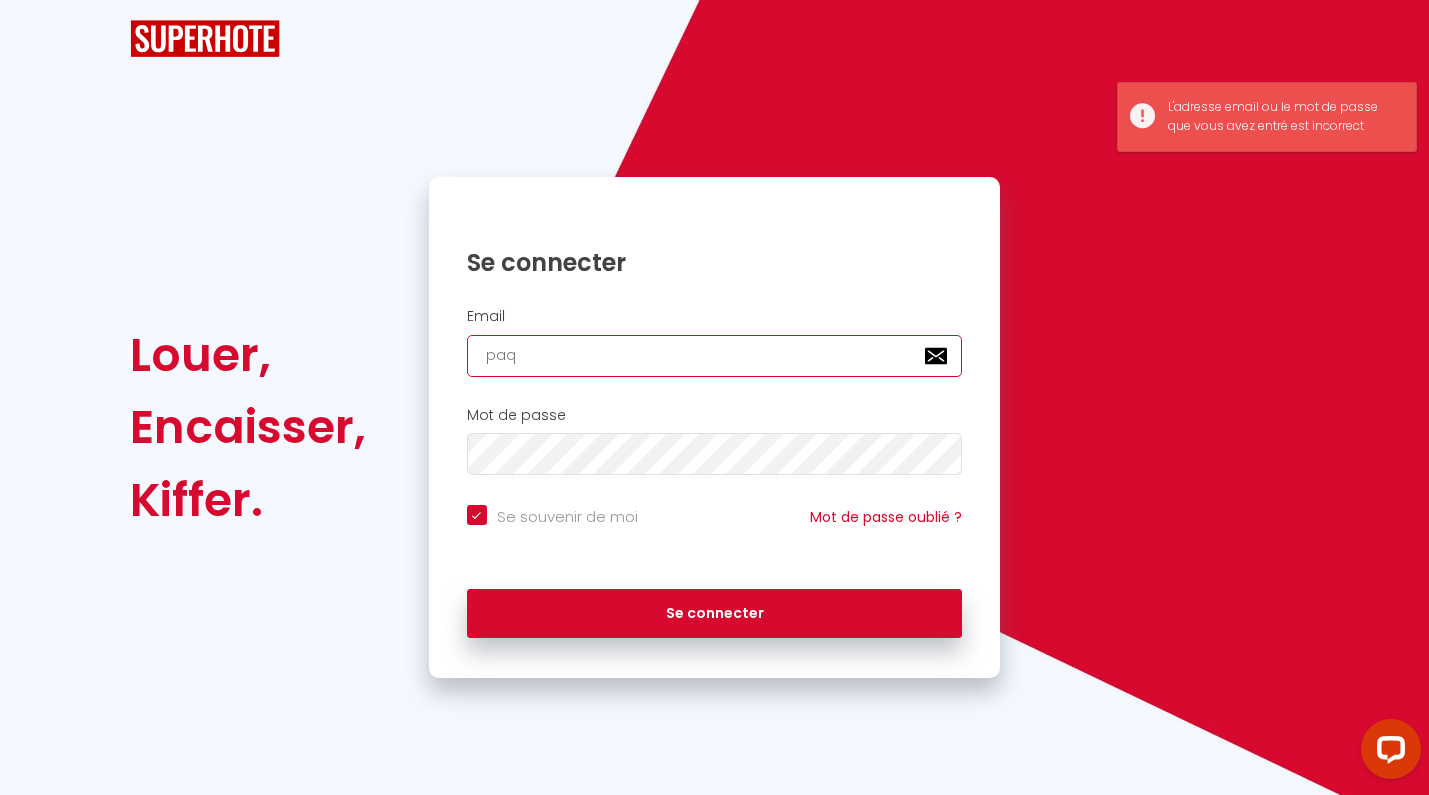 checkbox on "true" 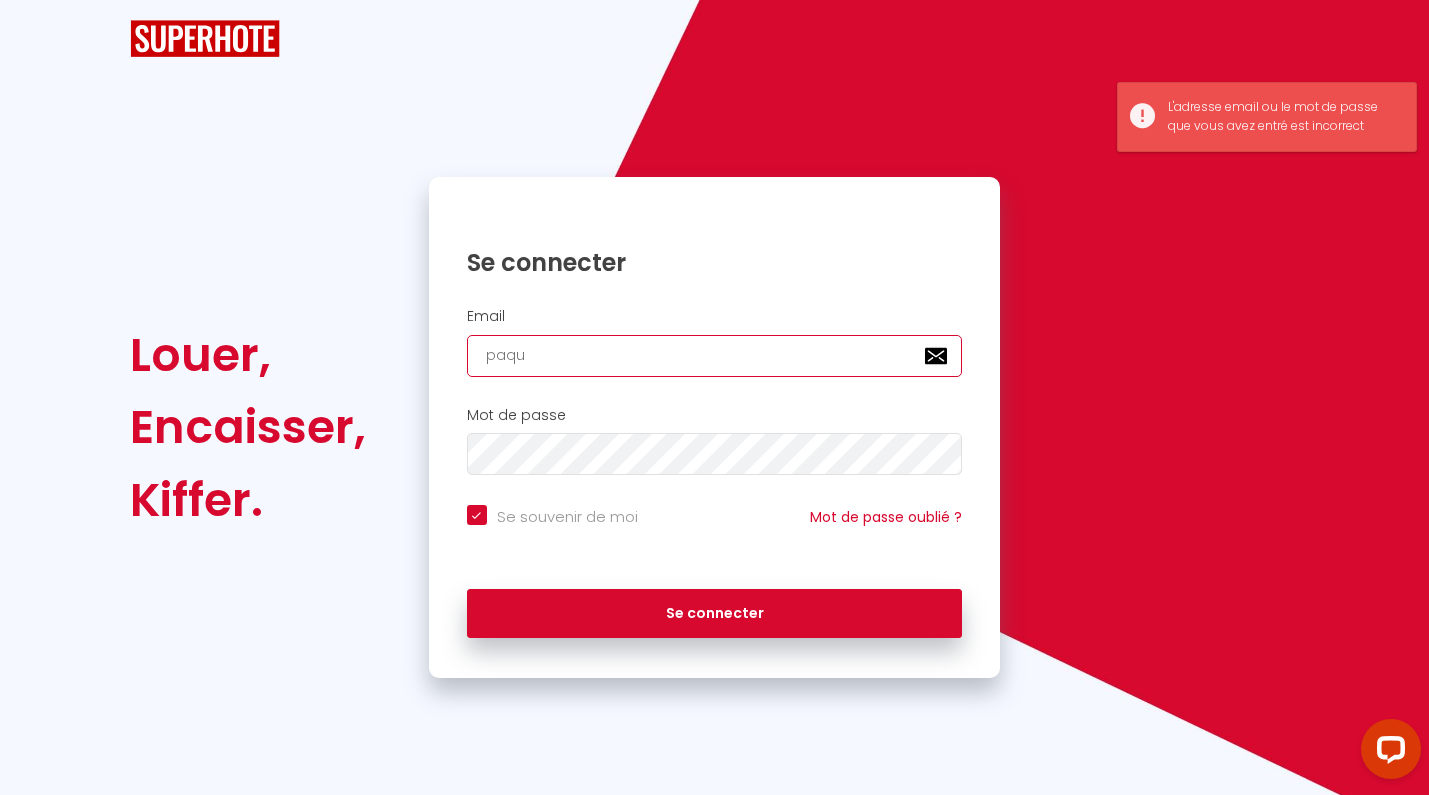 checkbox on "true" 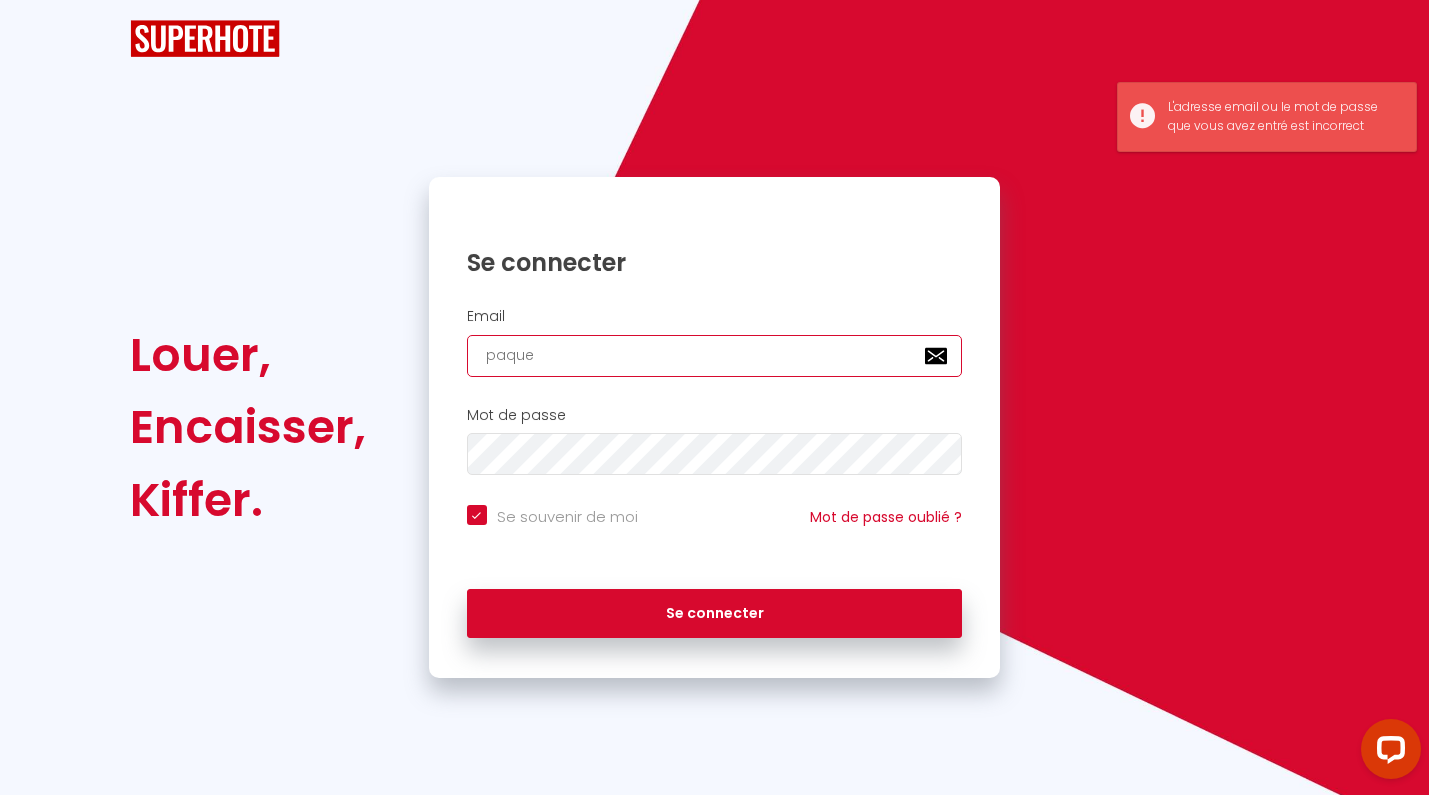 checkbox on "true" 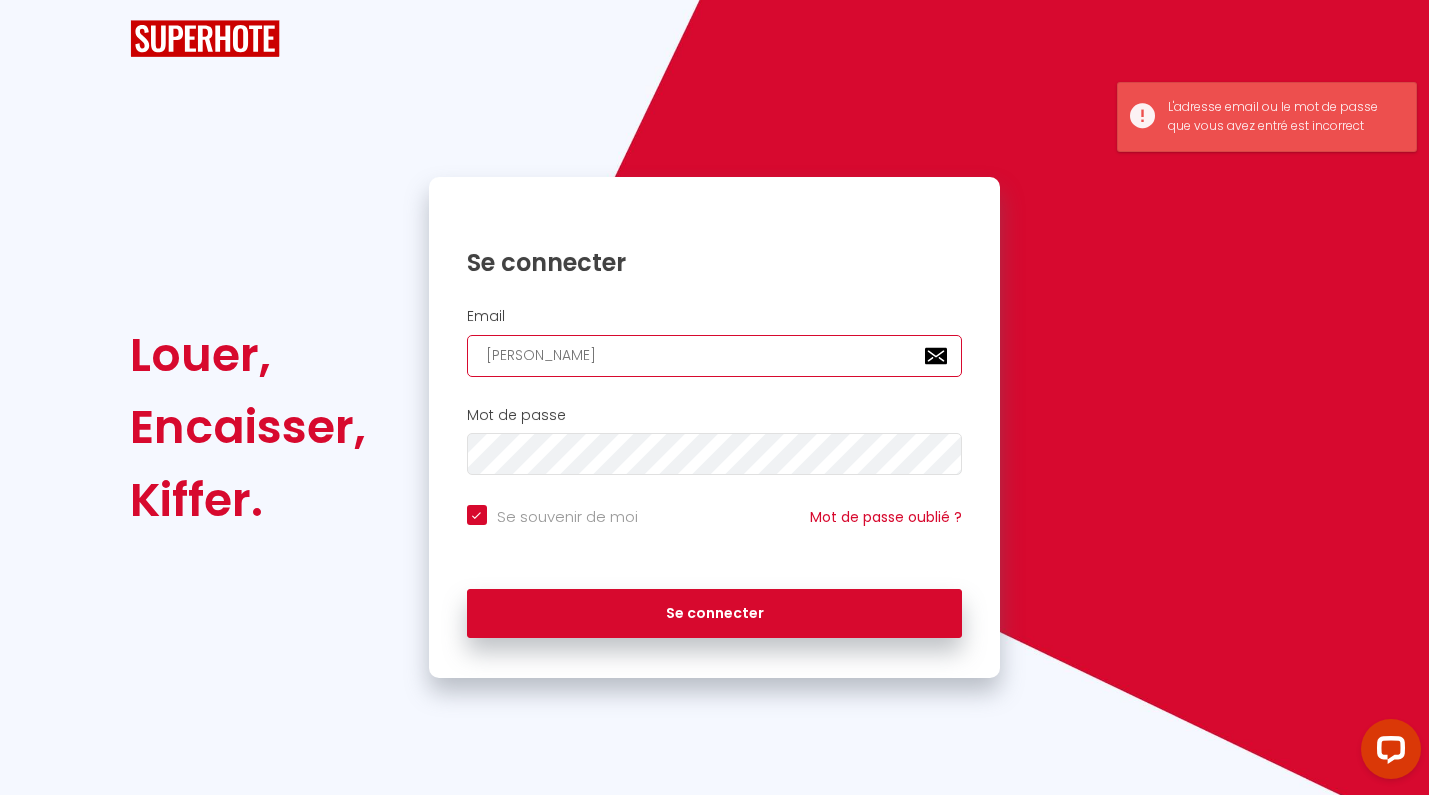 checkbox on "true" 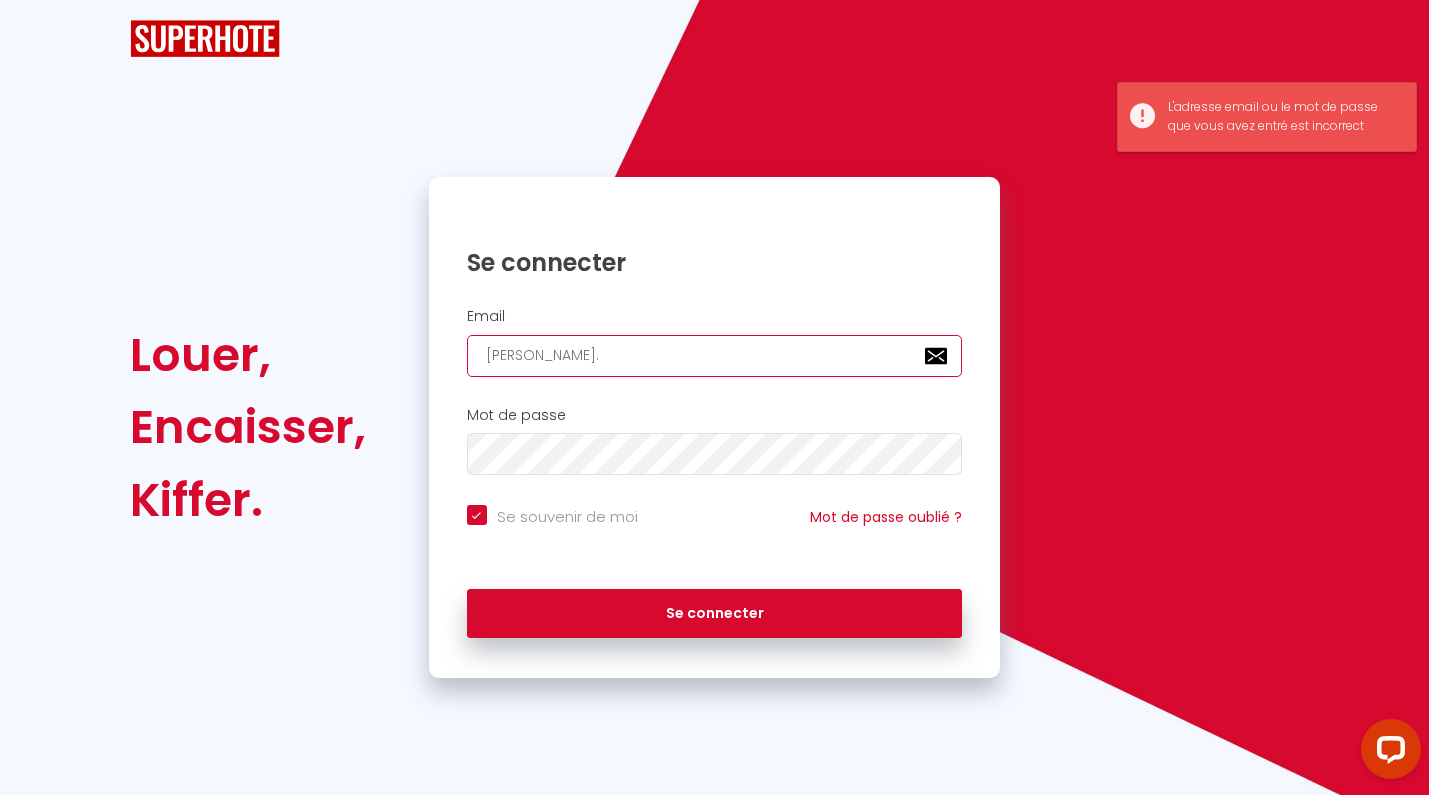checkbox on "true" 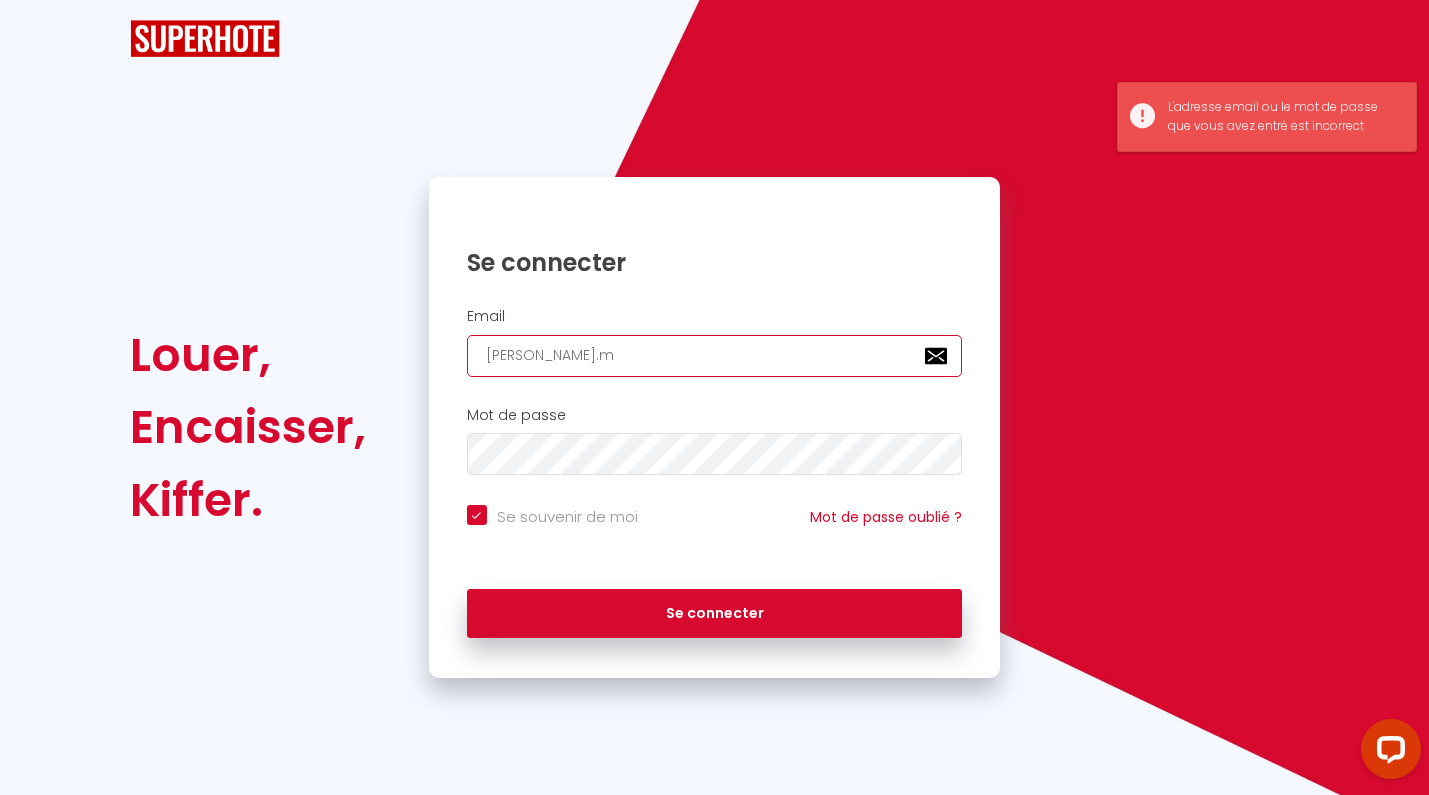 checkbox on "true" 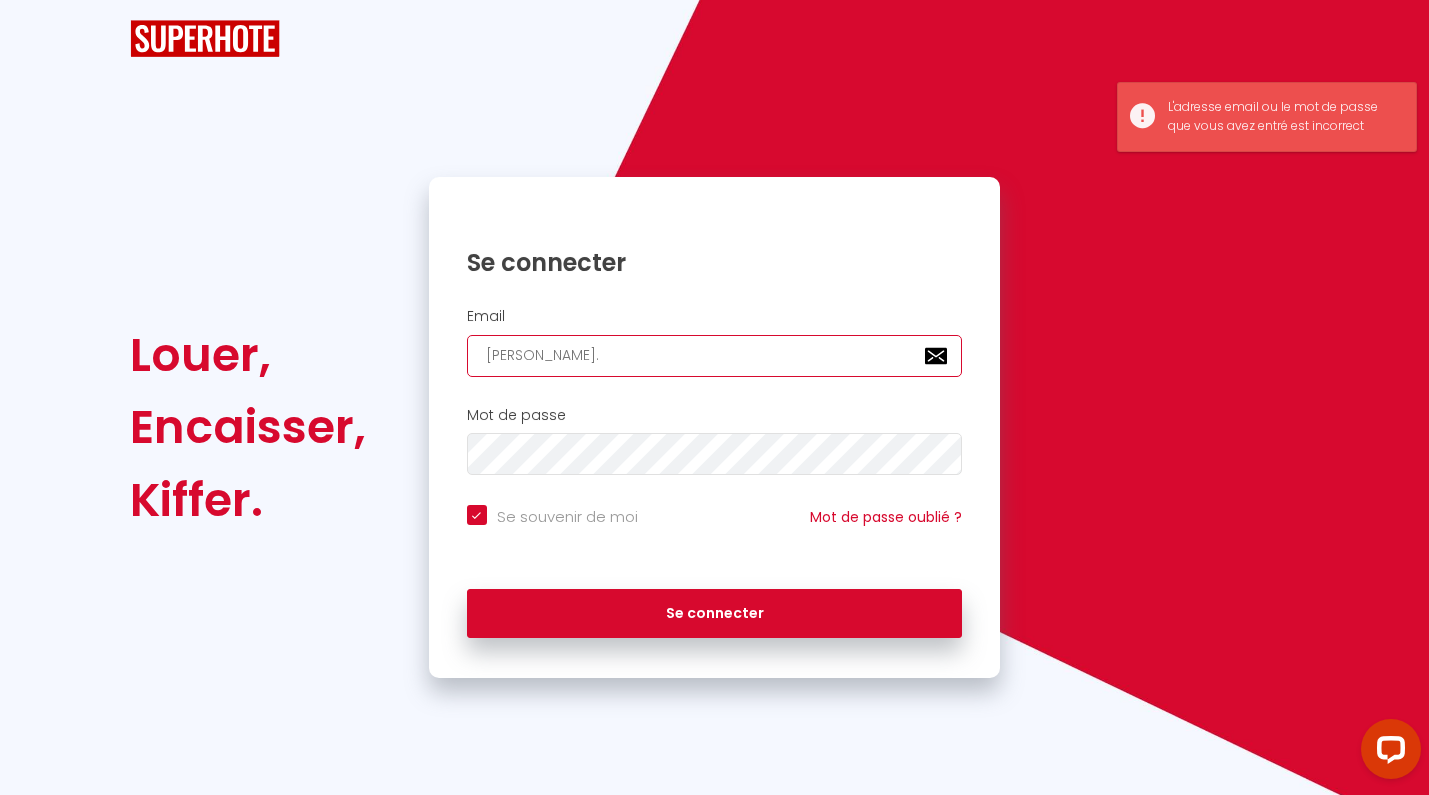 checkbox on "true" 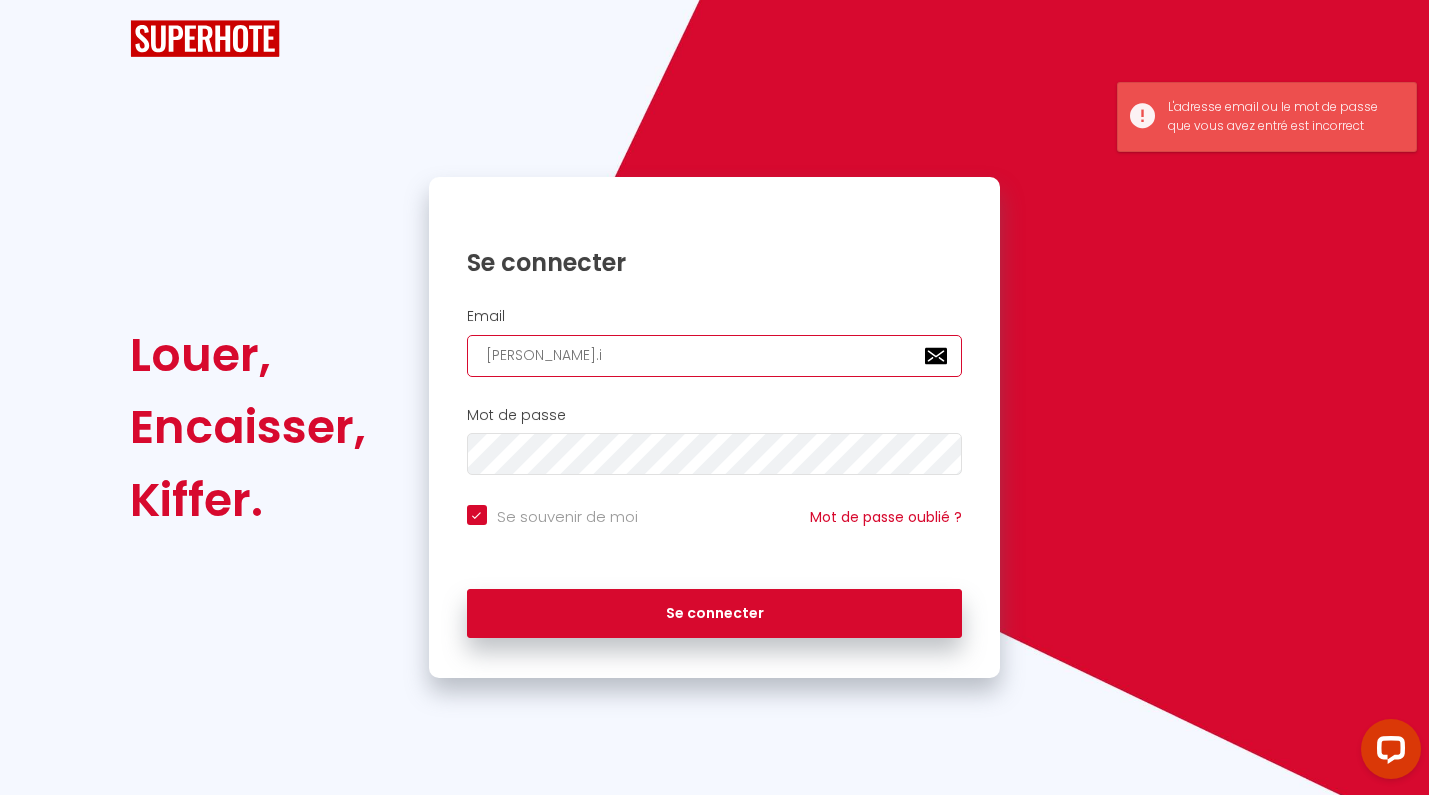 checkbox on "true" 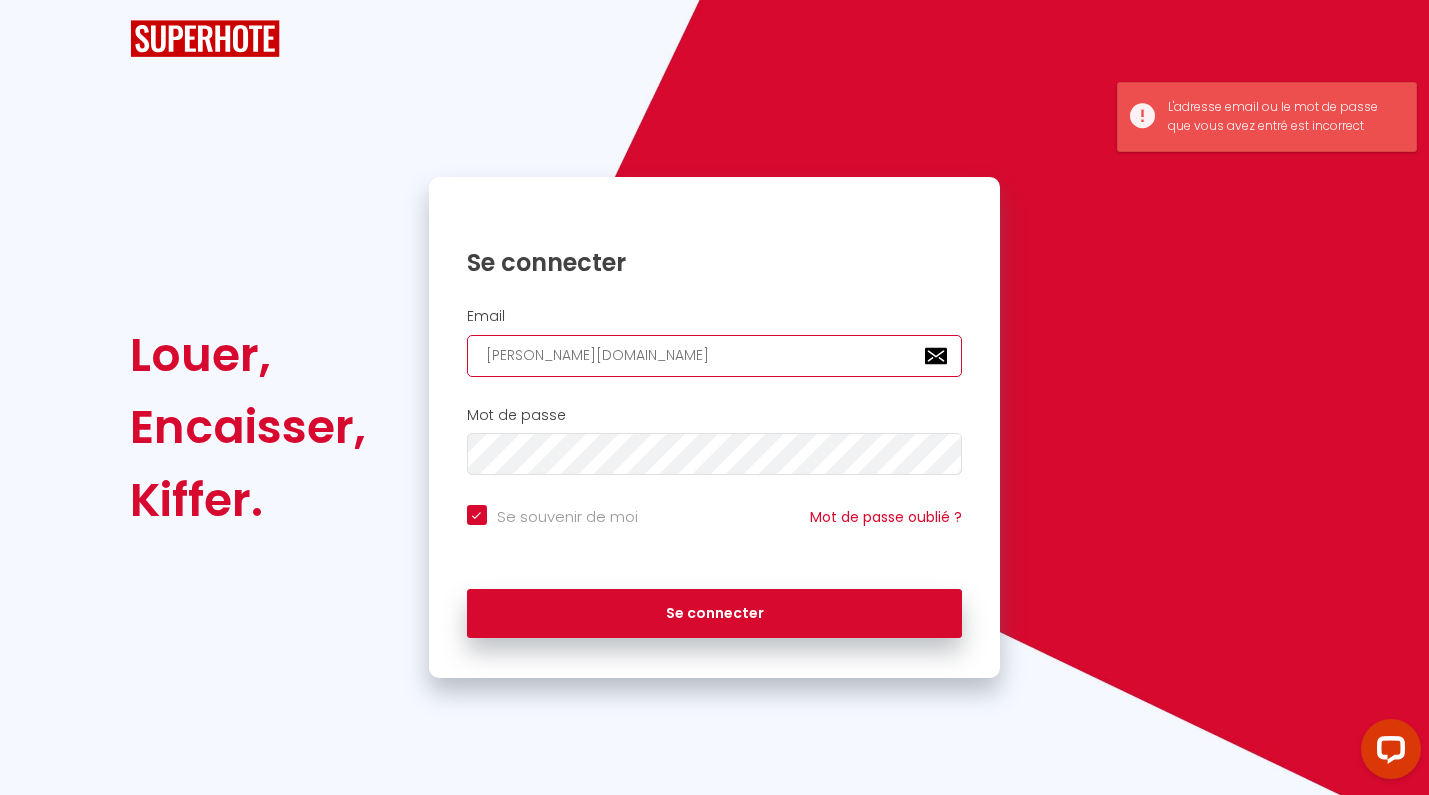 checkbox on "true" 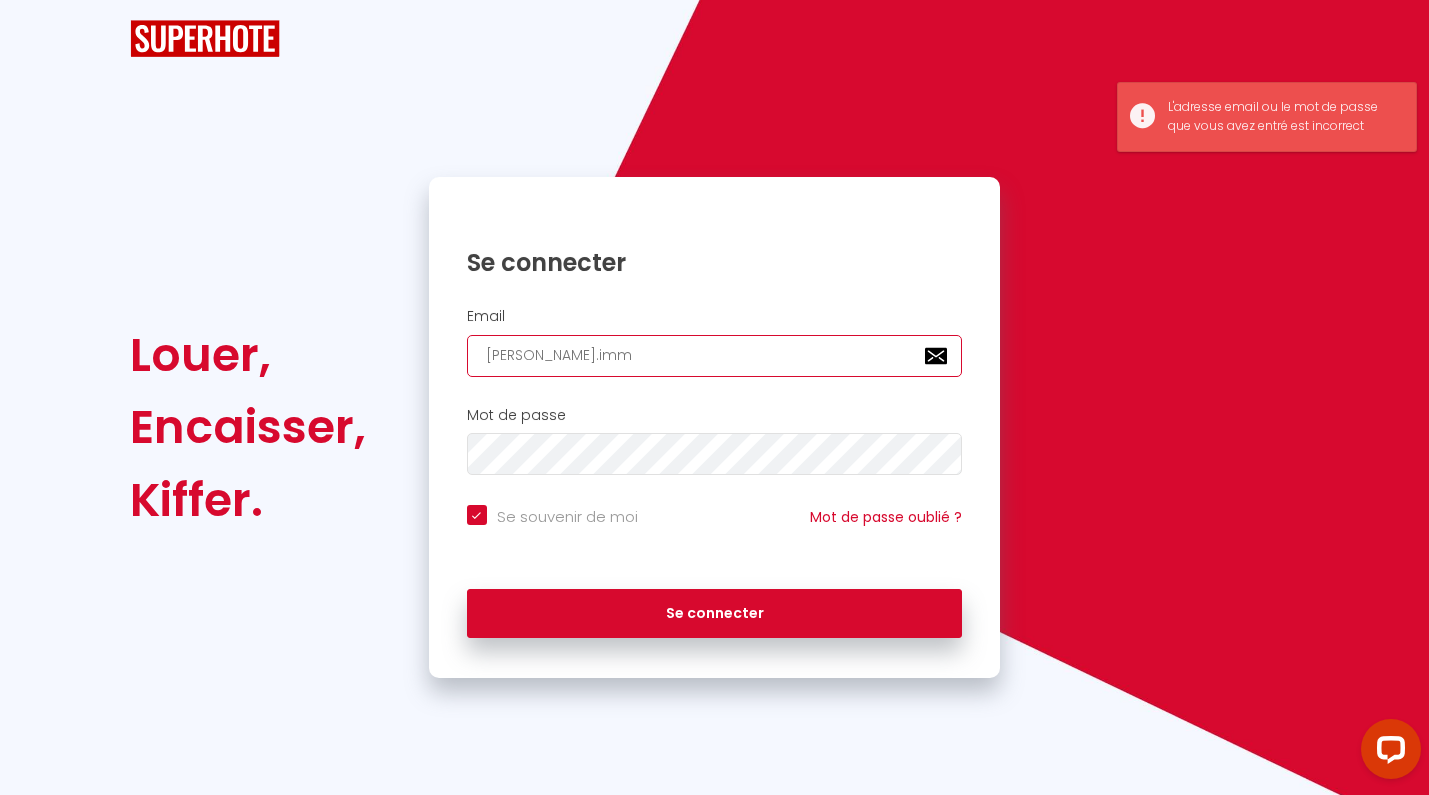 checkbox on "true" 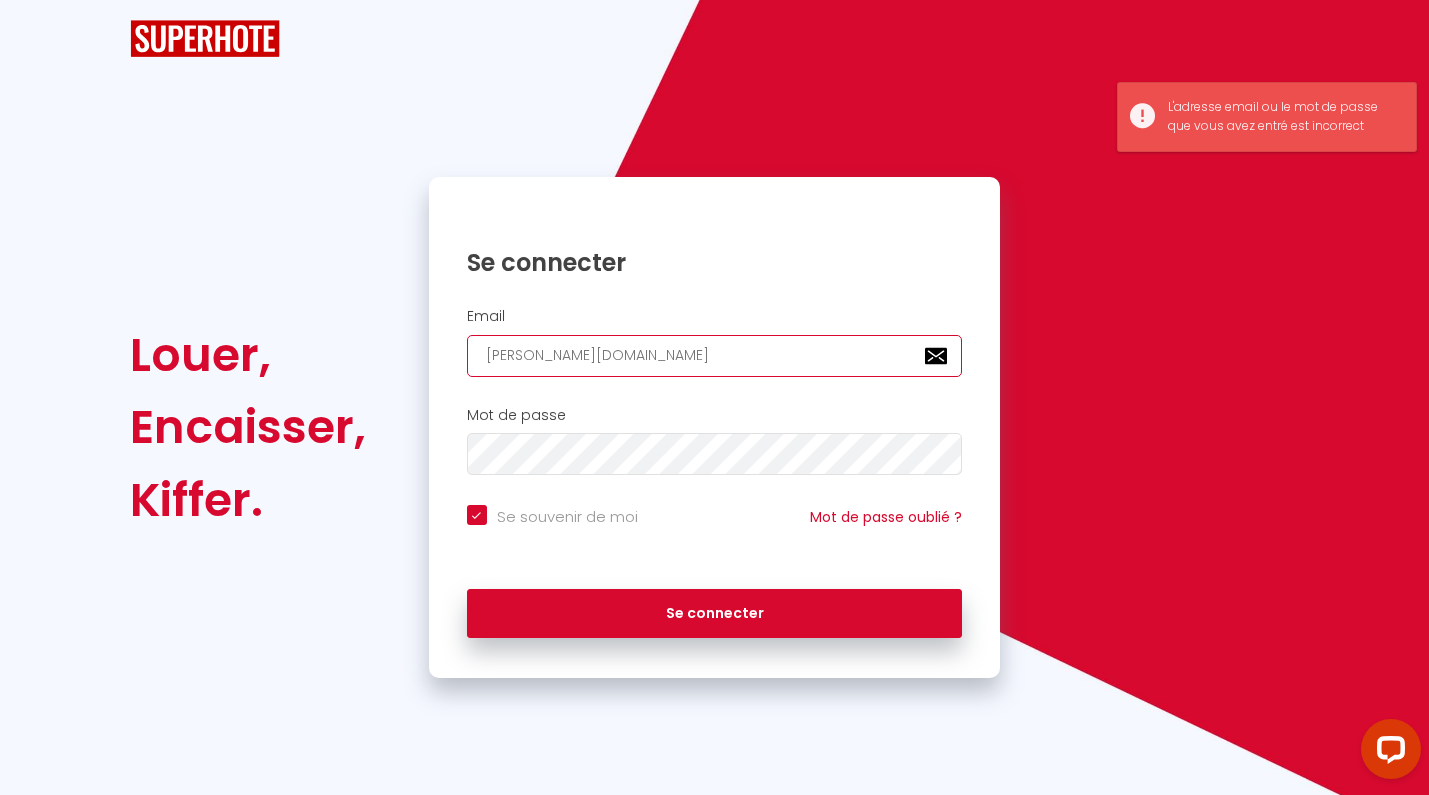 checkbox on "true" 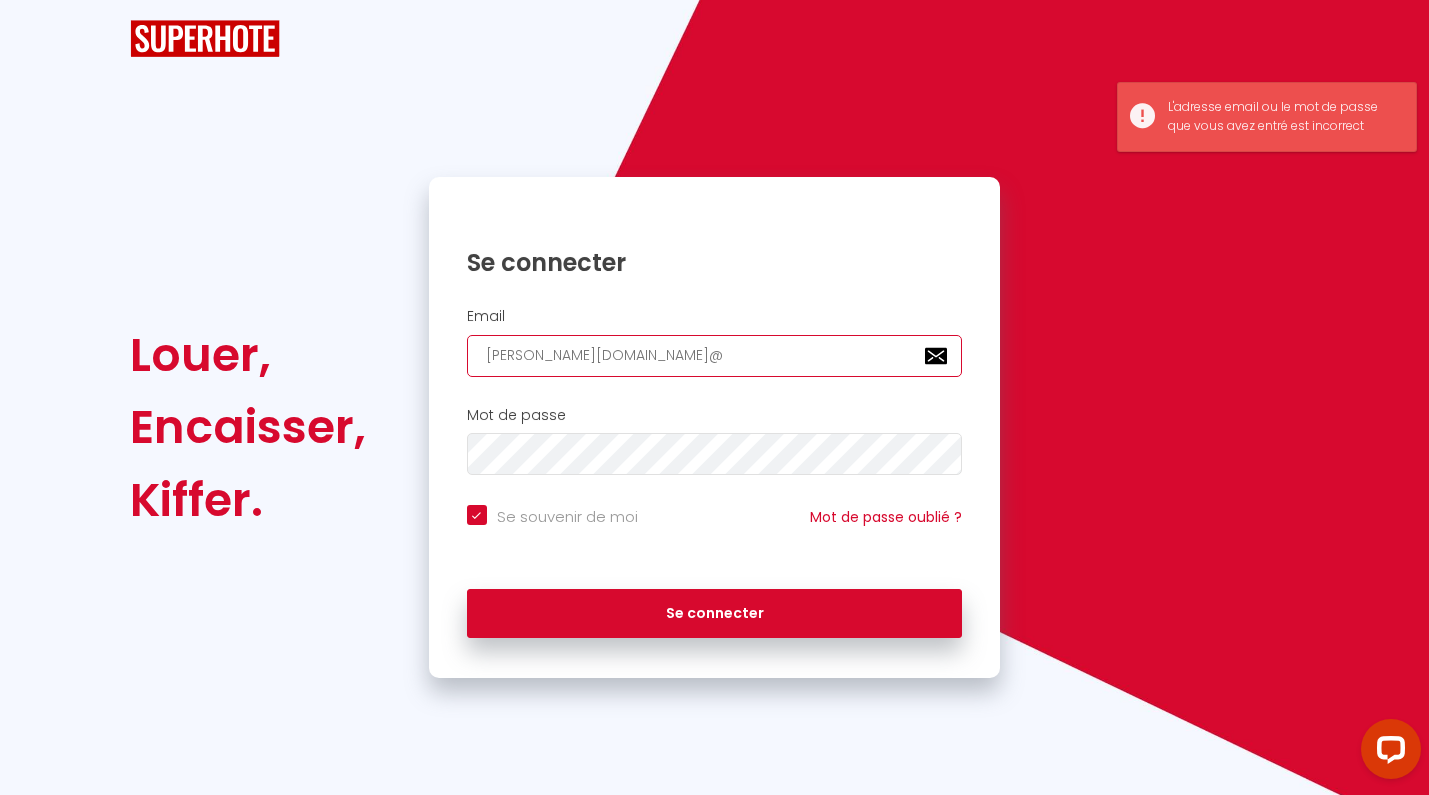 checkbox on "true" 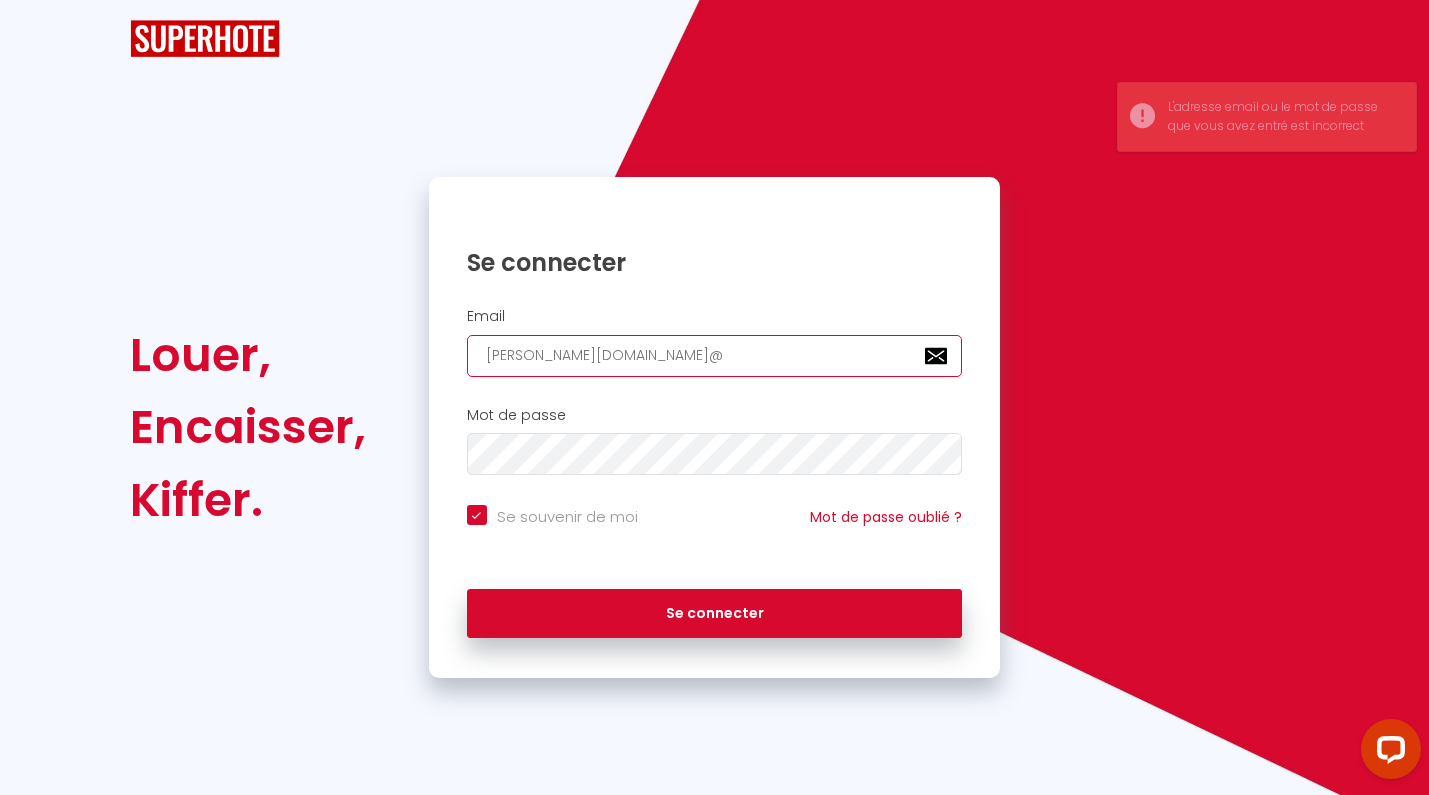 type on "paquet.immo@g" 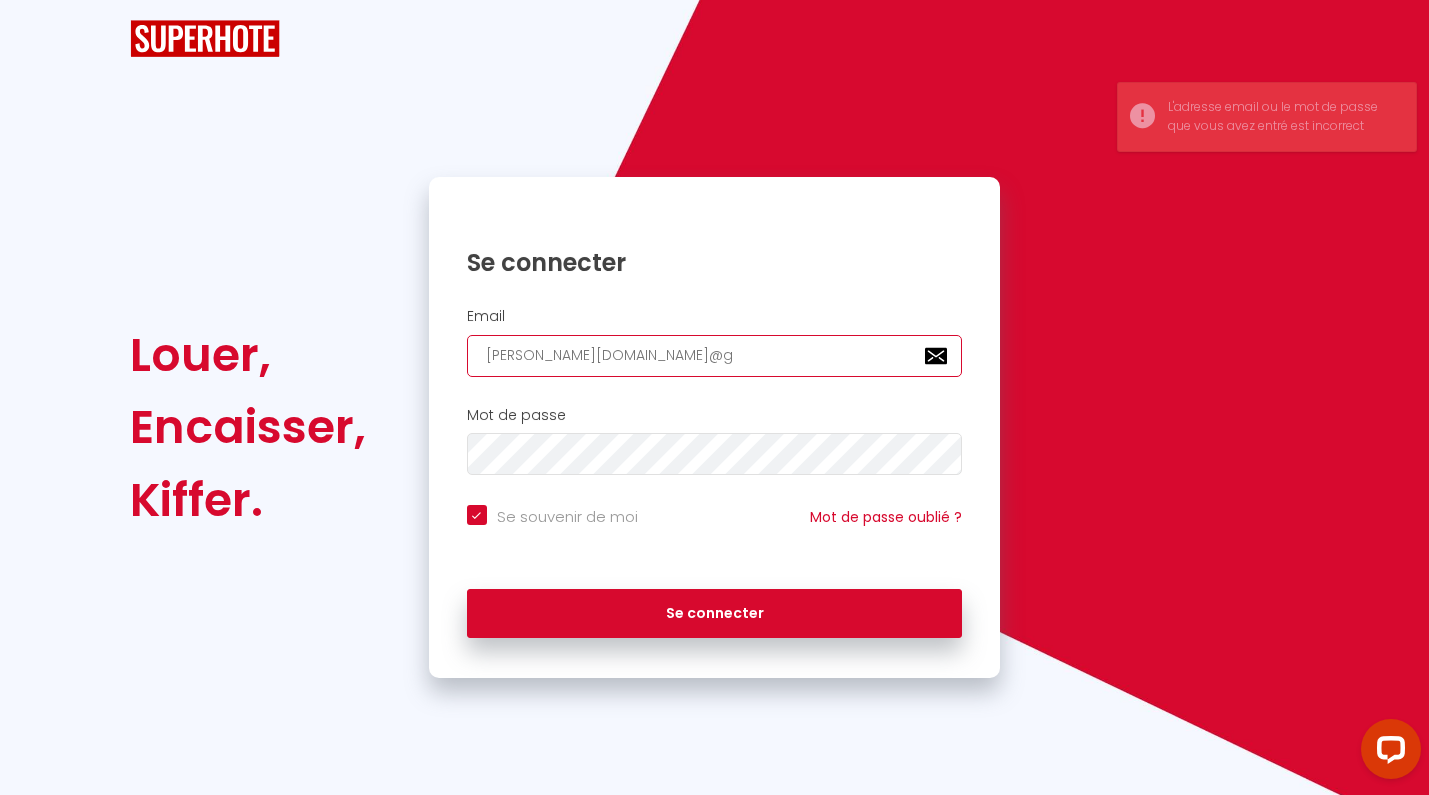 checkbox on "true" 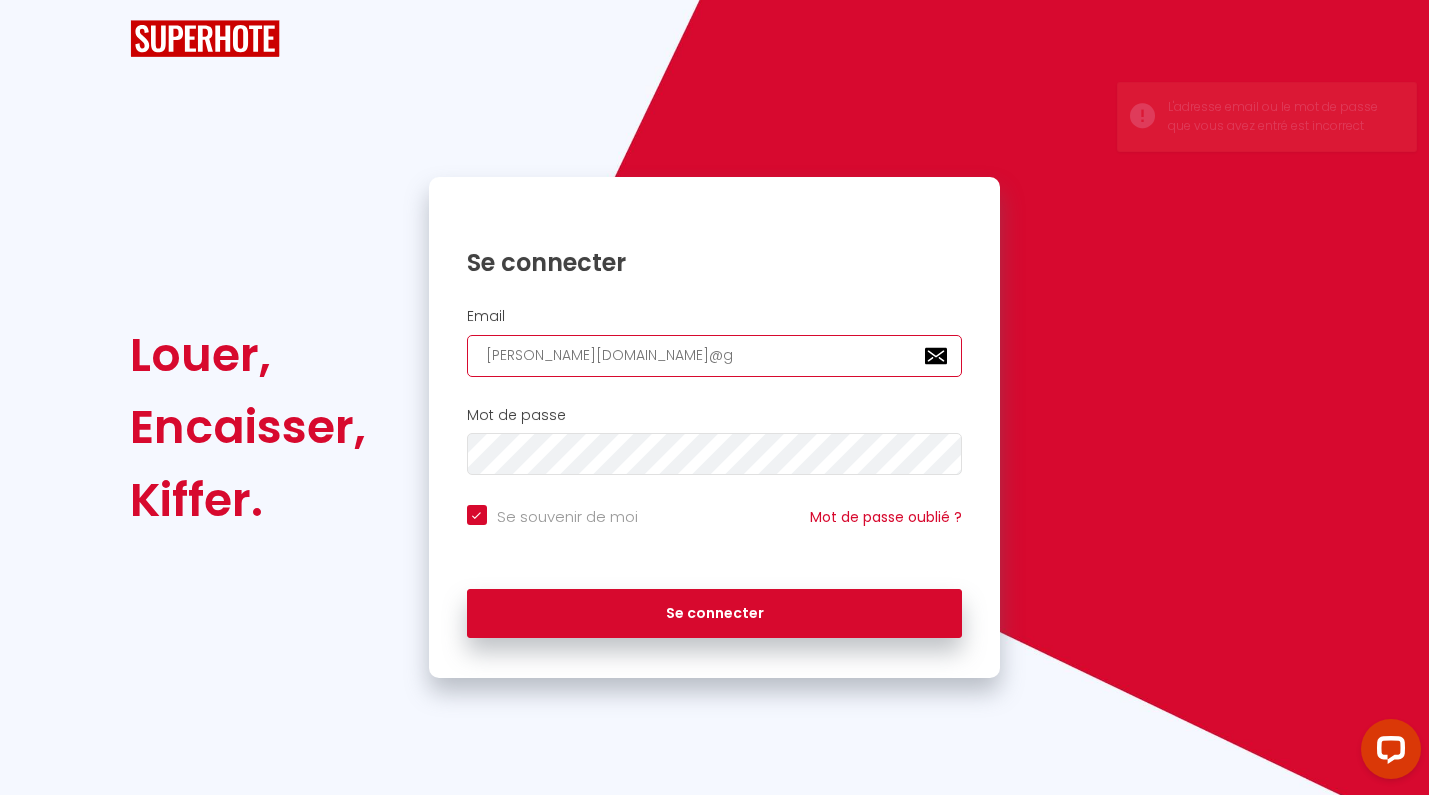 type on "paquet.immo@gm" 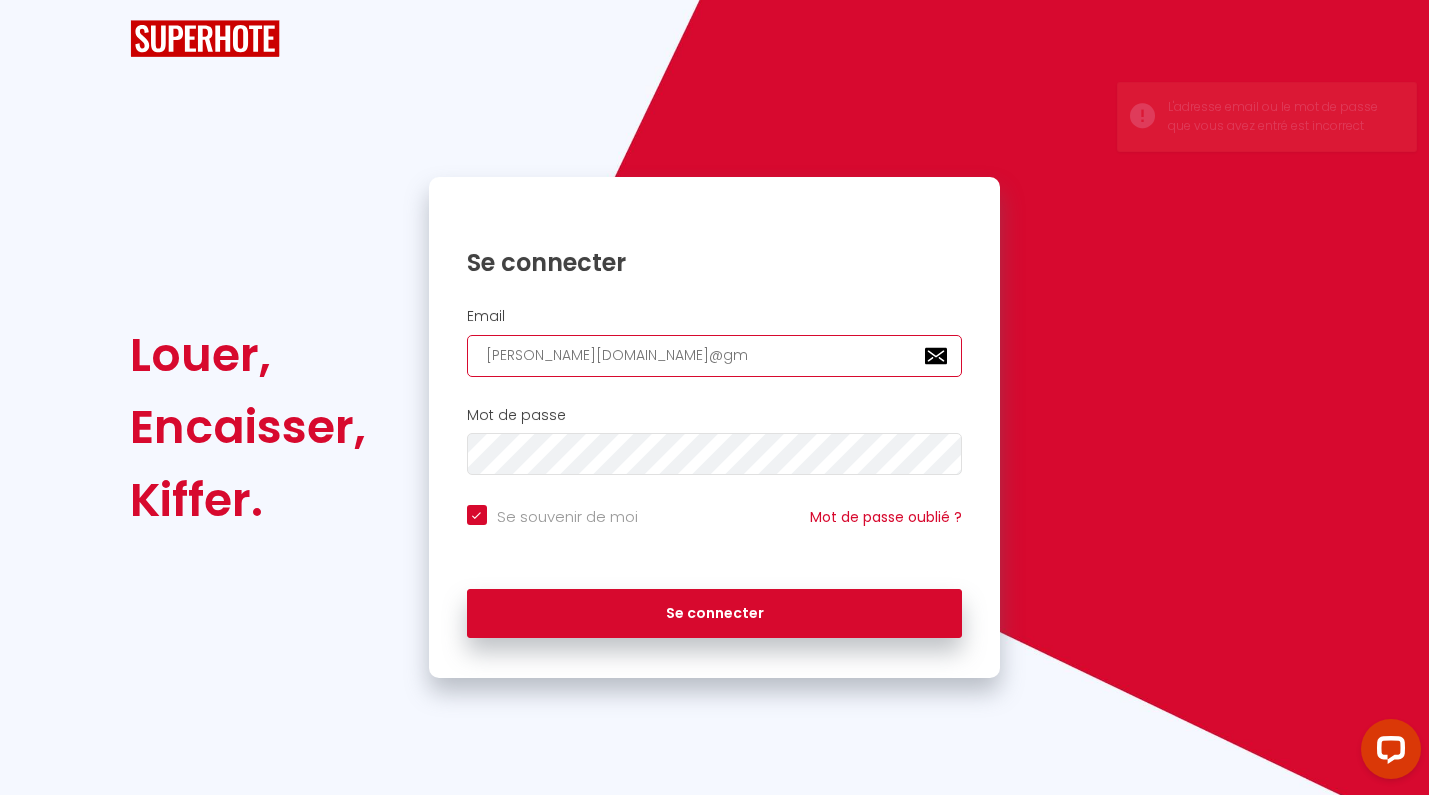 checkbox on "true" 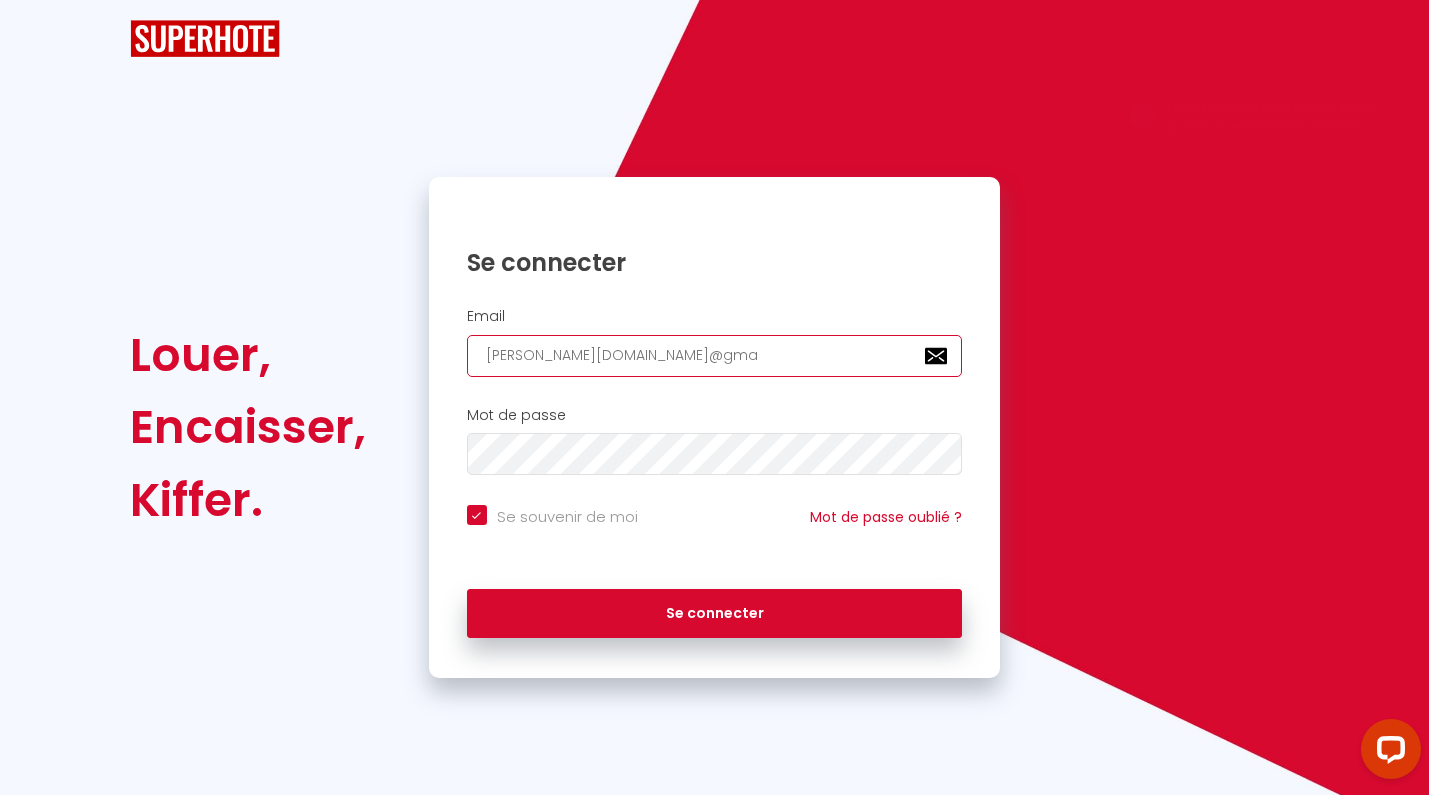 checkbox on "true" 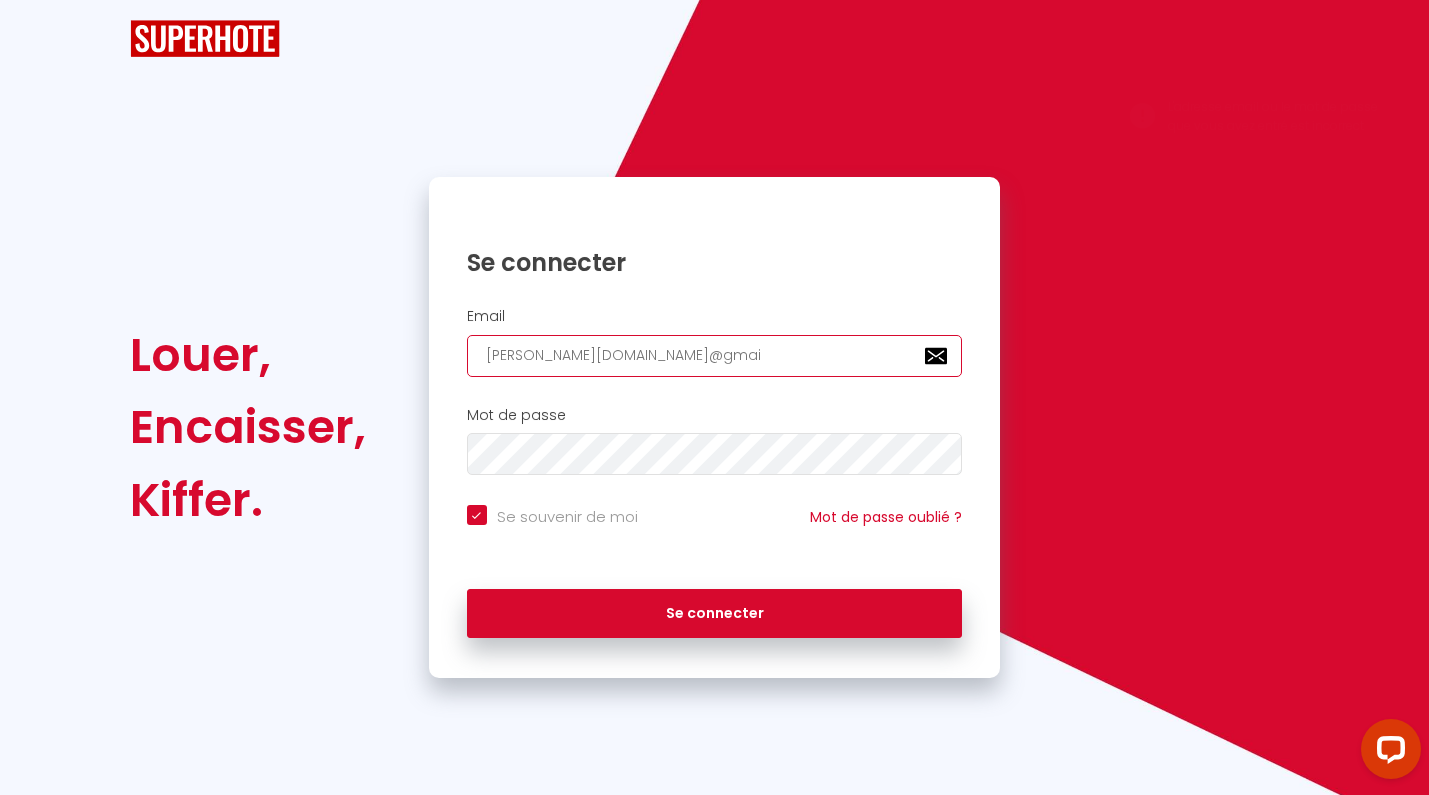 checkbox on "true" 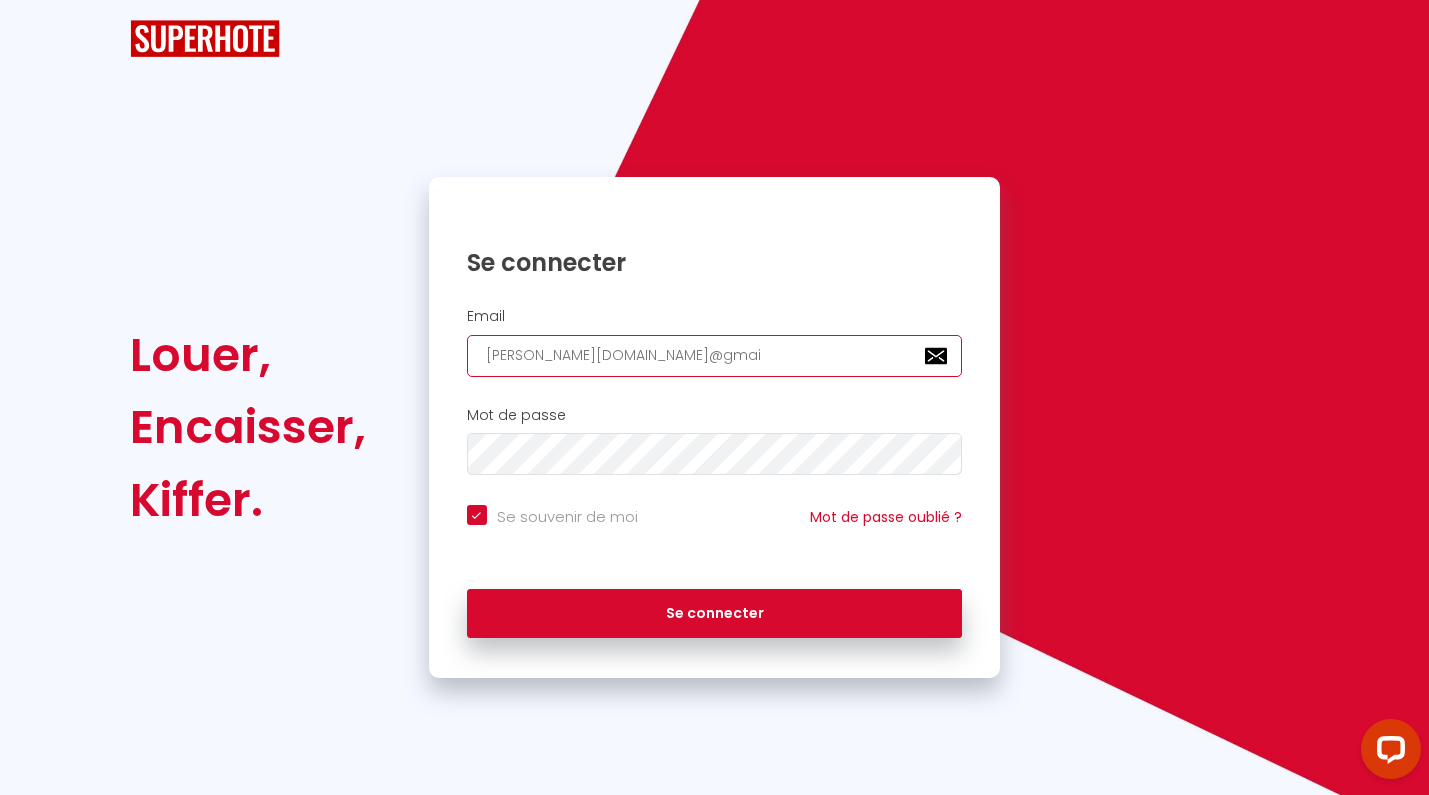 type on "paquet.immo@gmail" 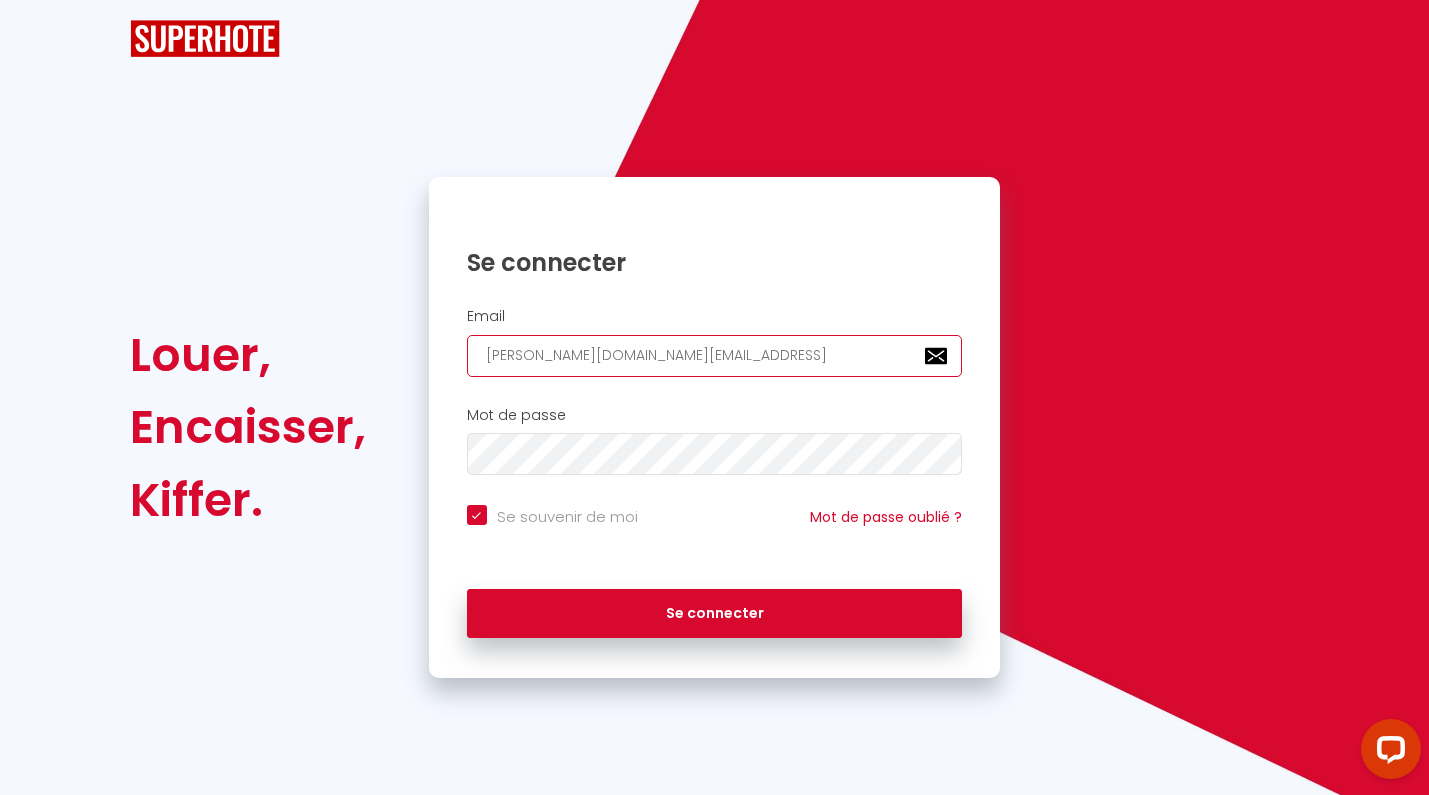 checkbox on "true" 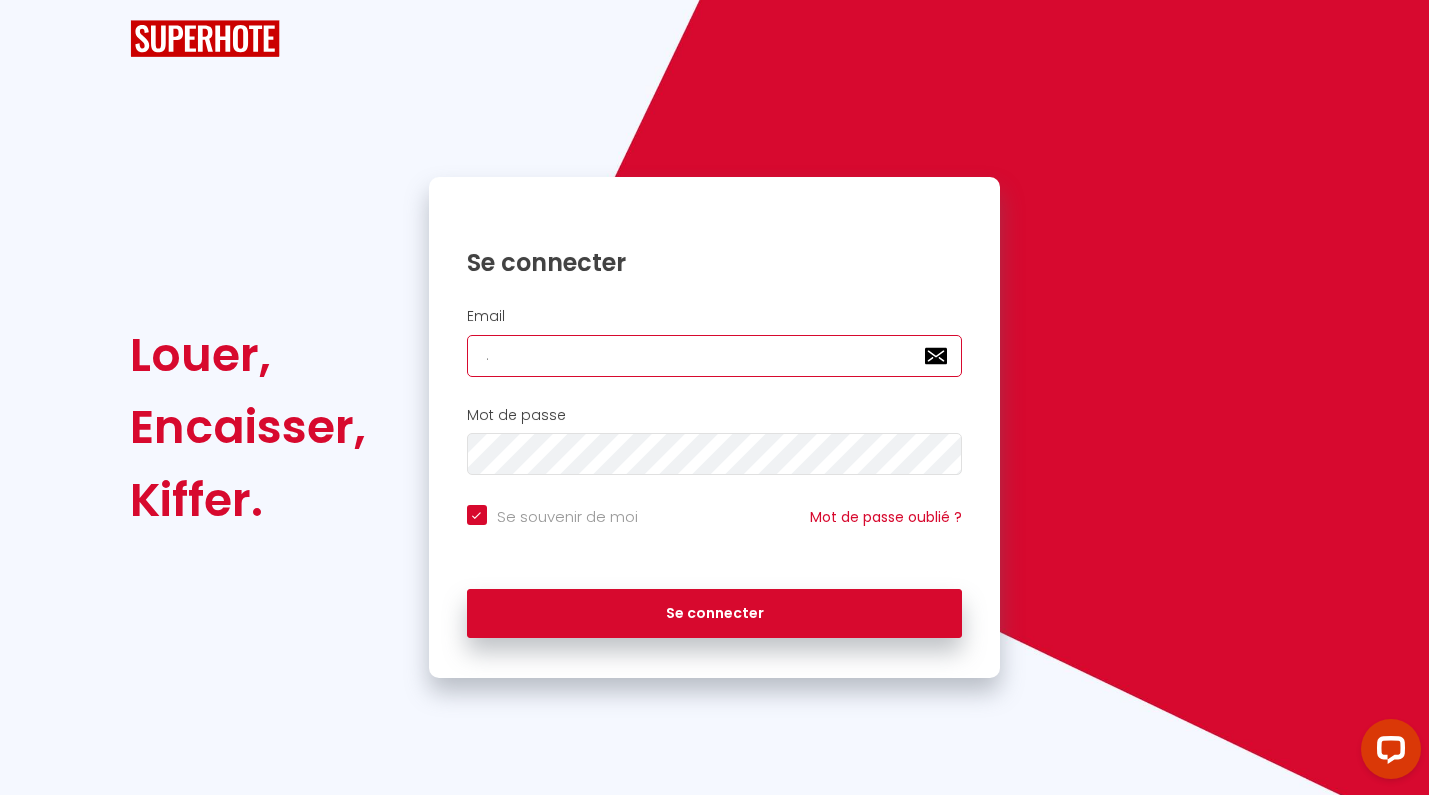 checkbox on "true" 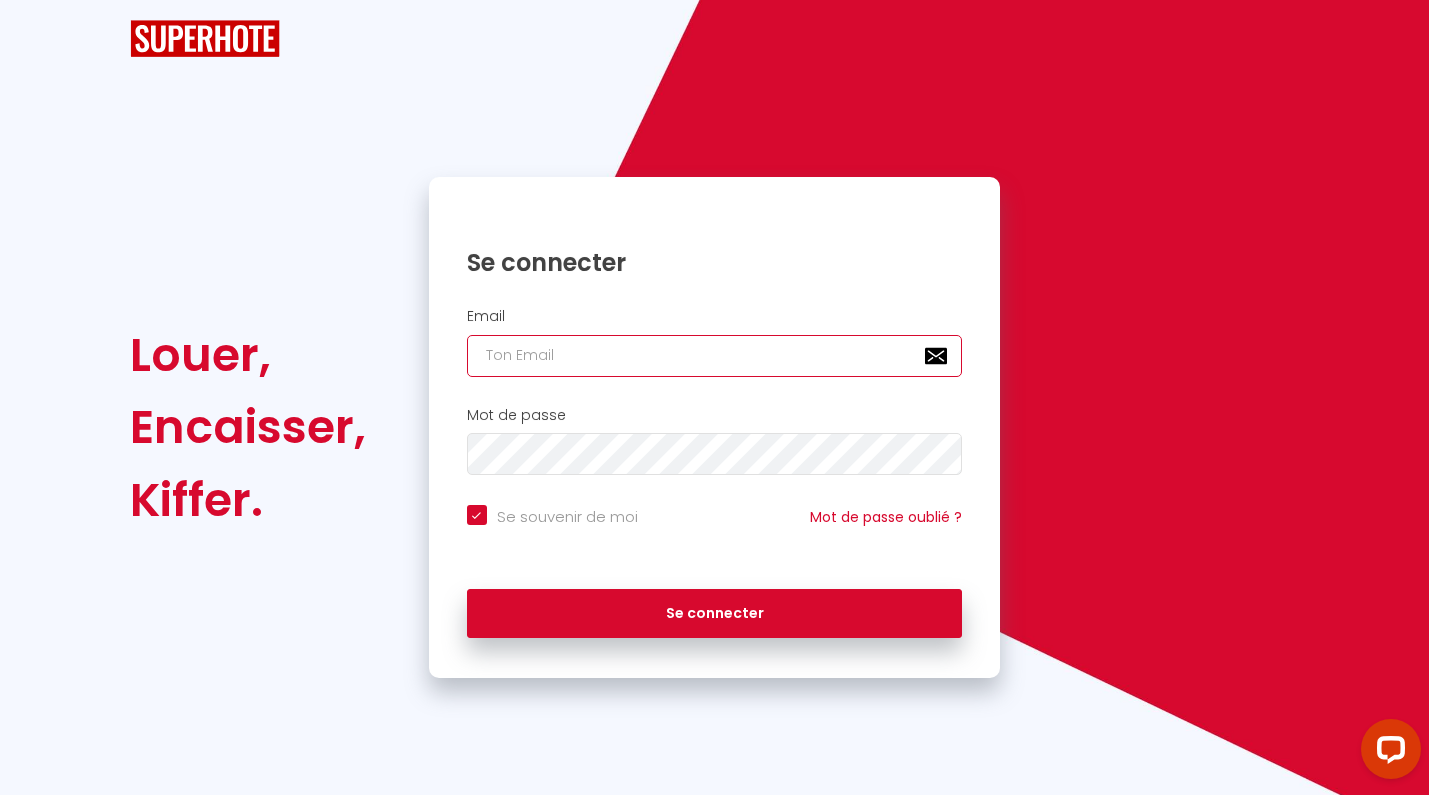 checkbox on "true" 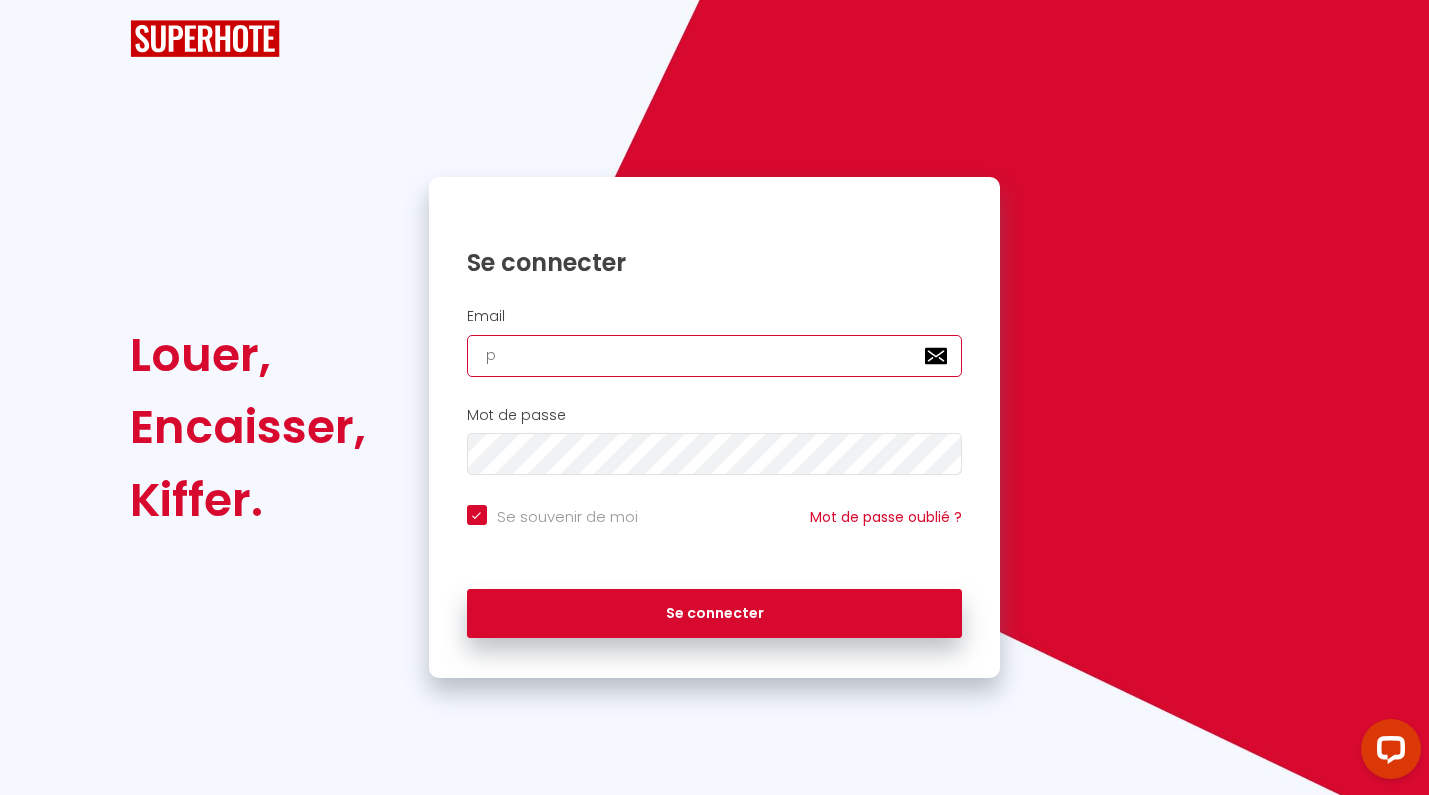 checkbox on "true" 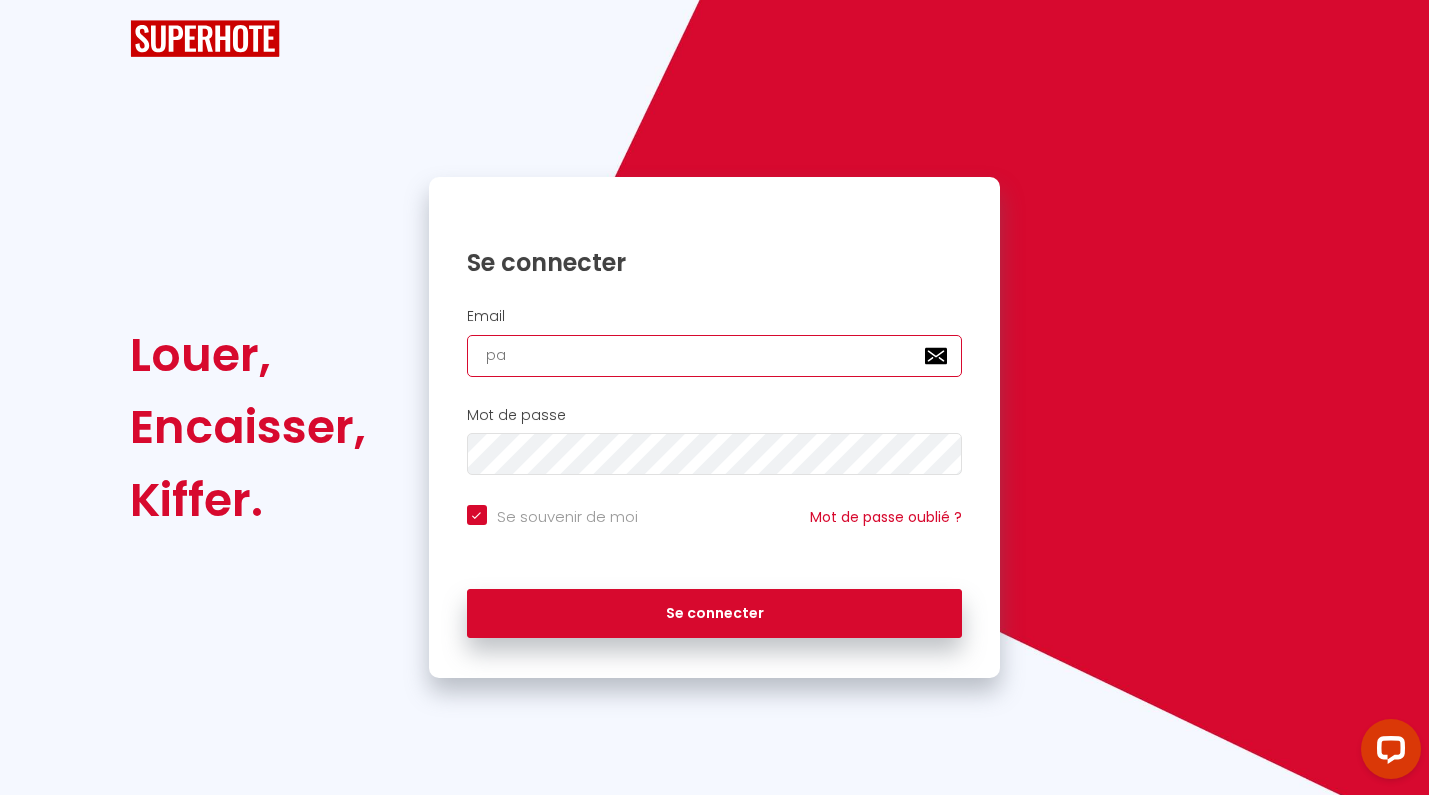 checkbox on "true" 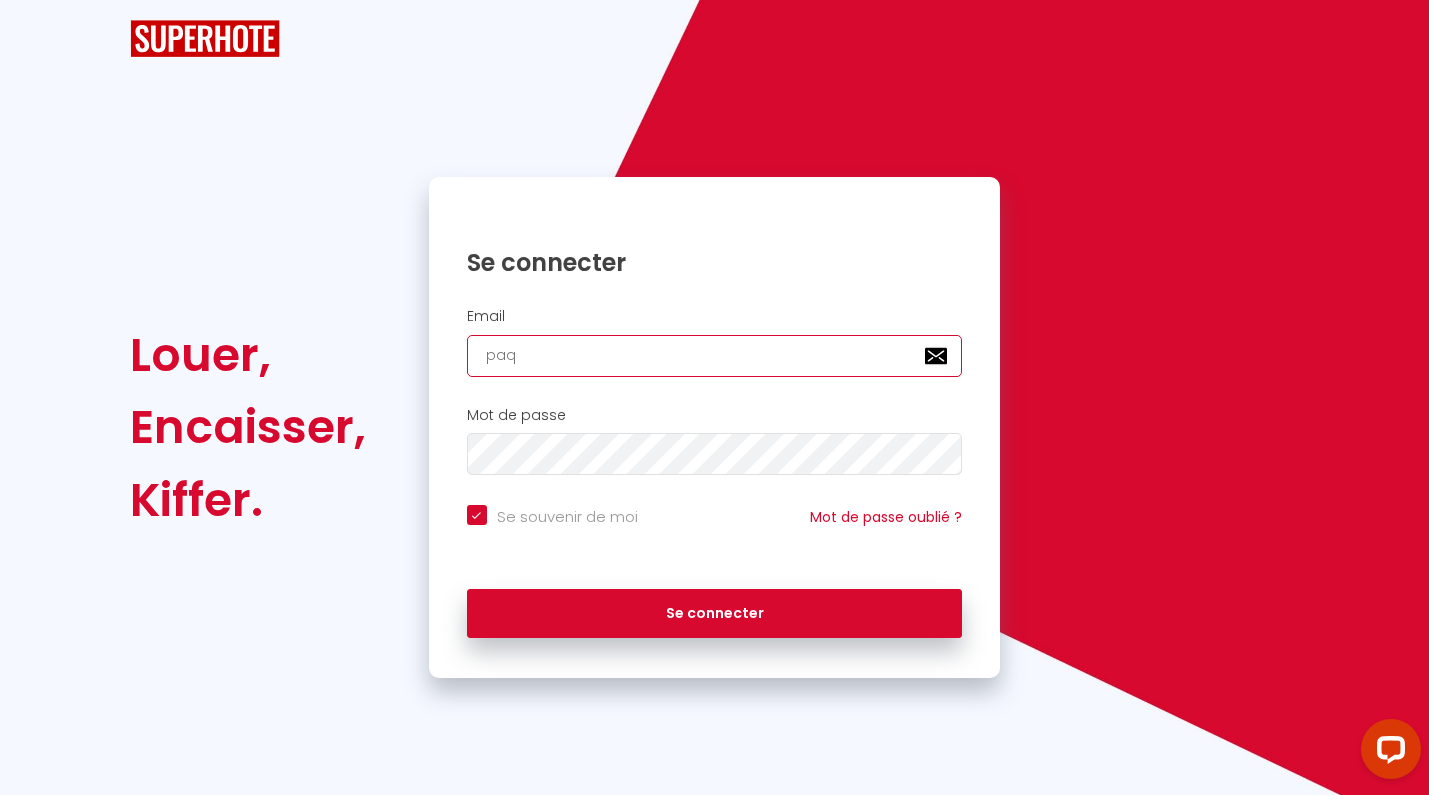 checkbox on "true" 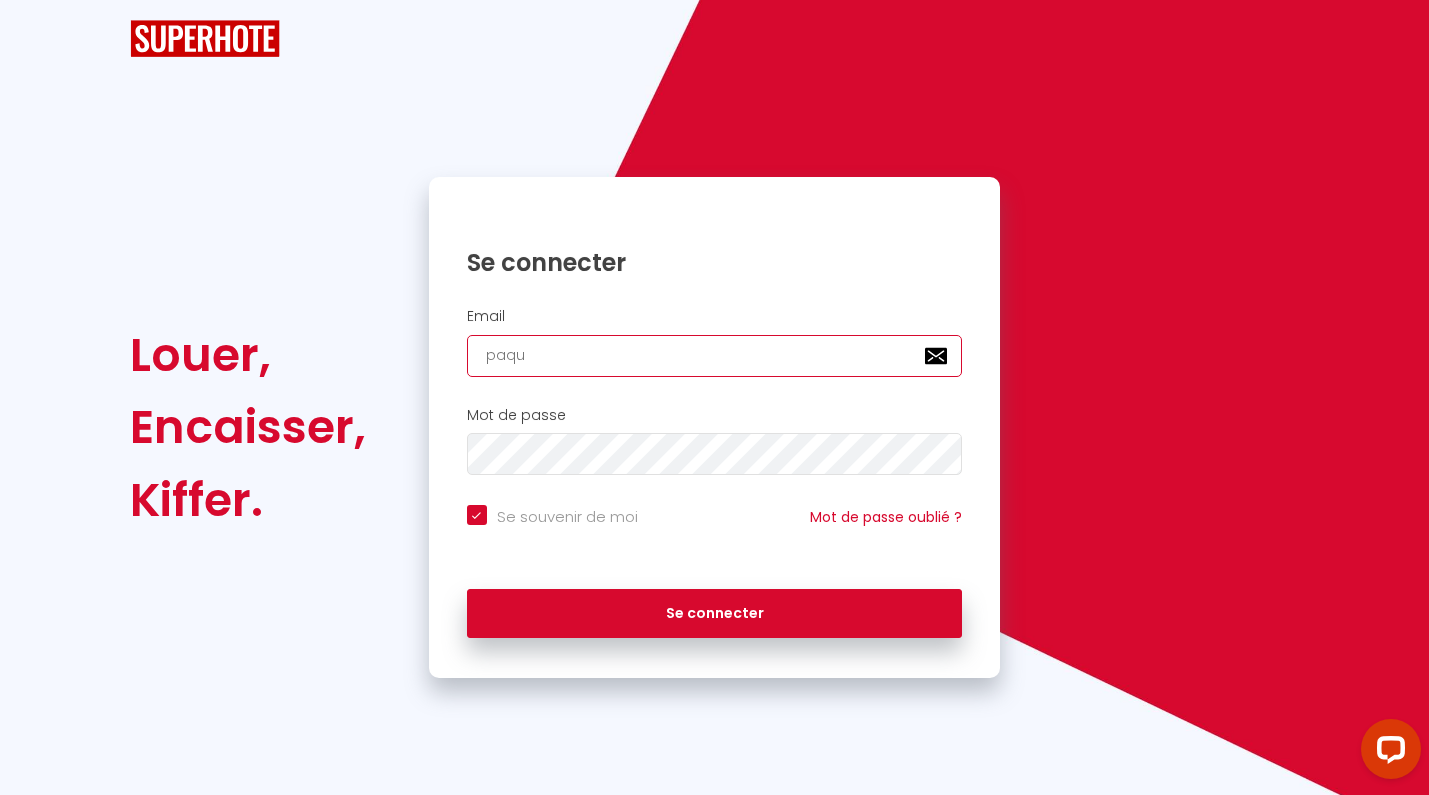 checkbox on "true" 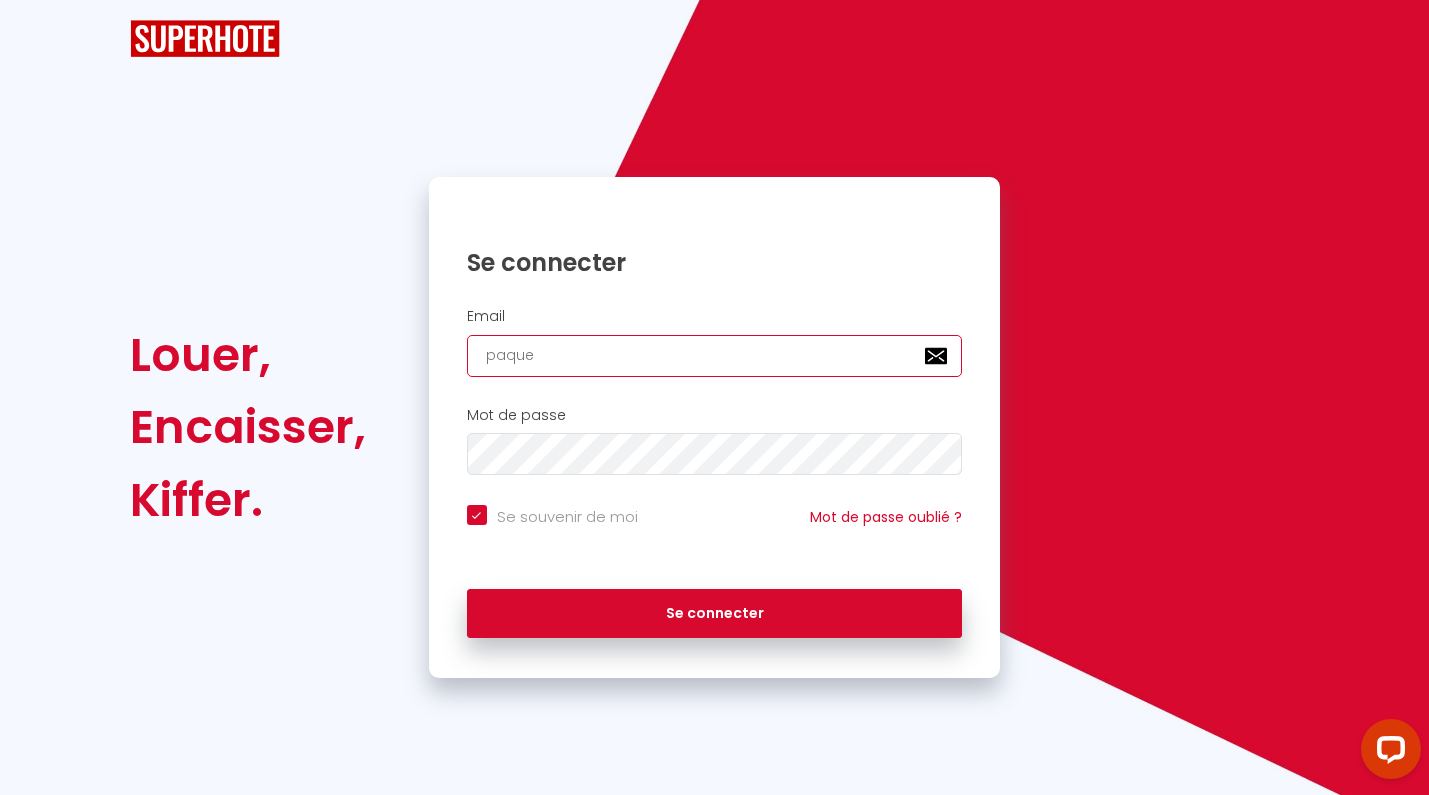 checkbox on "true" 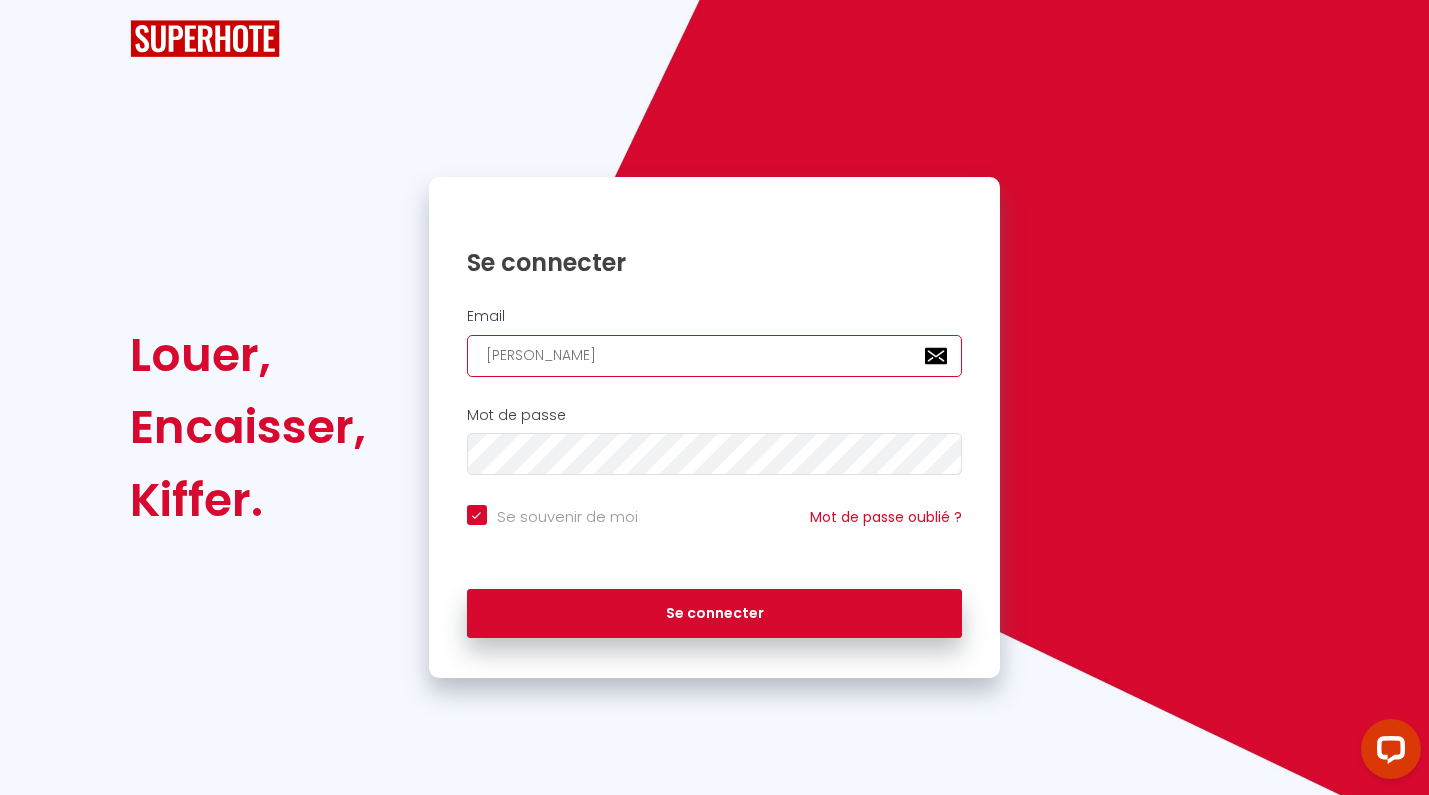 checkbox on "true" 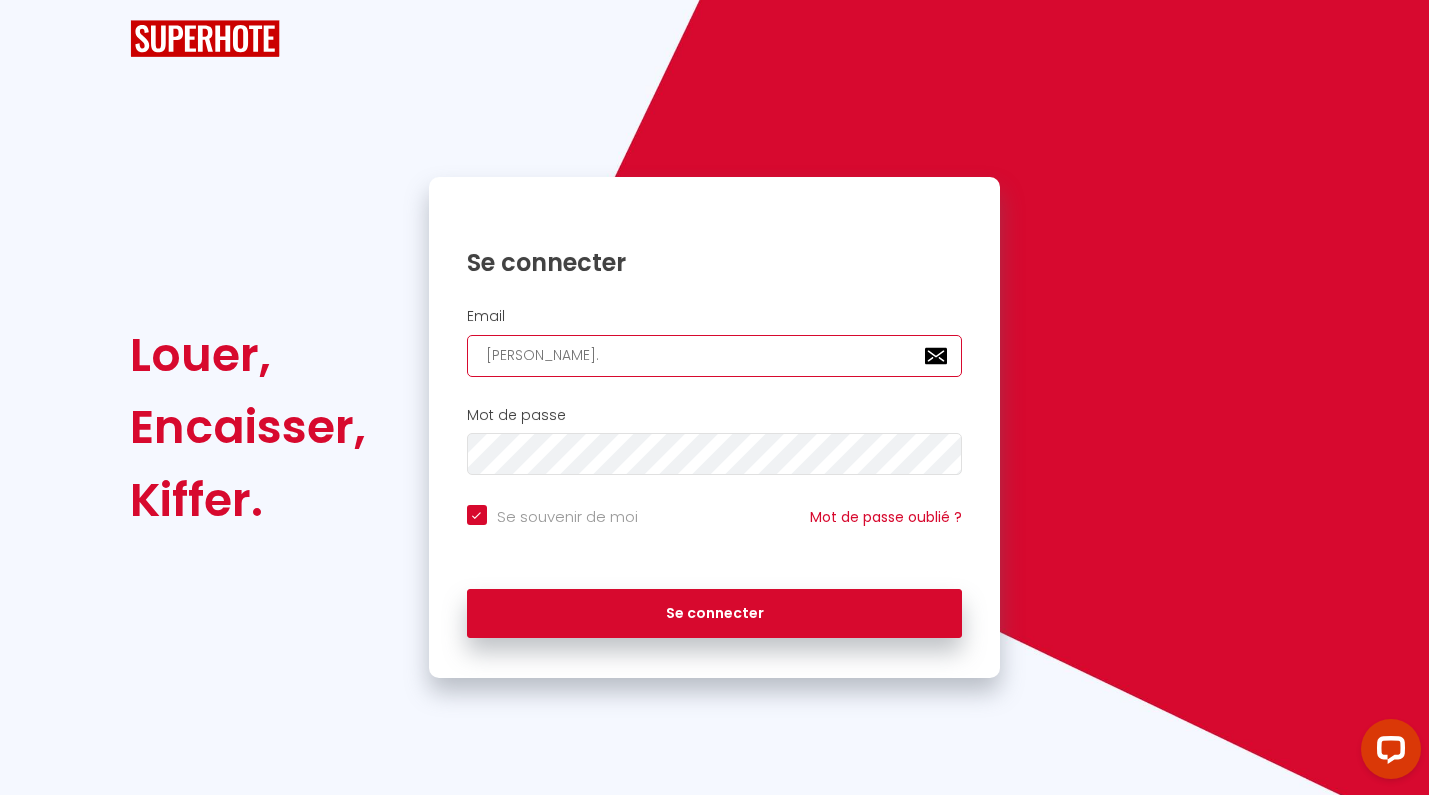checkbox on "true" 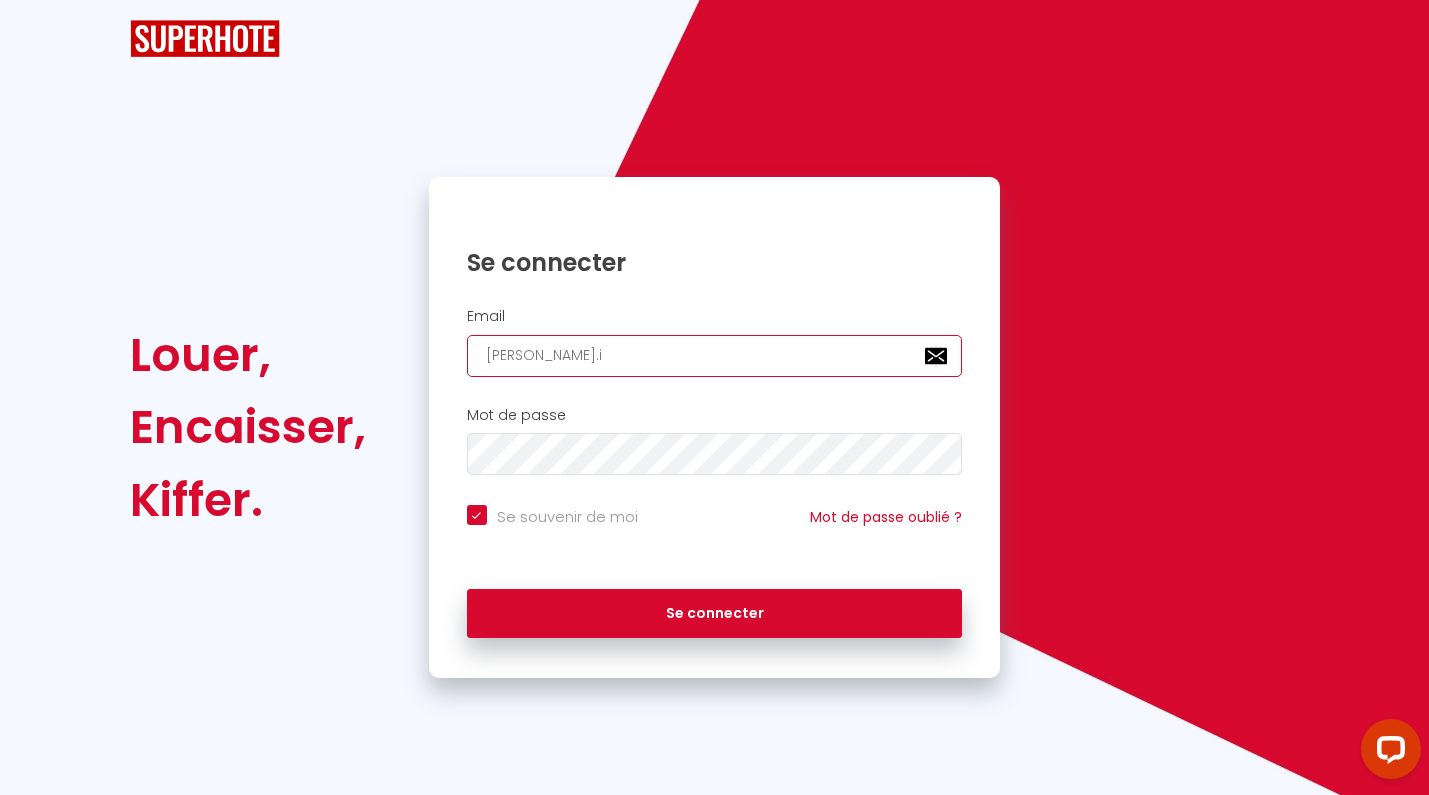 checkbox on "true" 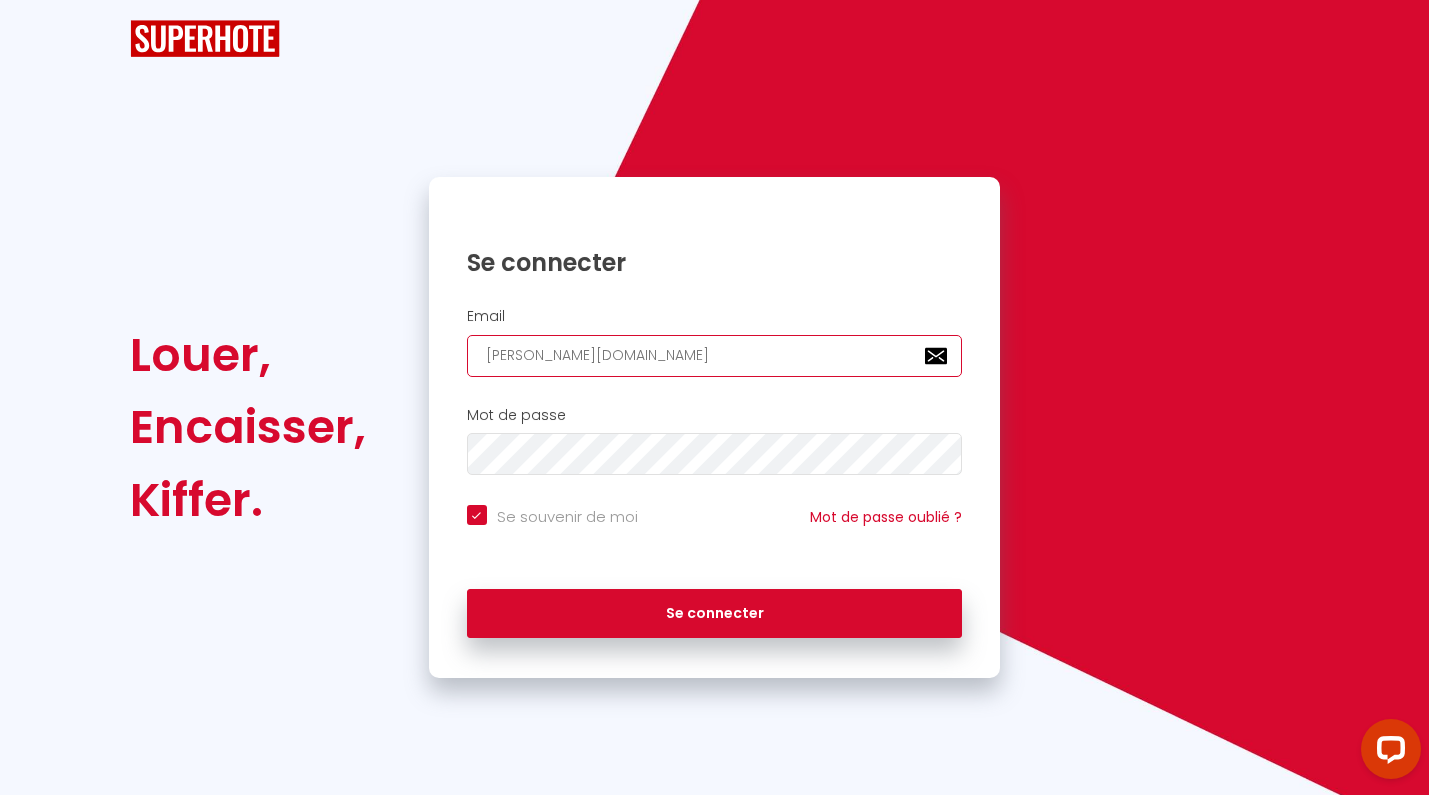 checkbox on "true" 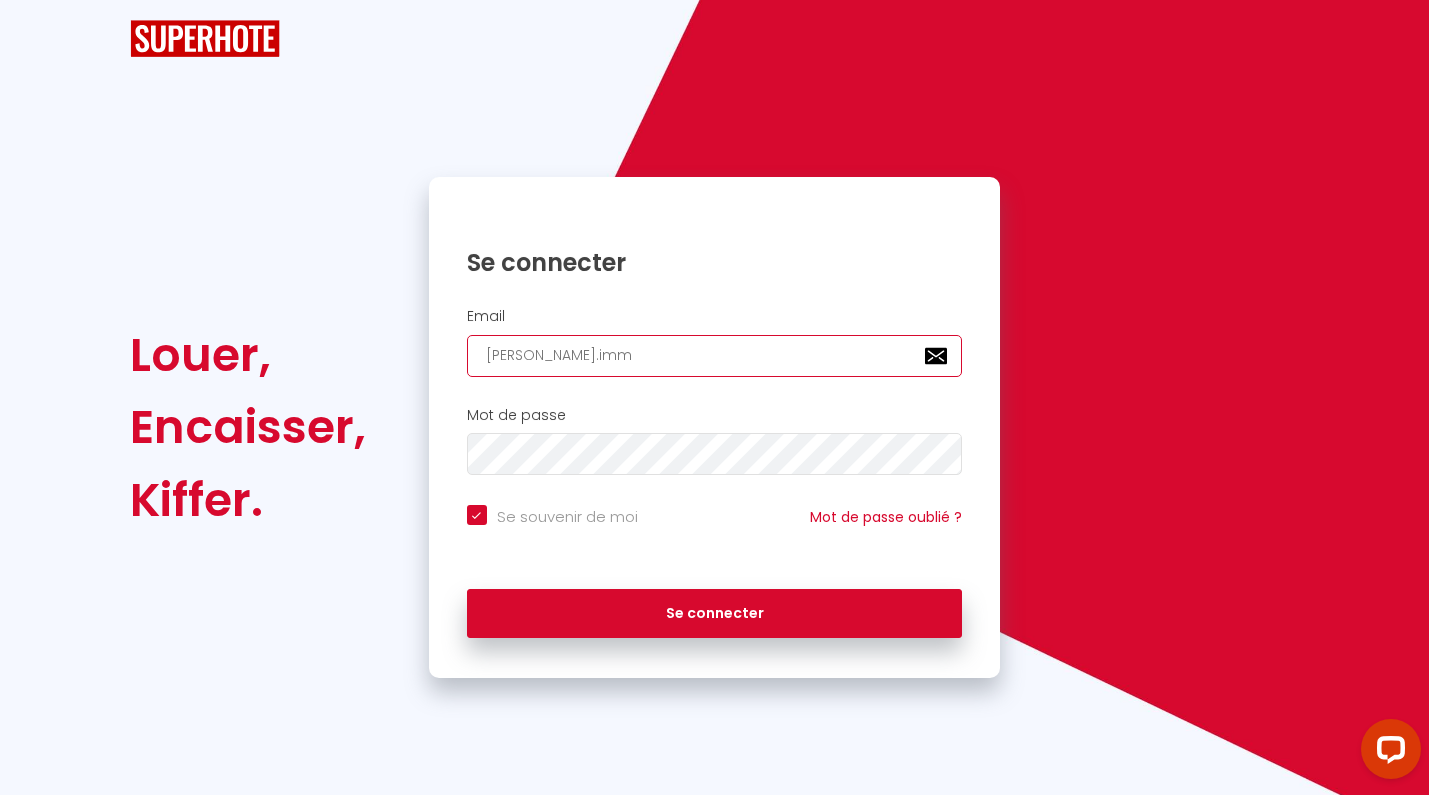 checkbox on "true" 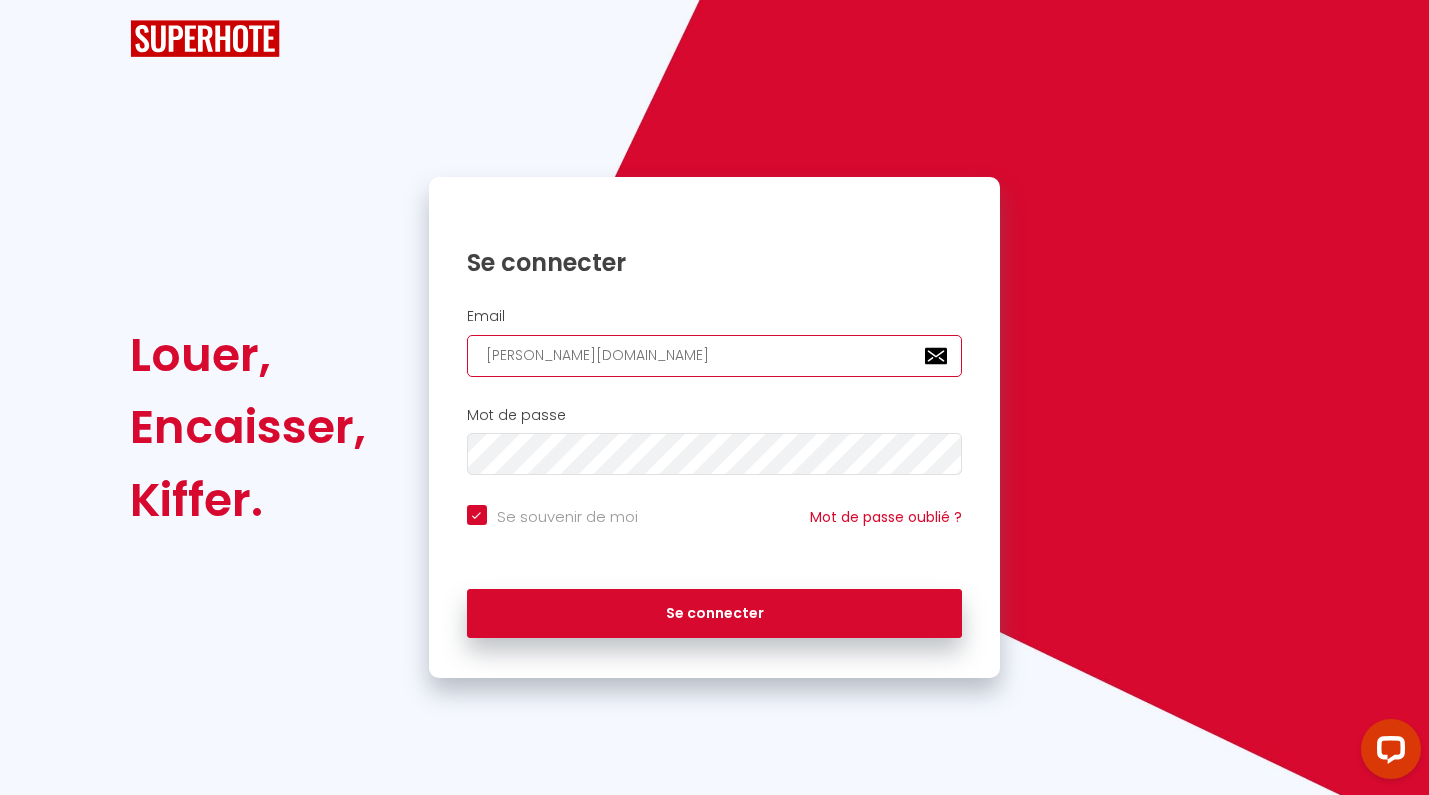 checkbox on "true" 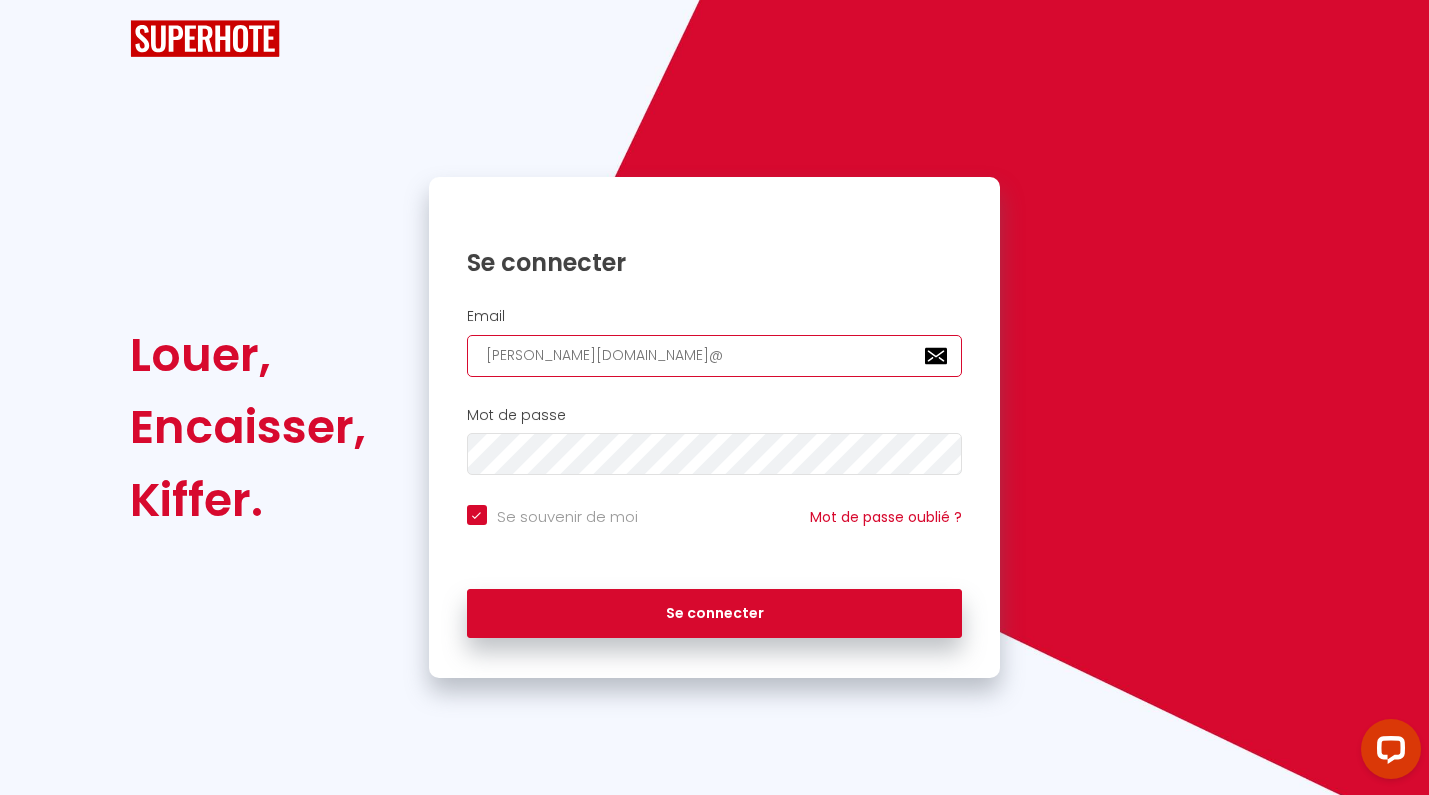 checkbox on "true" 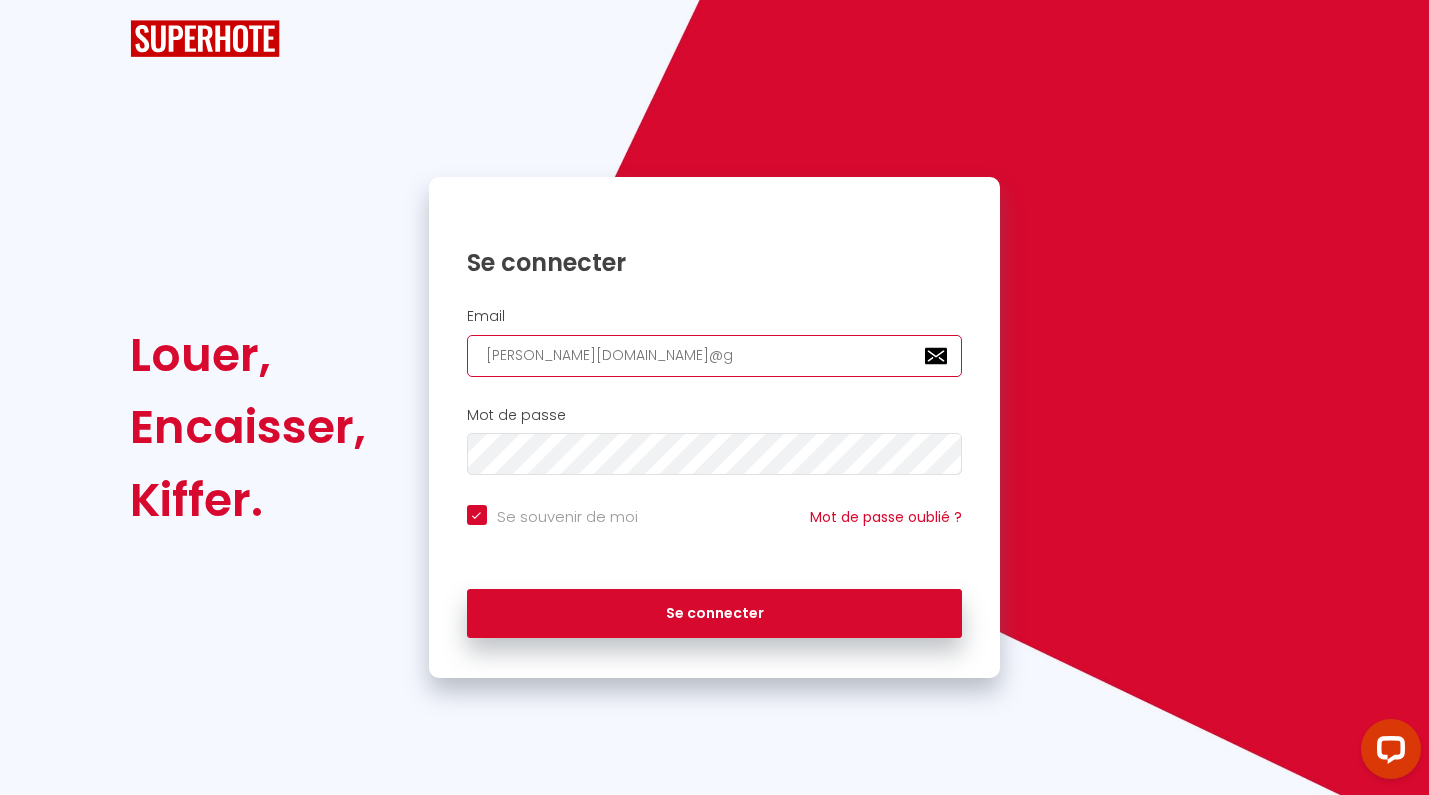 checkbox on "true" 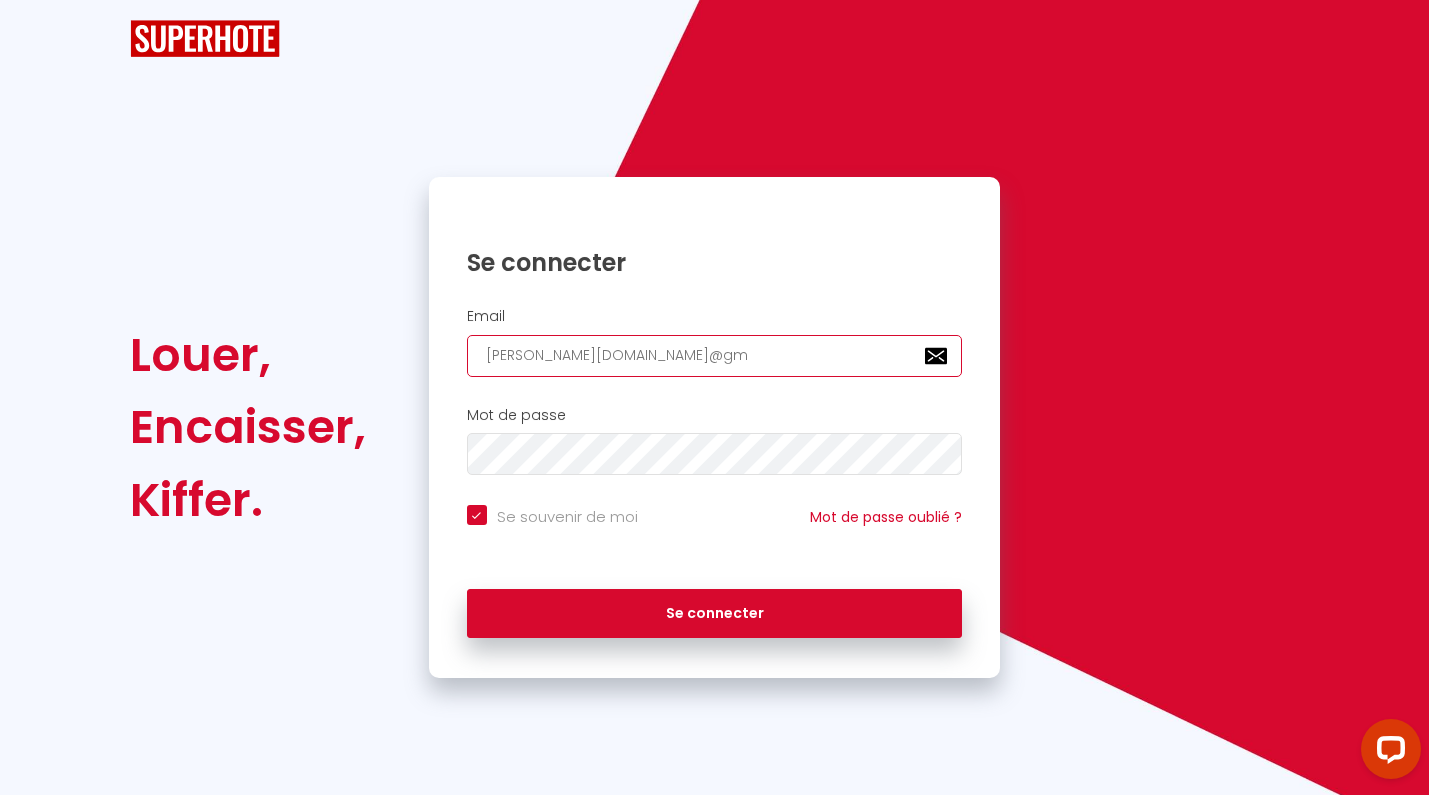 checkbox on "true" 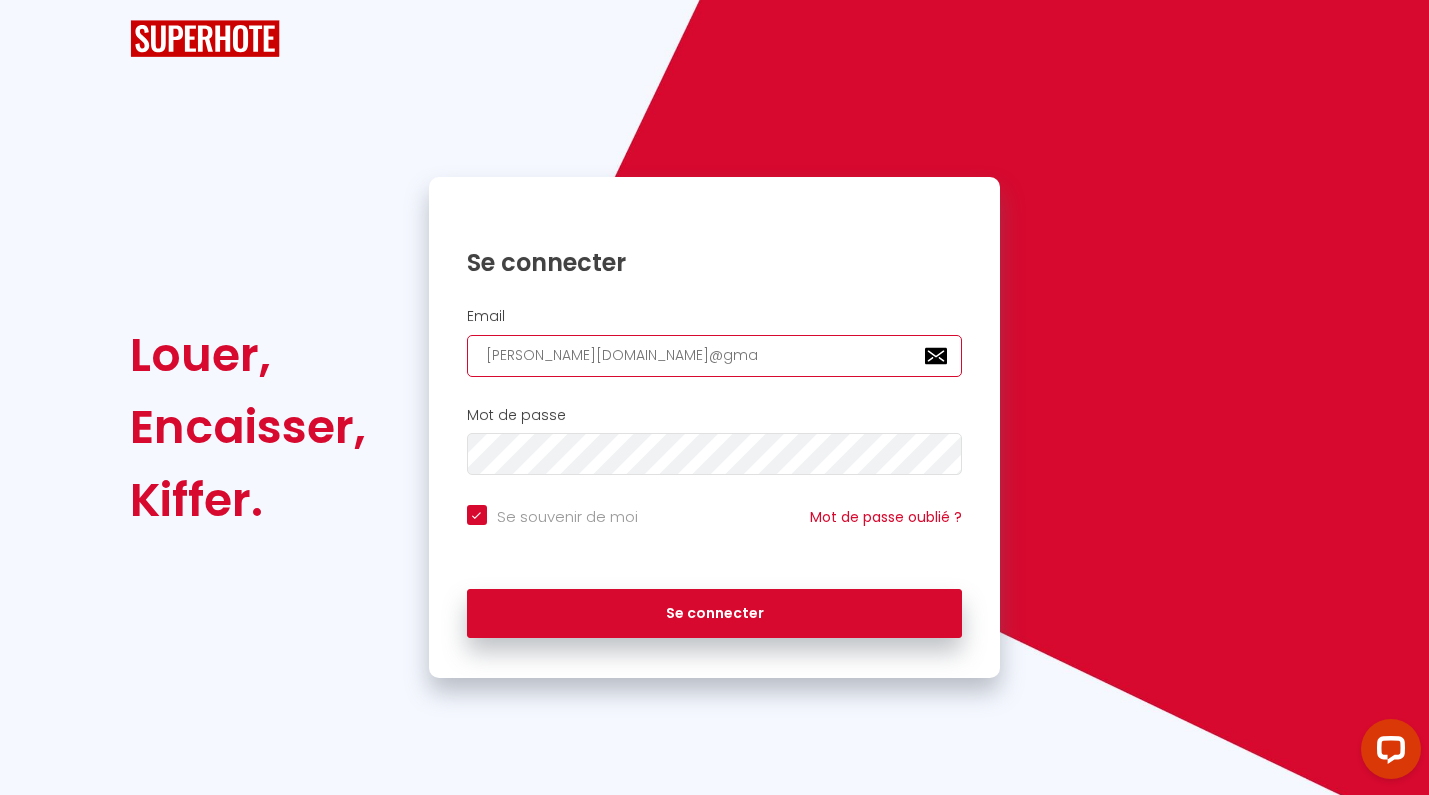 checkbox on "true" 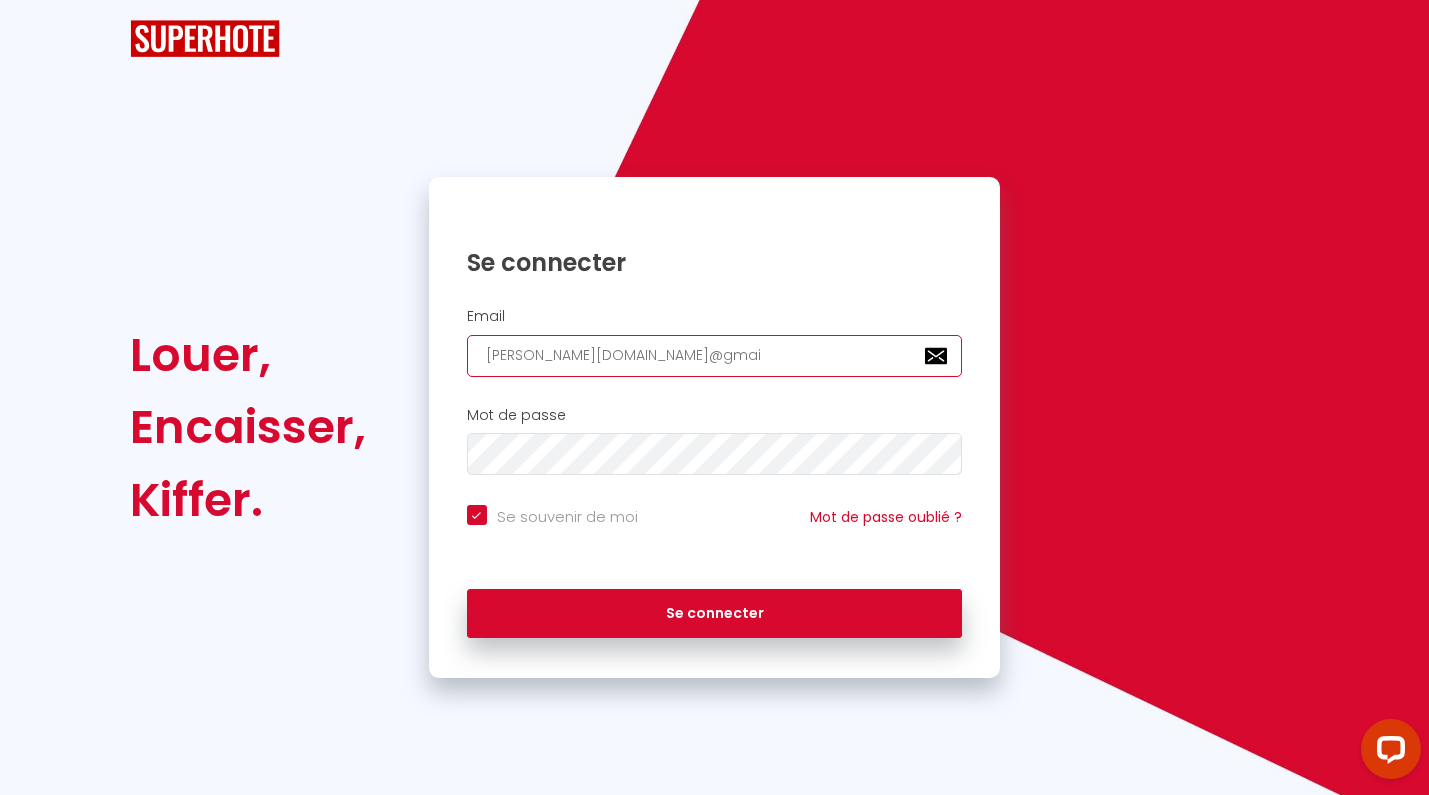 checkbox on "true" 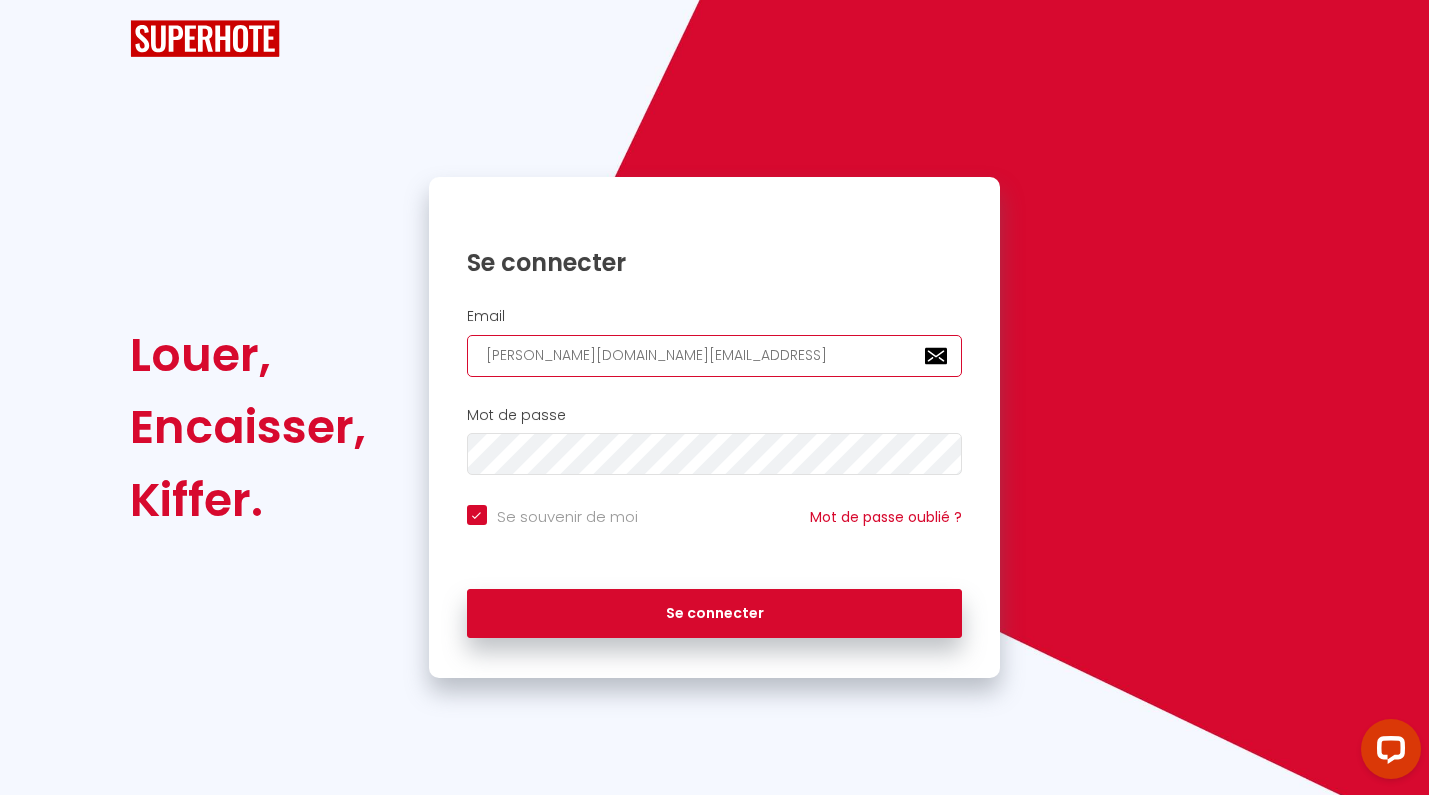 checkbox on "true" 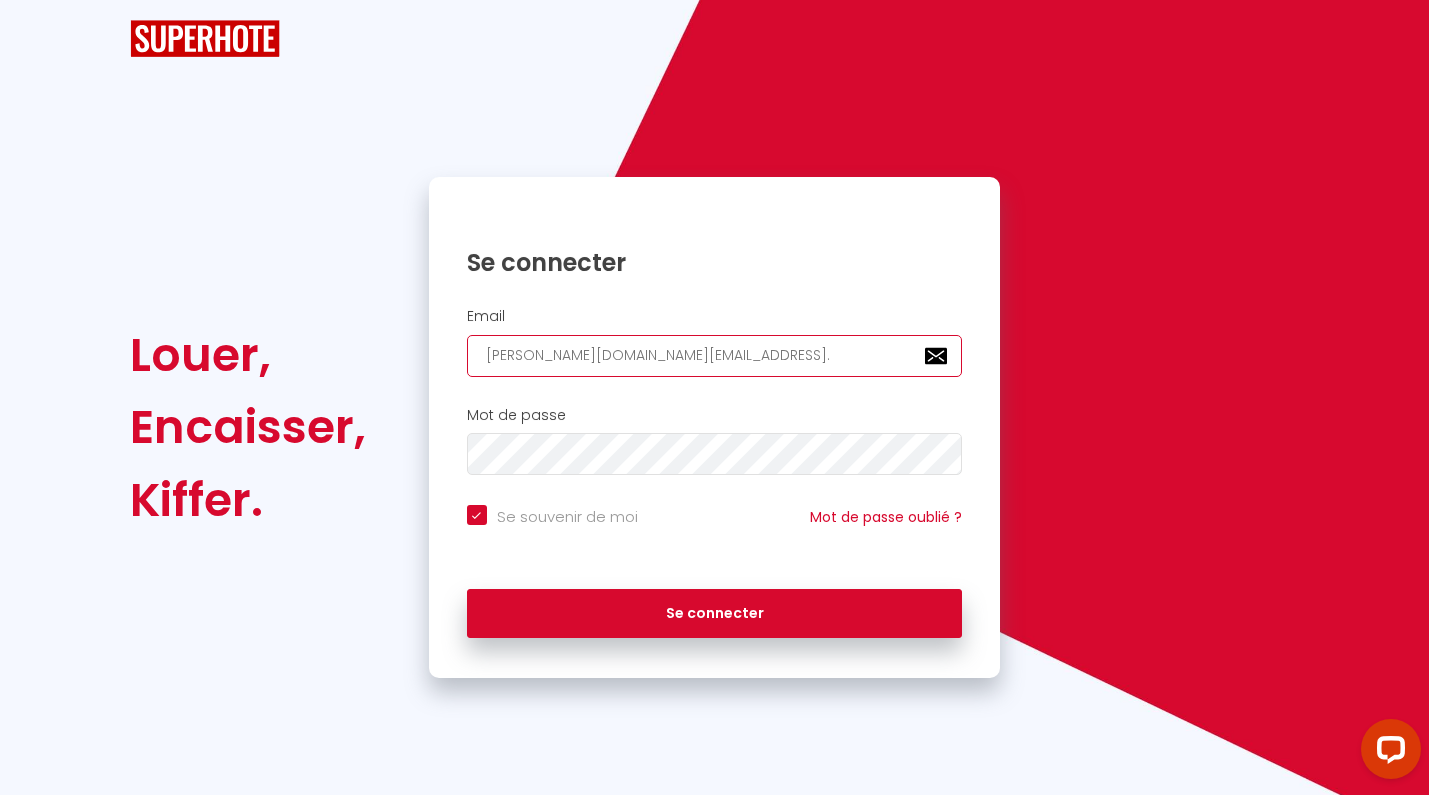 checkbox on "true" 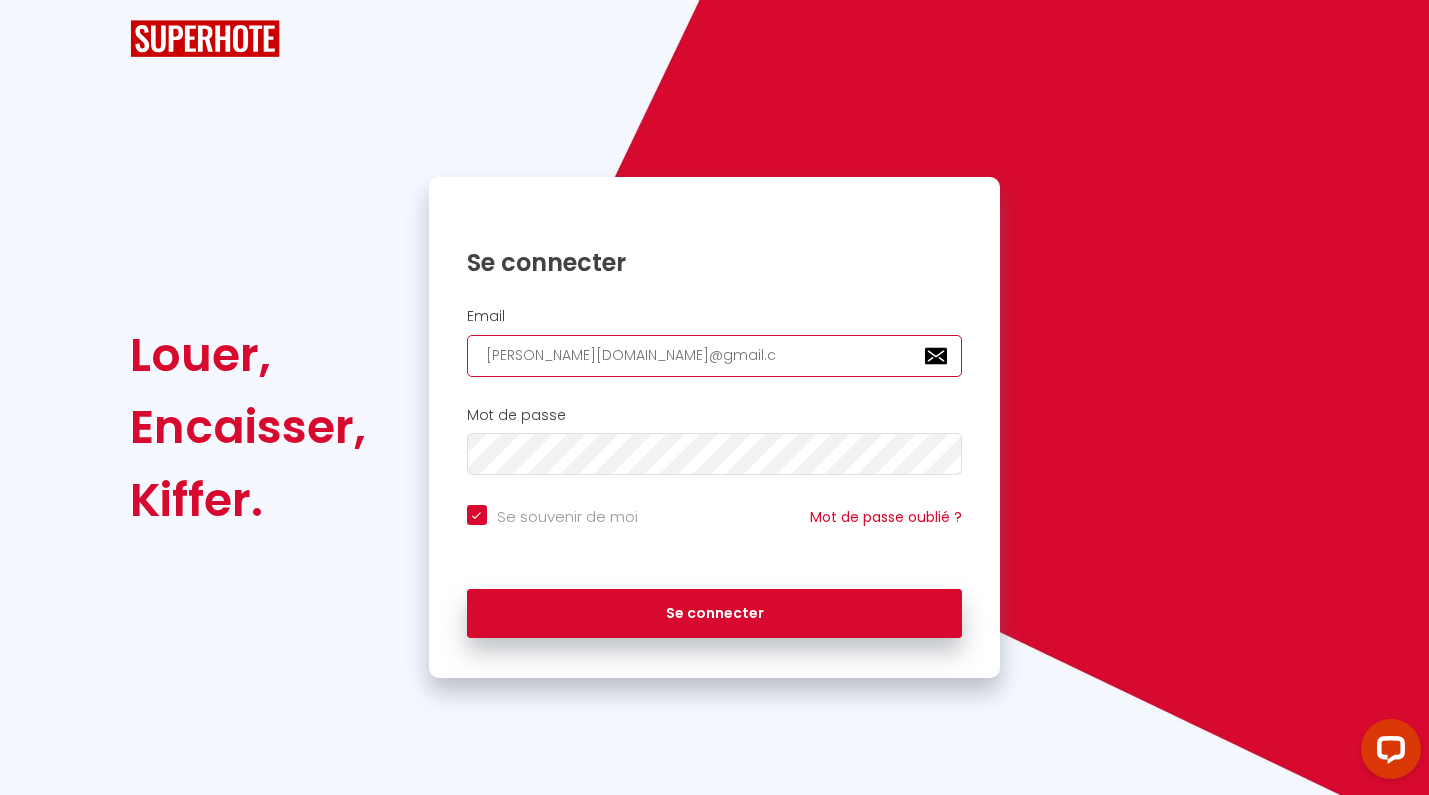 checkbox on "true" 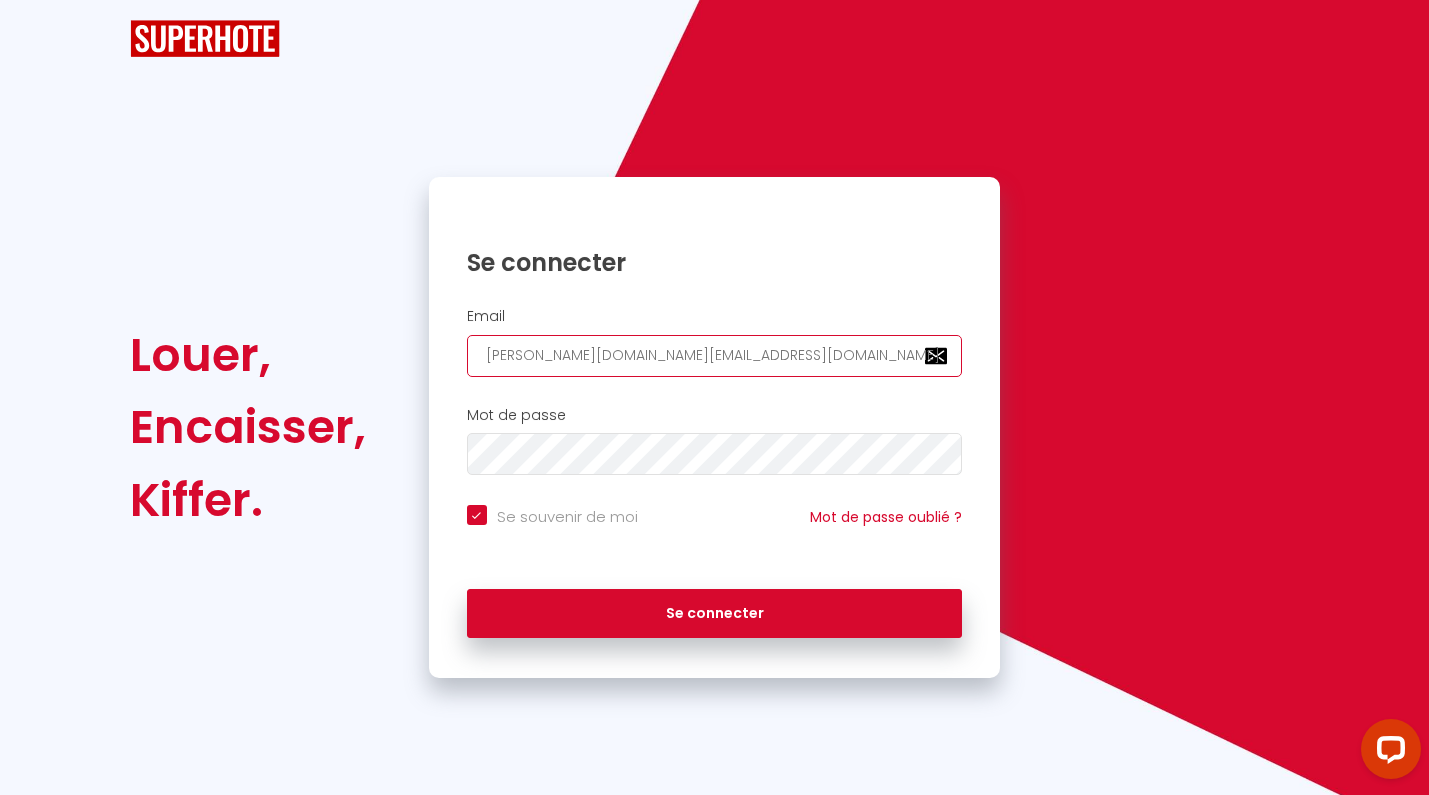 checkbox on "true" 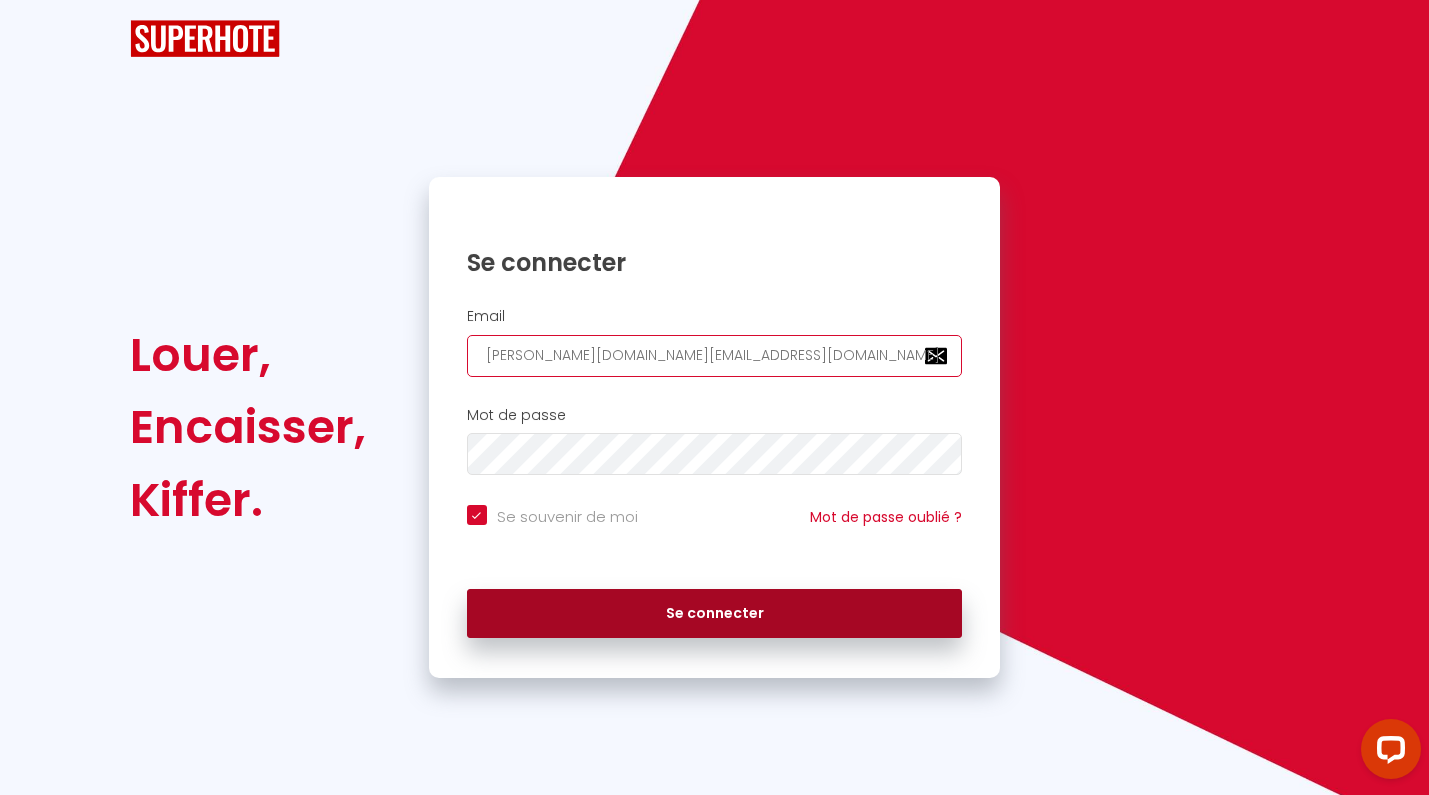 type on "[DOMAIN_NAME][EMAIL_ADDRESS][DOMAIN_NAME]" 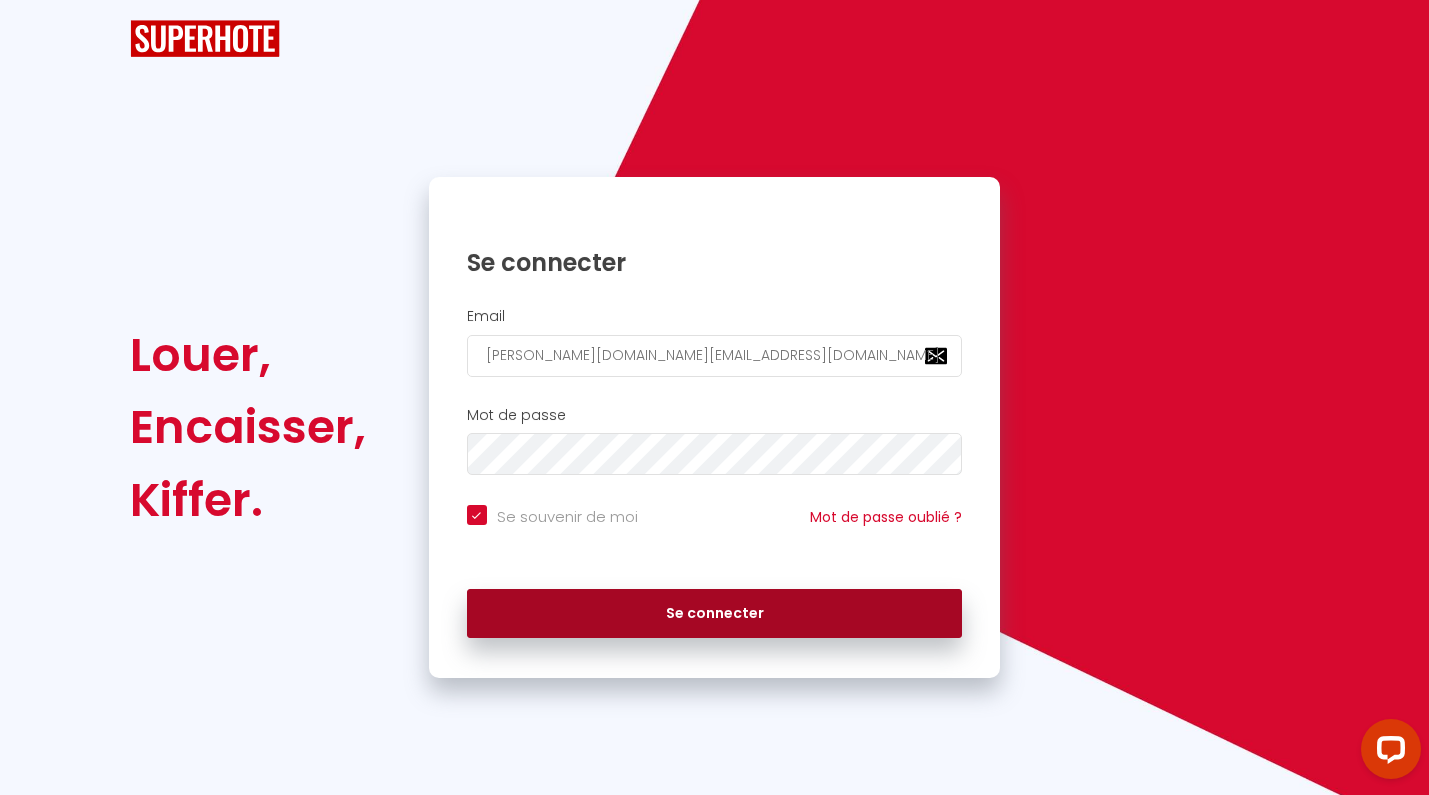 click on "Se connecter" at bounding box center [715, 614] 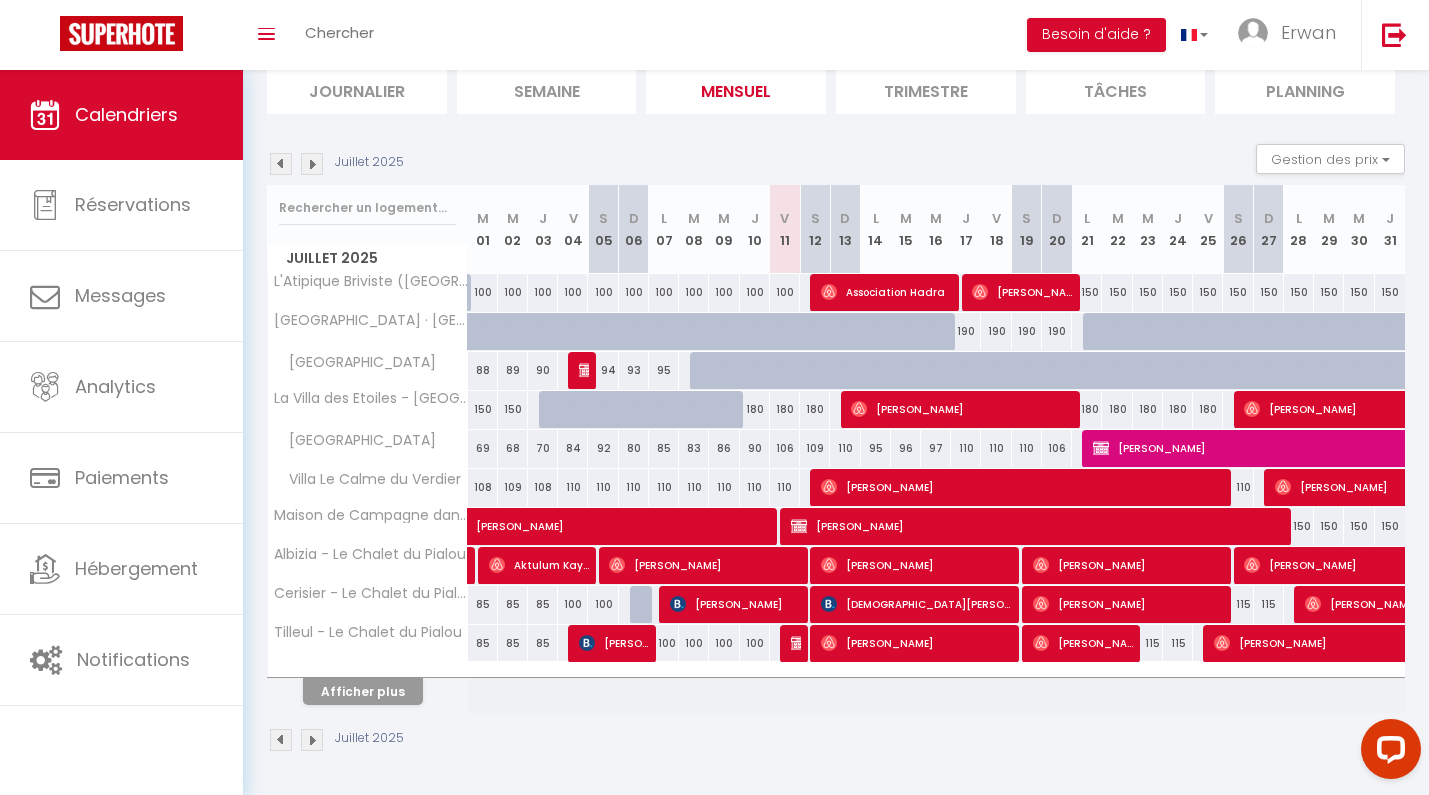 scroll, scrollTop: 142, scrollLeft: 0, axis: vertical 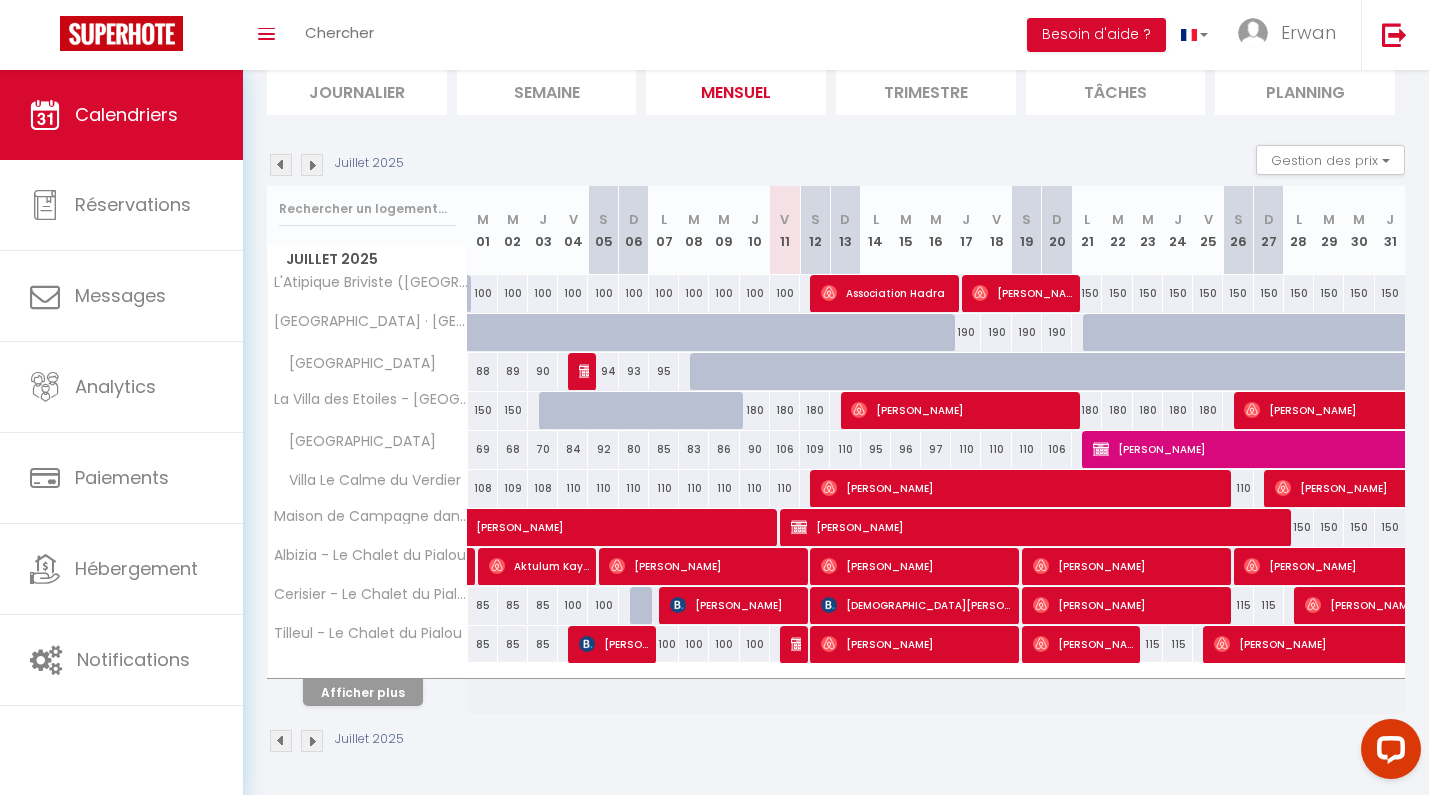 click on "Afficher plus" at bounding box center (363, 692) 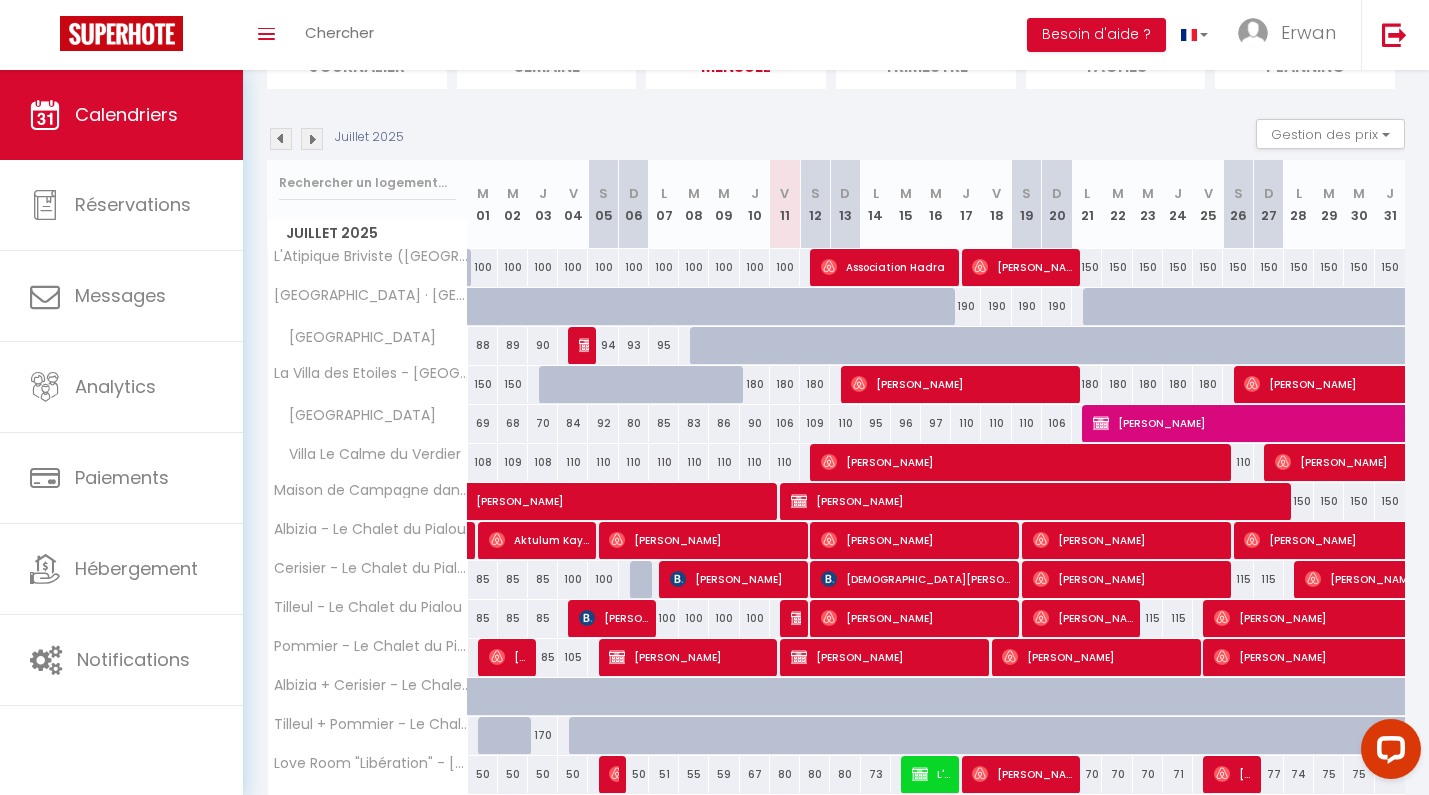 scroll, scrollTop: 137, scrollLeft: 0, axis: vertical 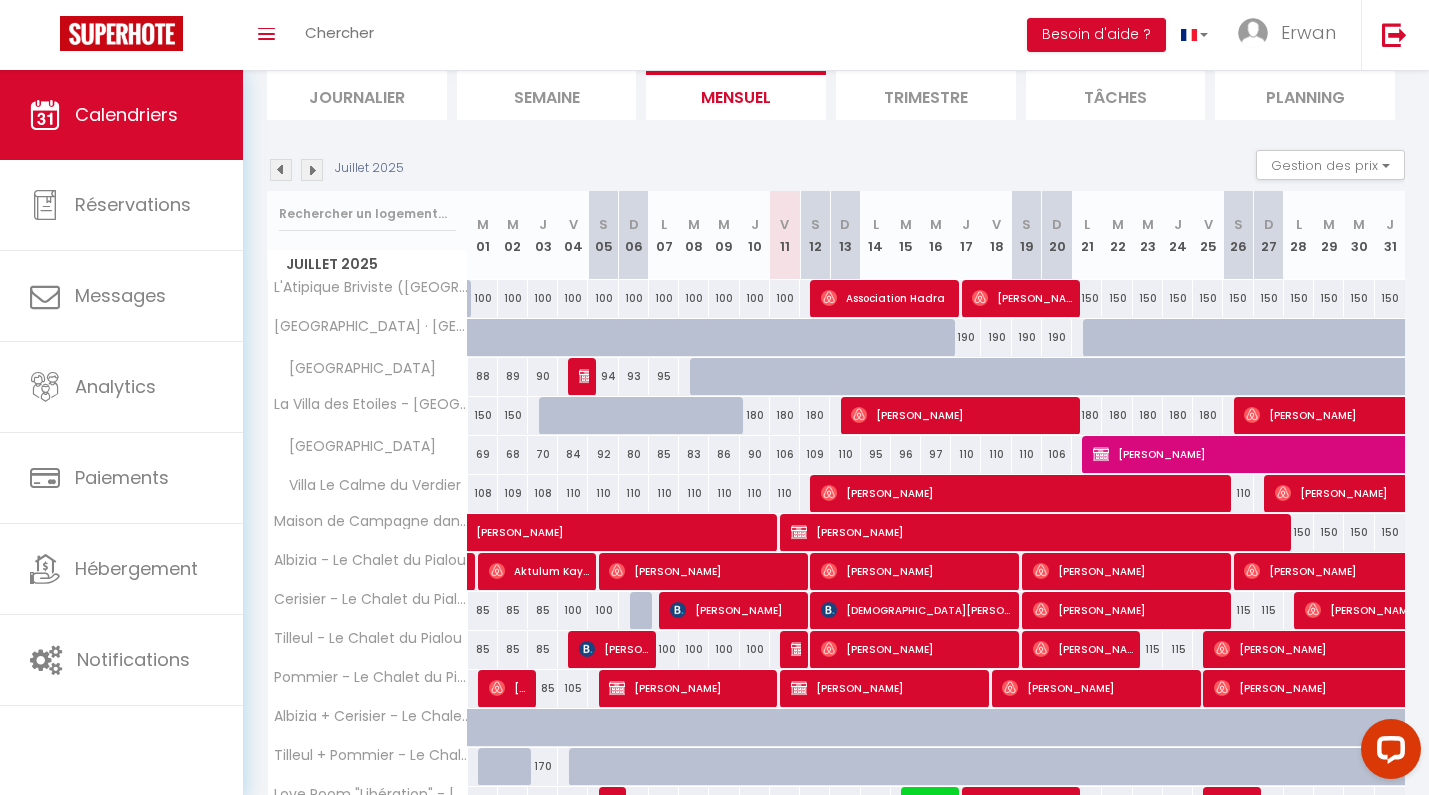 click at bounding box center (281, 170) 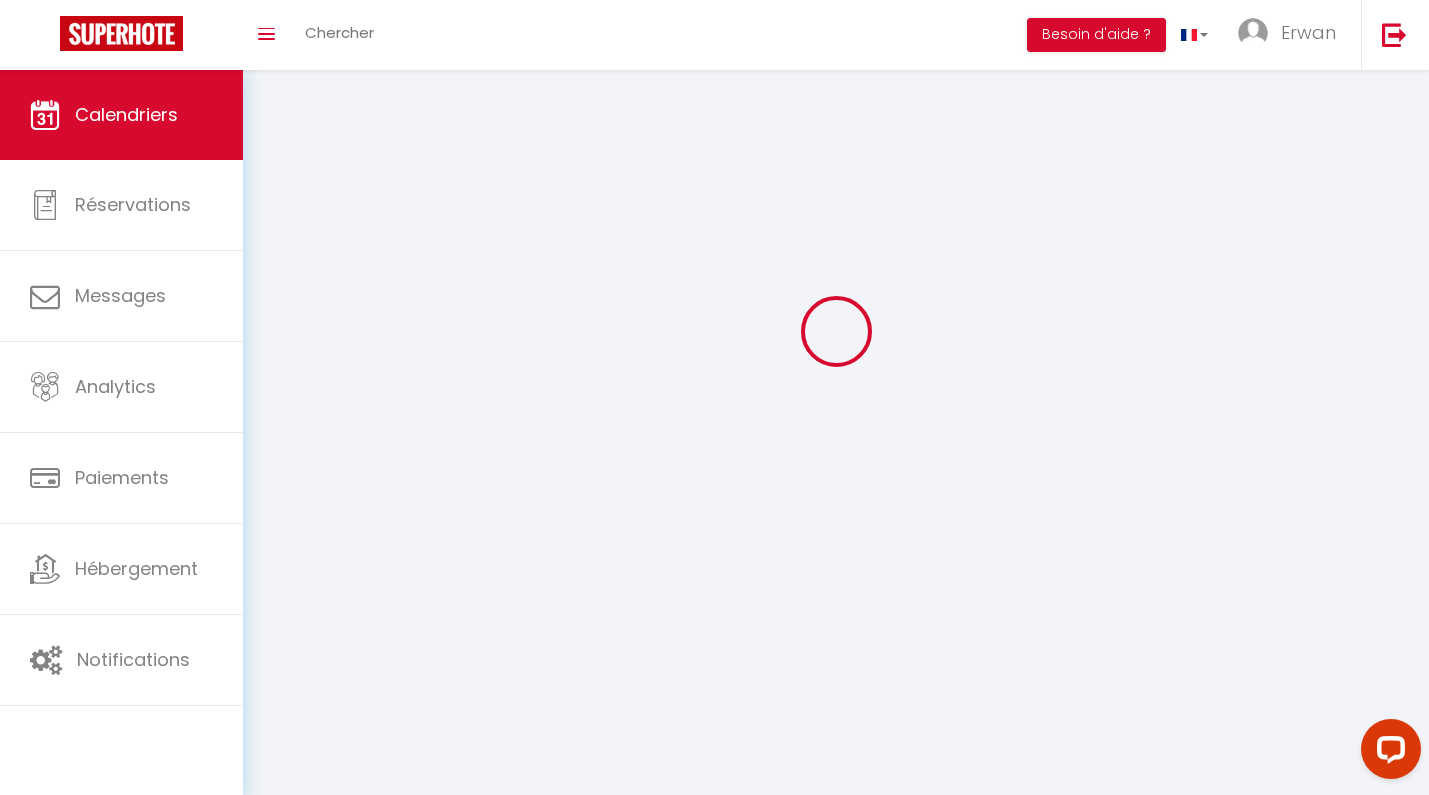 scroll, scrollTop: 70, scrollLeft: 0, axis: vertical 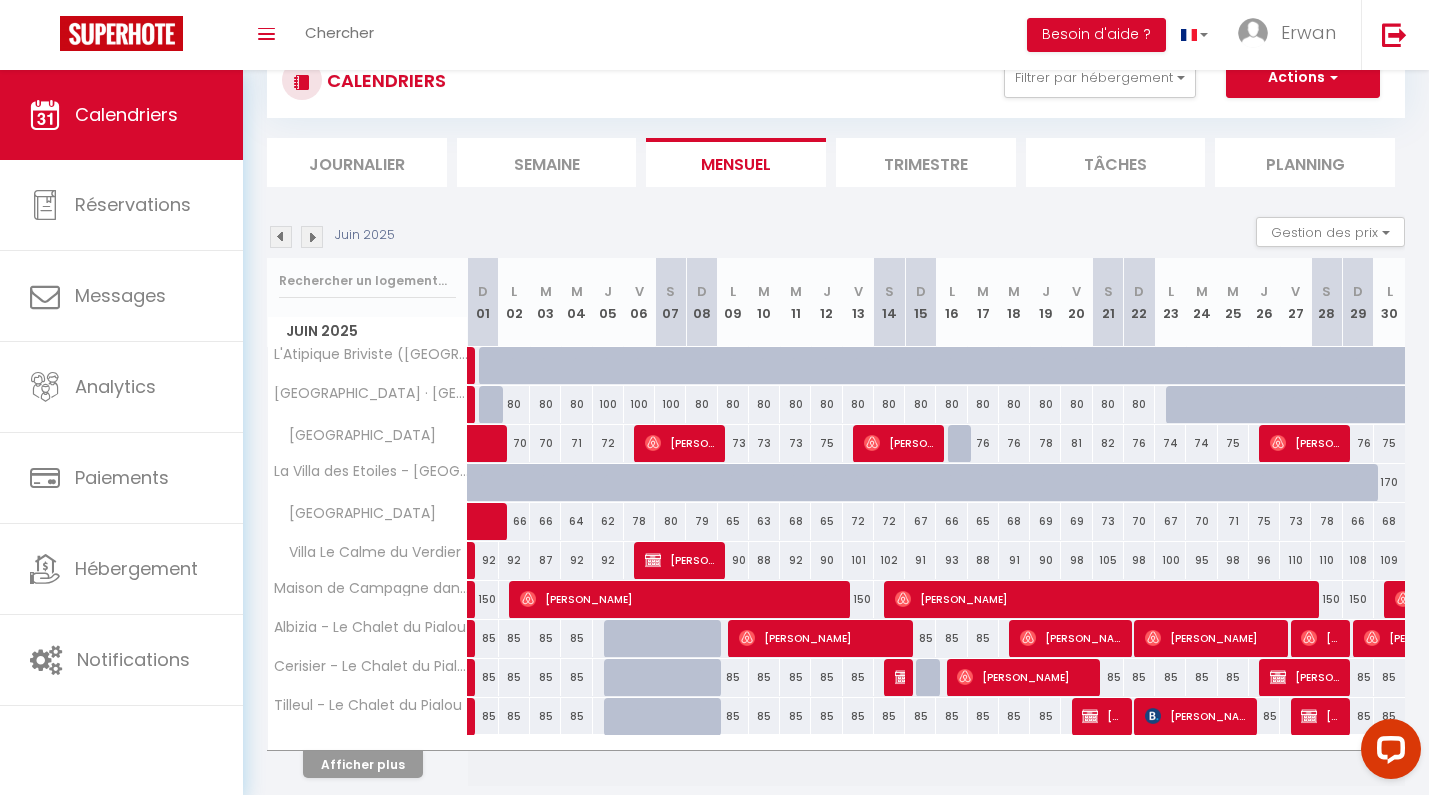 click on "Juin 2025
Gestion des prix
Nb Nuits minimum   Règles   Disponibilité" at bounding box center [836, 237] 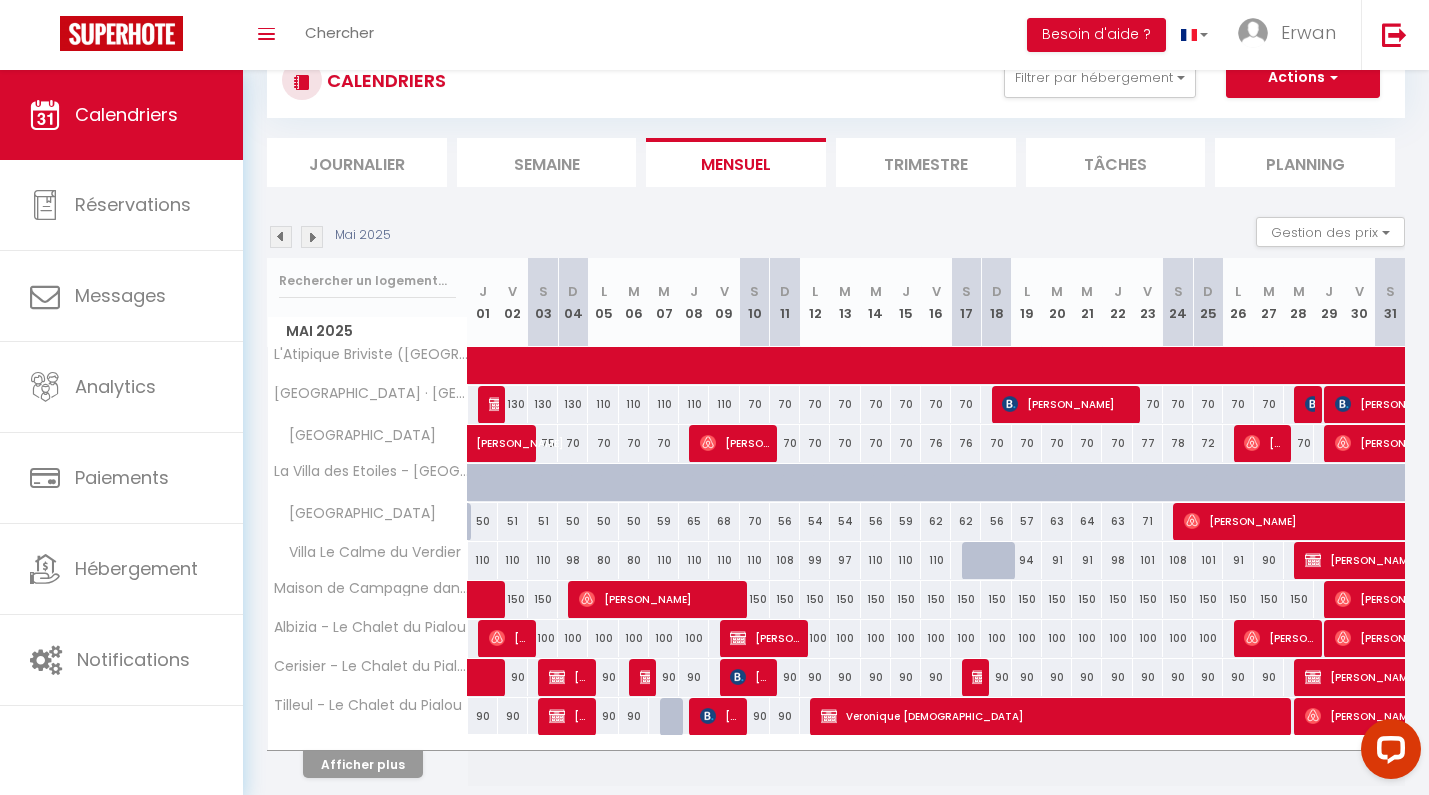 click on "Mai 2025
Gestion des prix
Nb Nuits minimum   Règles   Disponibilité" at bounding box center [836, 237] 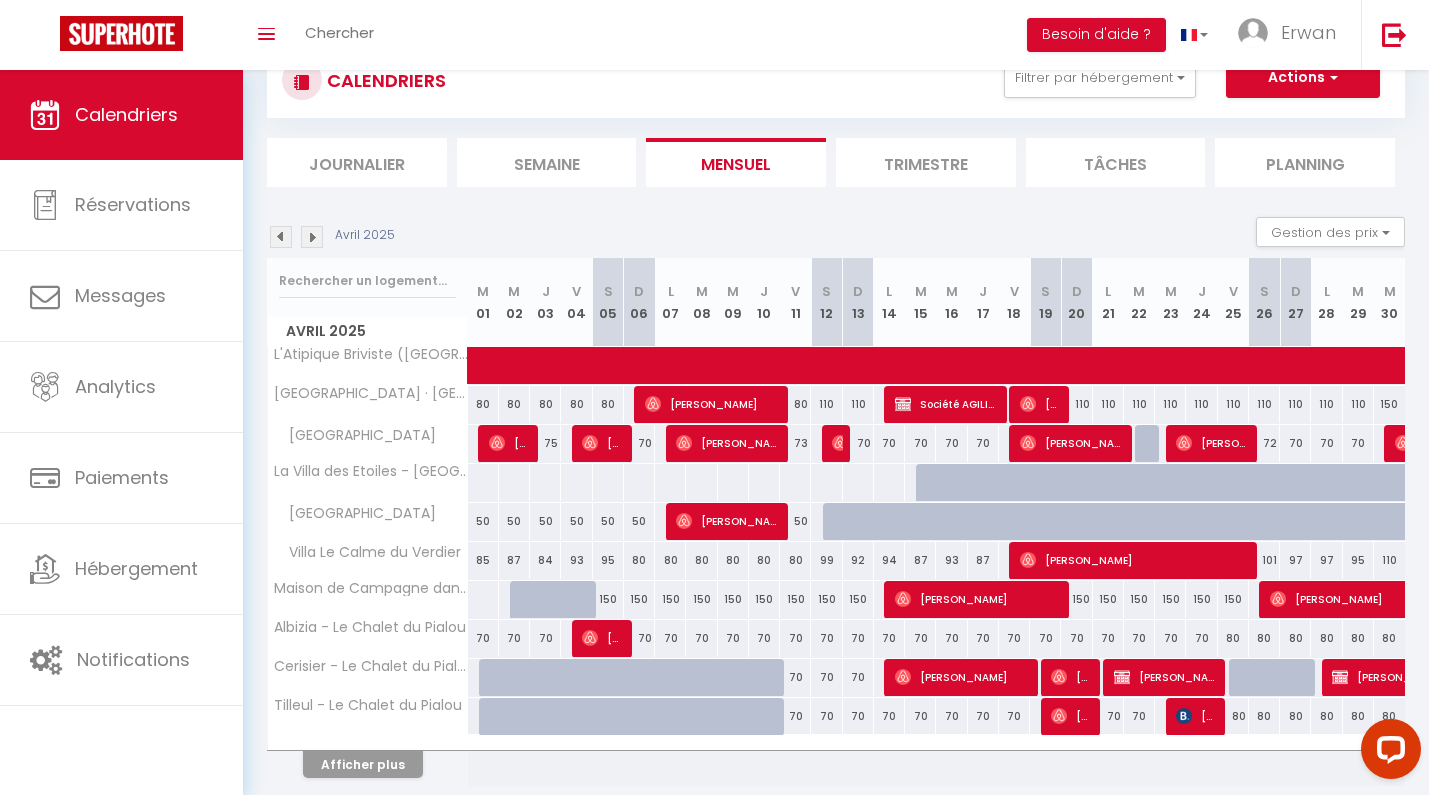 click at bounding box center [281, 237] 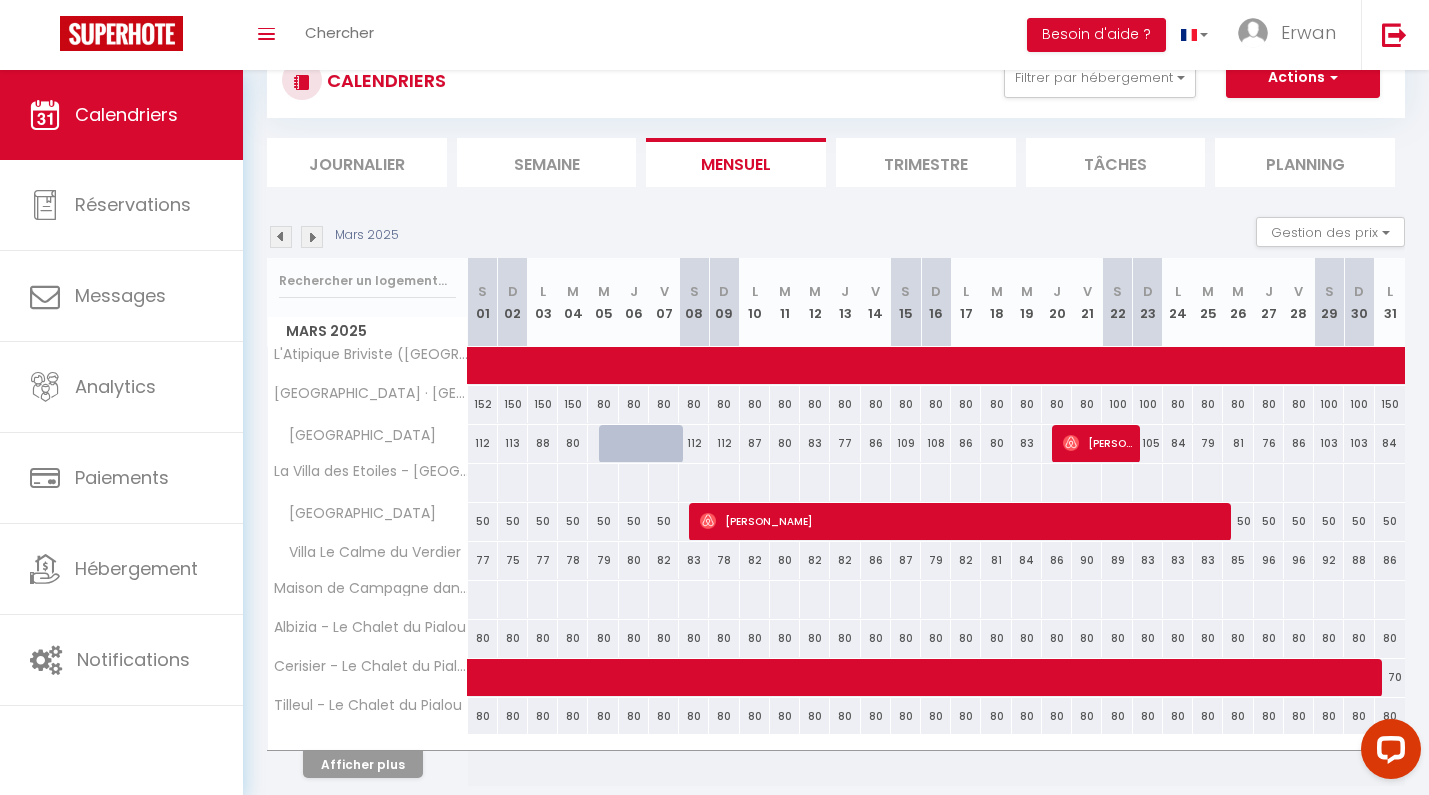 click at bounding box center (281, 237) 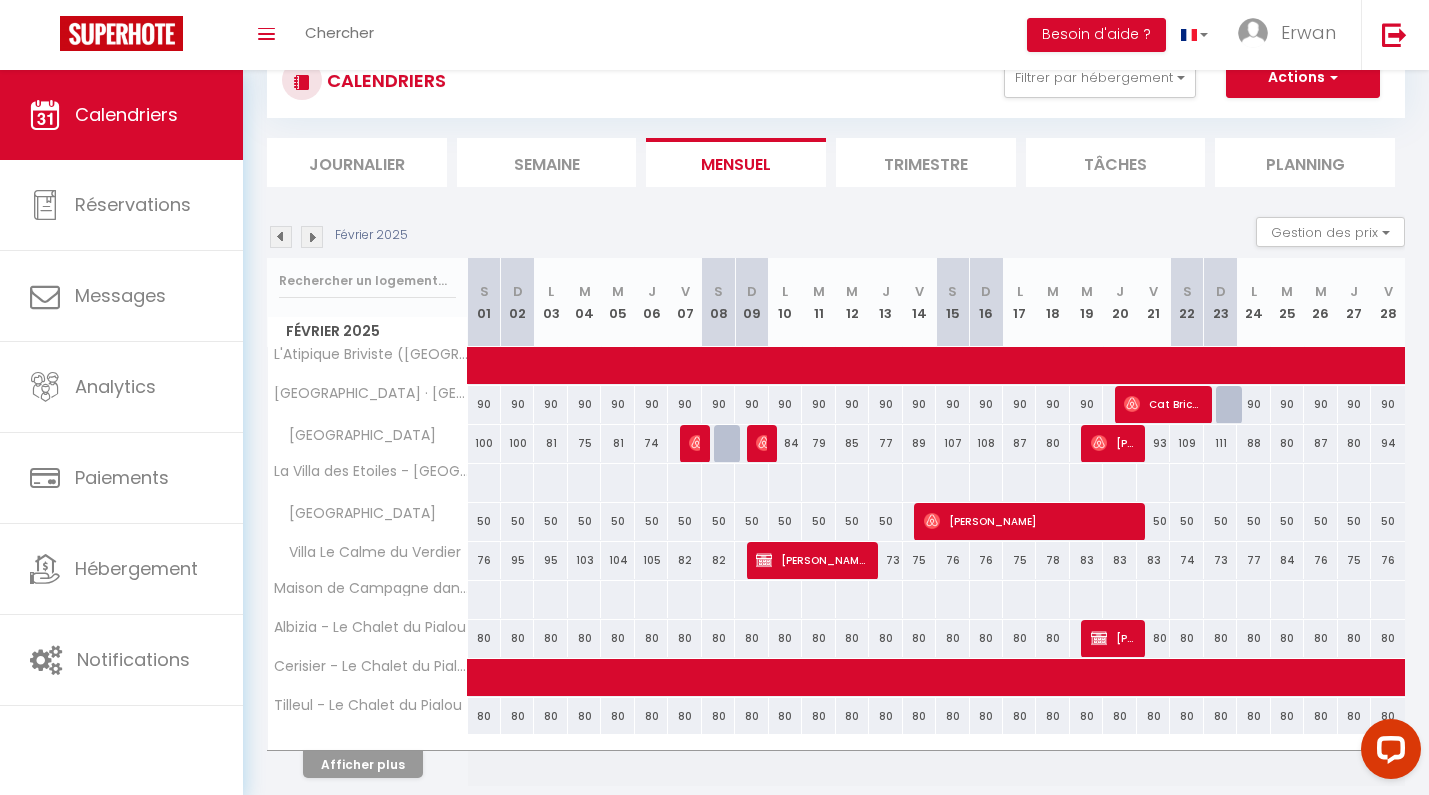click at bounding box center (281, 237) 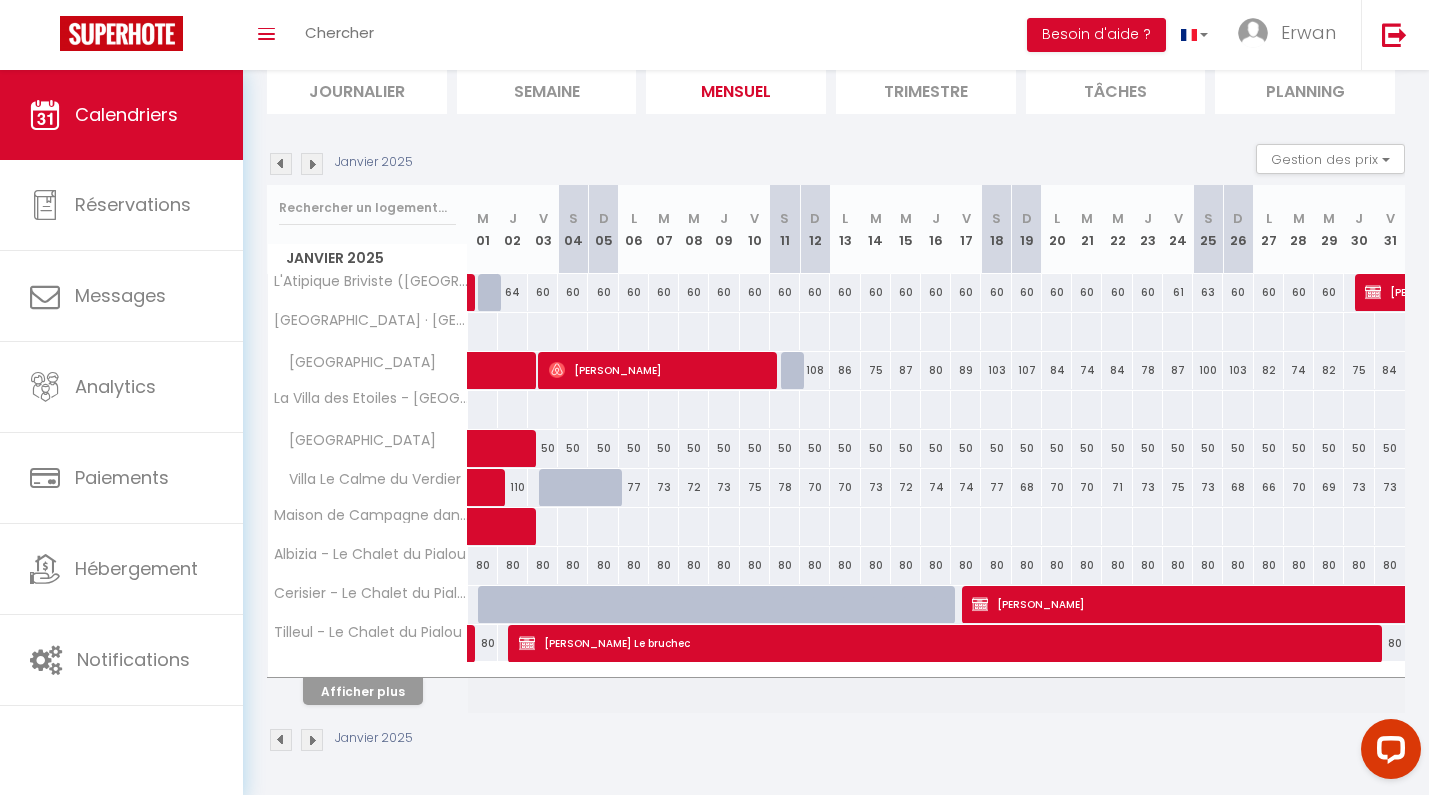 scroll, scrollTop: 142, scrollLeft: 0, axis: vertical 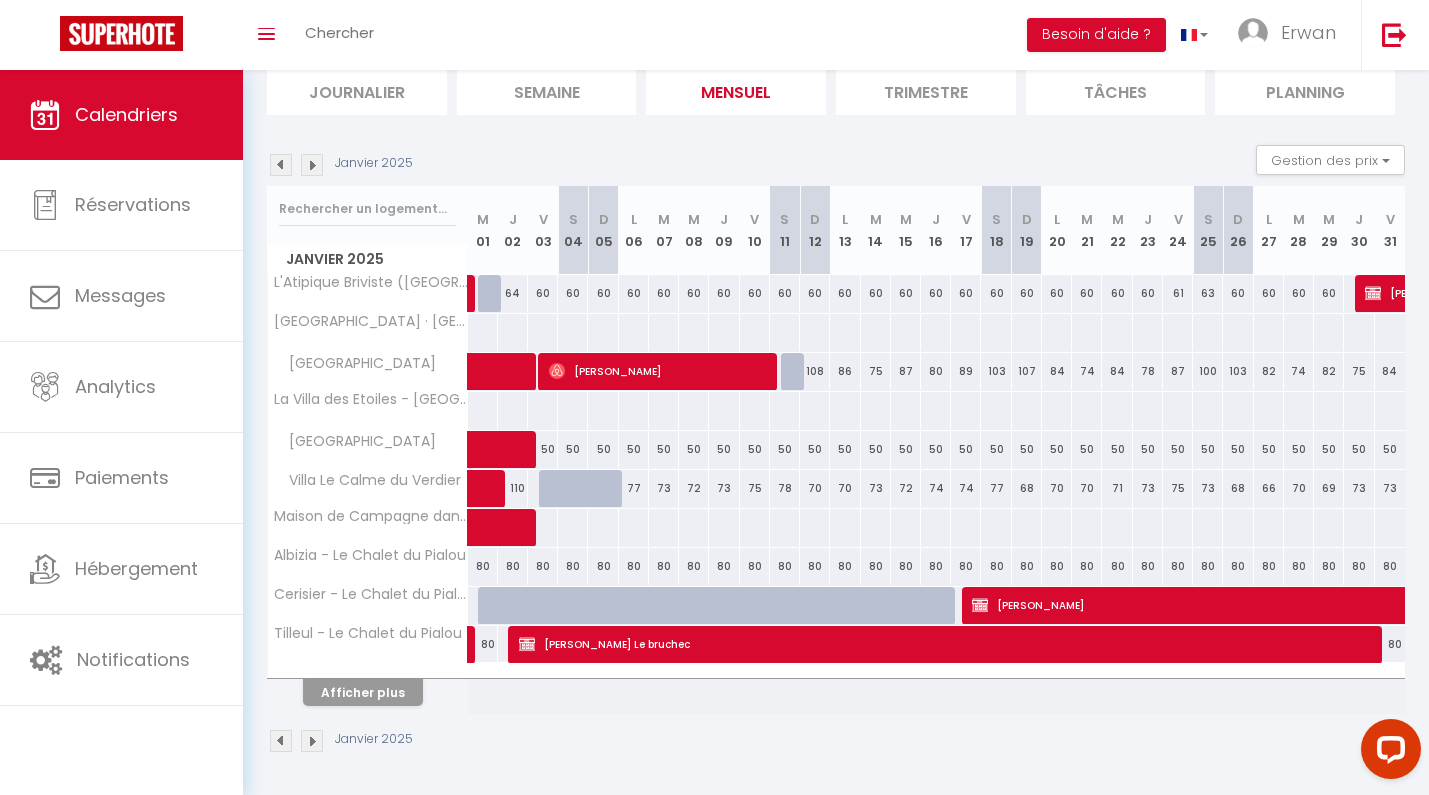 click on "Afficher plus" at bounding box center [363, 692] 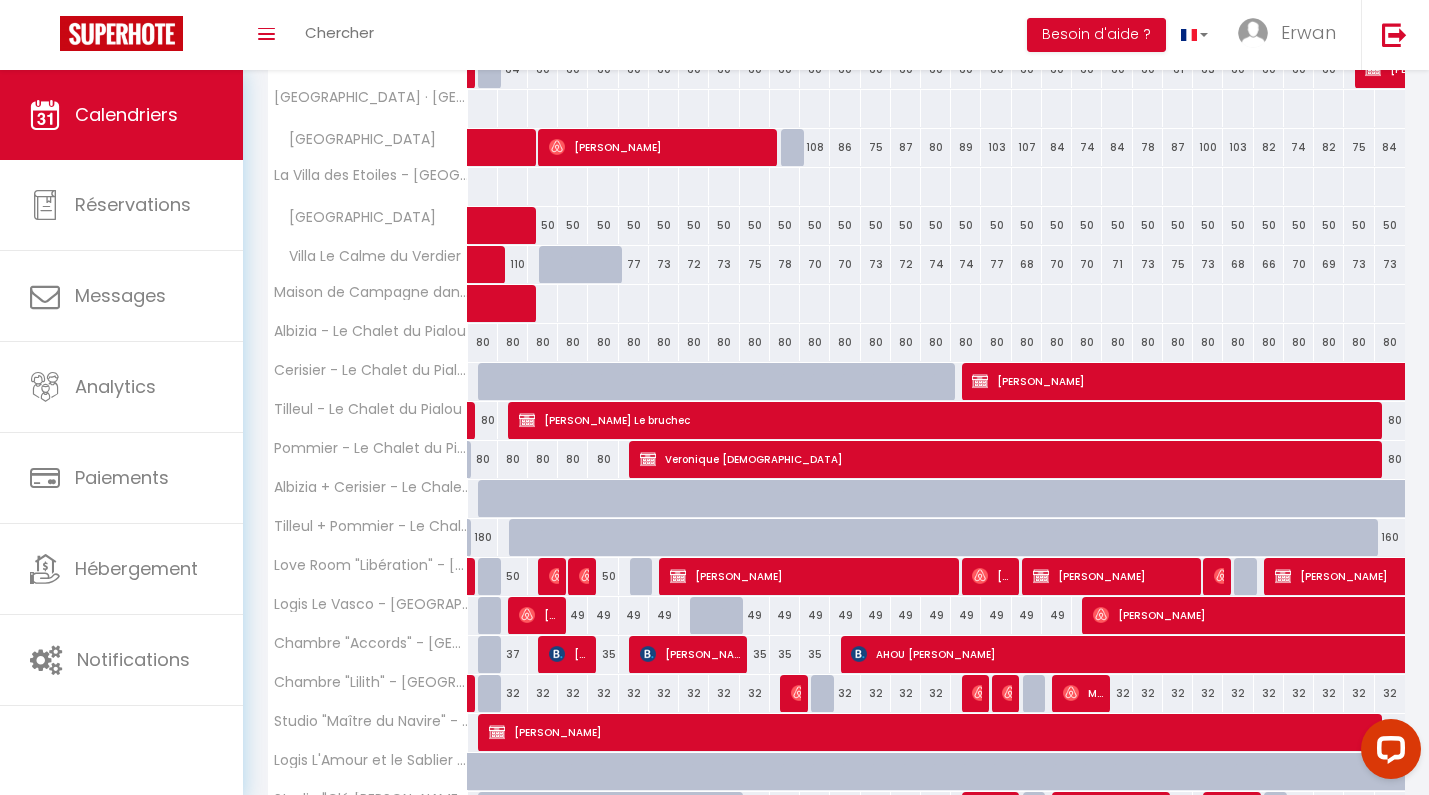 scroll, scrollTop: 440, scrollLeft: 0, axis: vertical 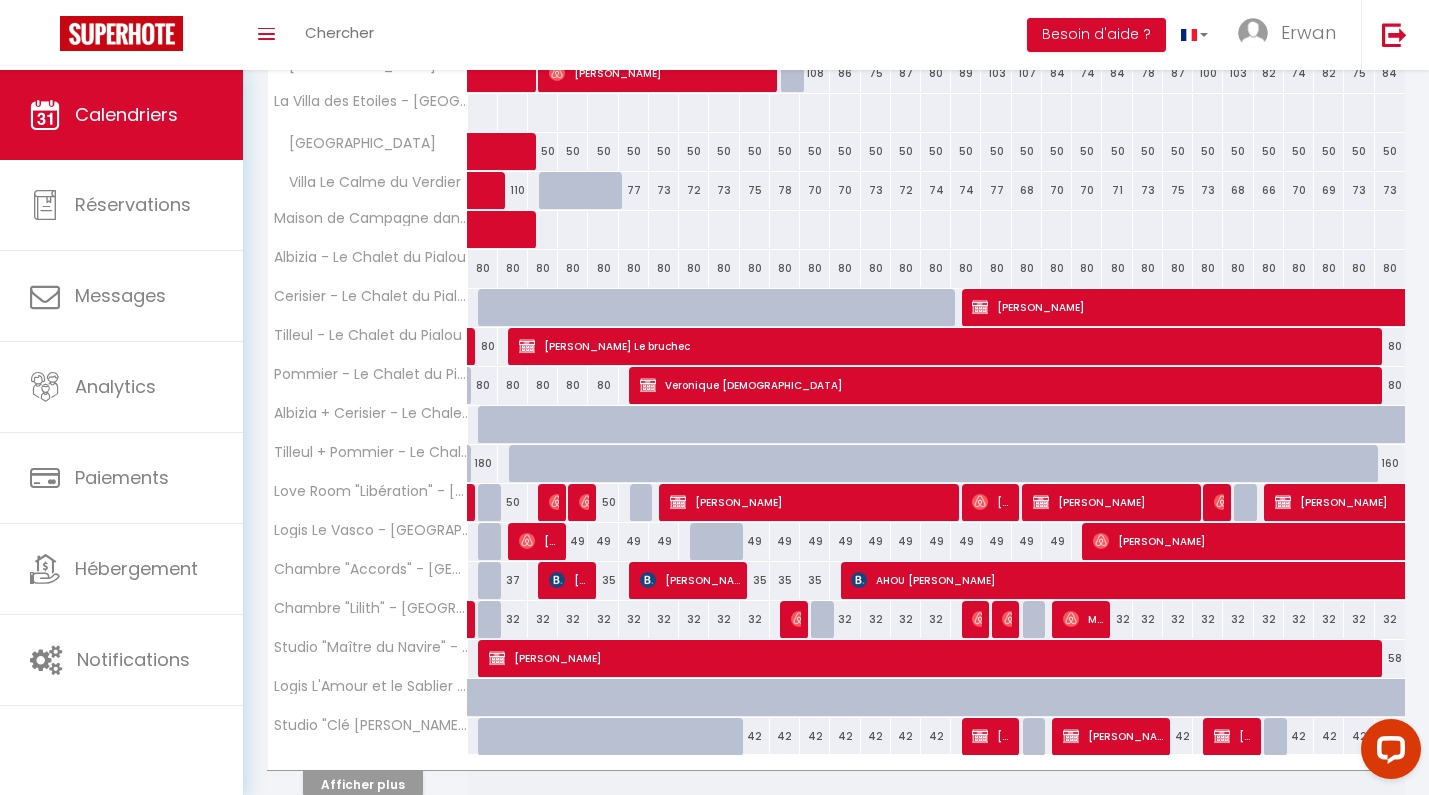 click on "Lucas Monteil" at bounding box center (584, 502) 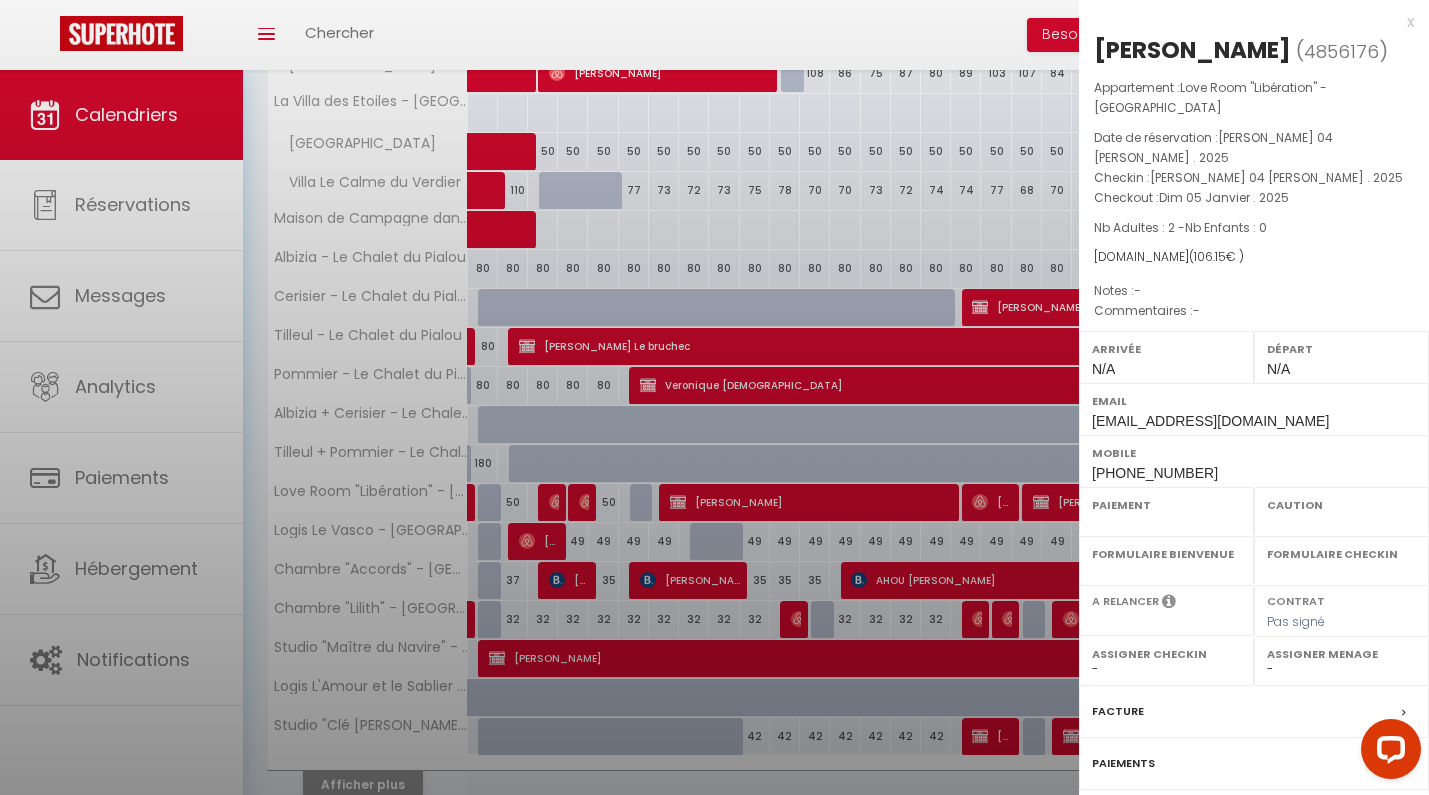 select on "OK" 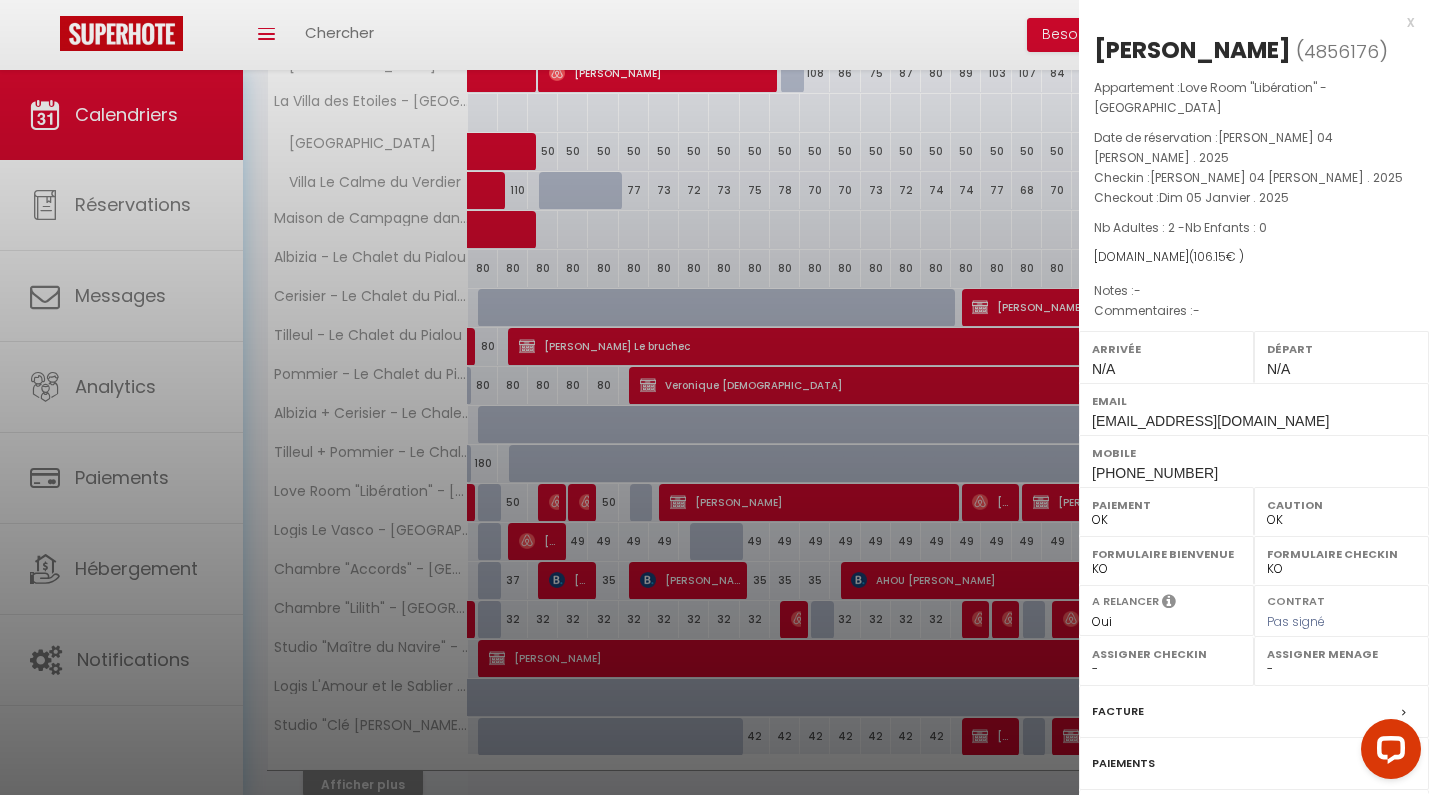 click on "x
Lucas Monteil
( 4856176 )
Appartement :
Love Room "Libération" - Villa Chadourne
Date de réservation :
Sam 04 Janvier . 2025
Checkin :
Sam 04 Janvier . 2025
Checkout :
Dim 05 Janvier . 2025
Nb Adultes : 2 -
Nb Enfants :
0
Airbnb.com
(
106.15
€ )
Notes :
-
Commentaires :
-   Arrivée
N/A   Départ
N/A   Email
8mocn2f55efiknqyggpcxqwjkyrn@reply.superhote.com   Mobile" at bounding box center (1254, 486) 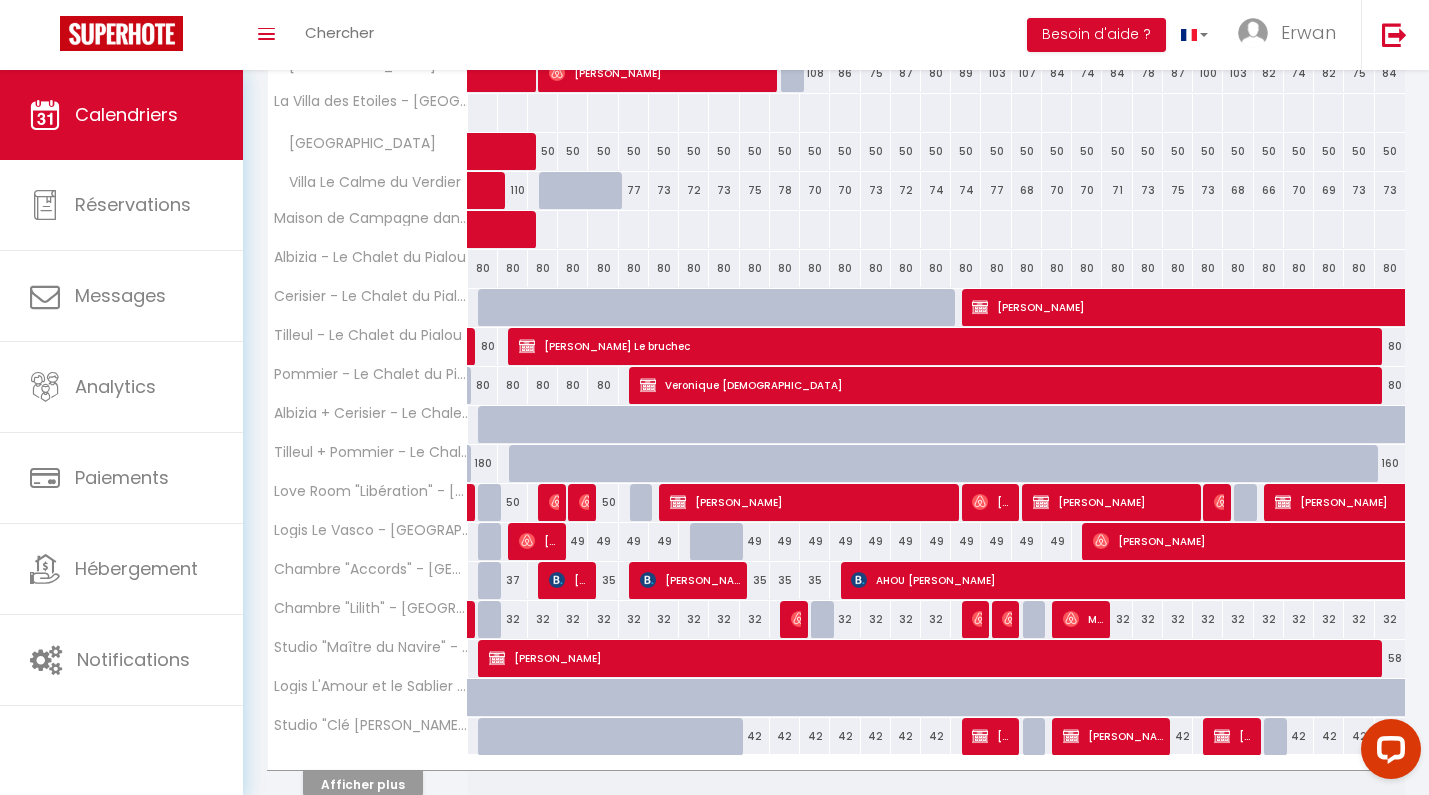 click on "Krystyna KOVTUN" at bounding box center (1113, 502) 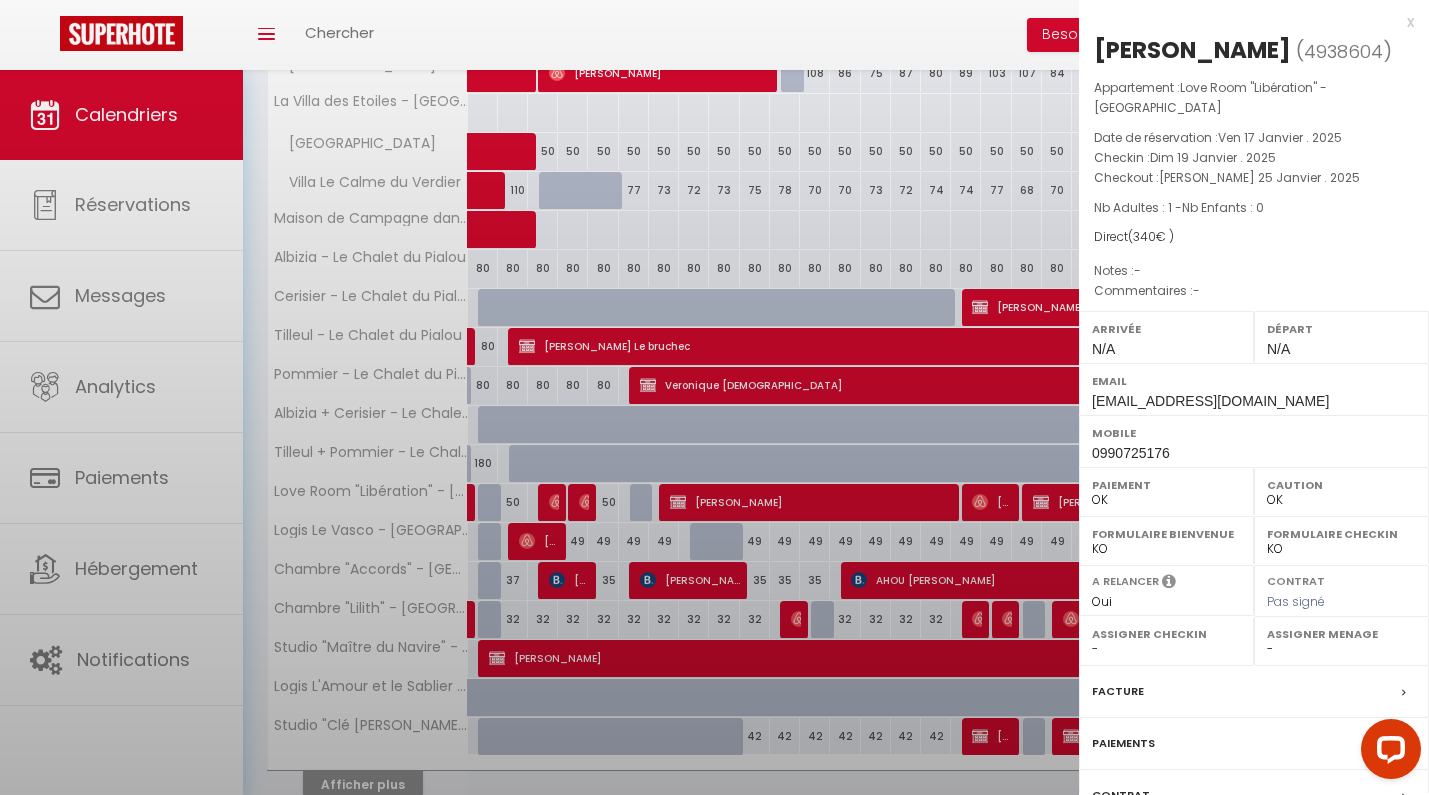 select on "KO" 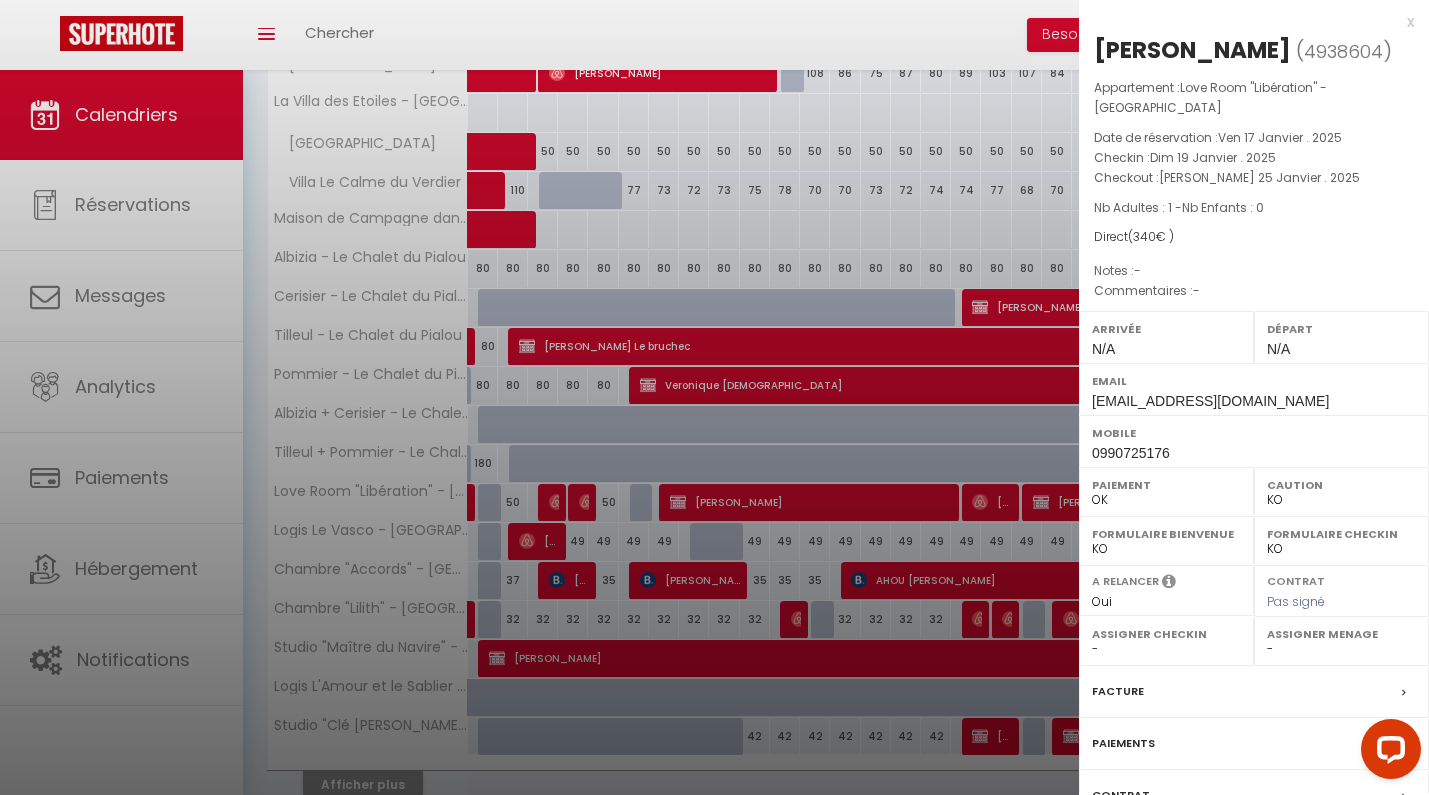 scroll, scrollTop: 0, scrollLeft: 0, axis: both 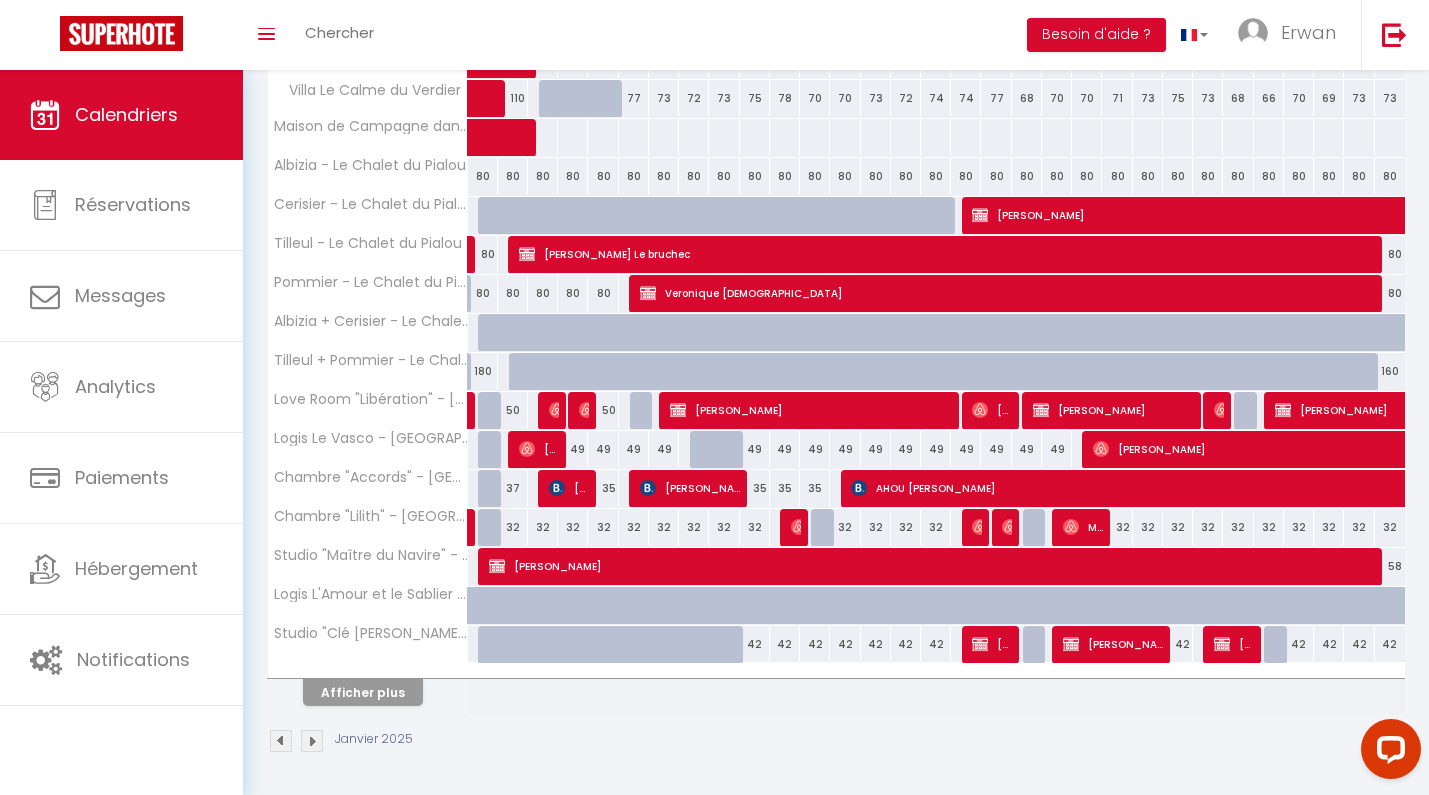click on "Afficher plus" at bounding box center [368, 689] 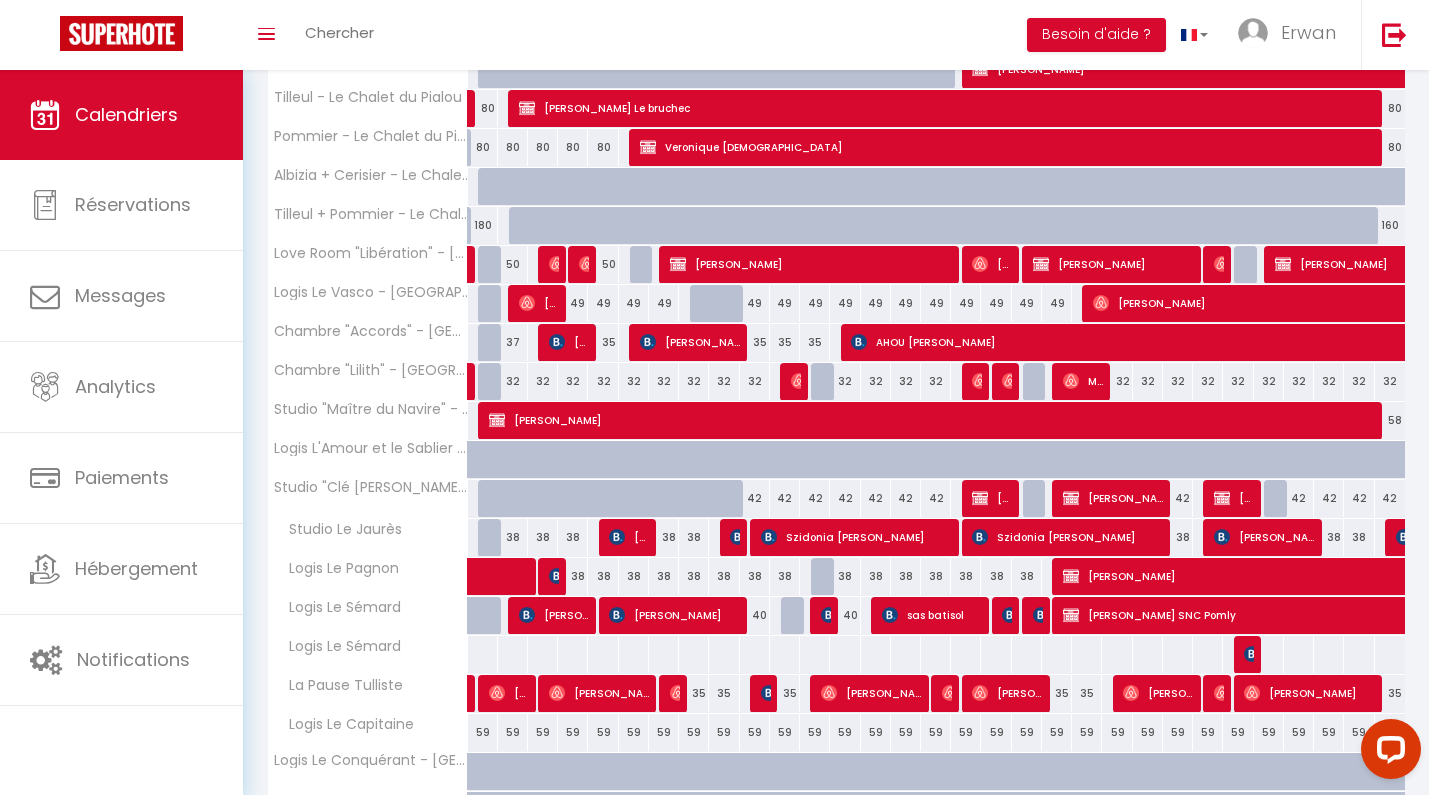 scroll, scrollTop: 694, scrollLeft: 0, axis: vertical 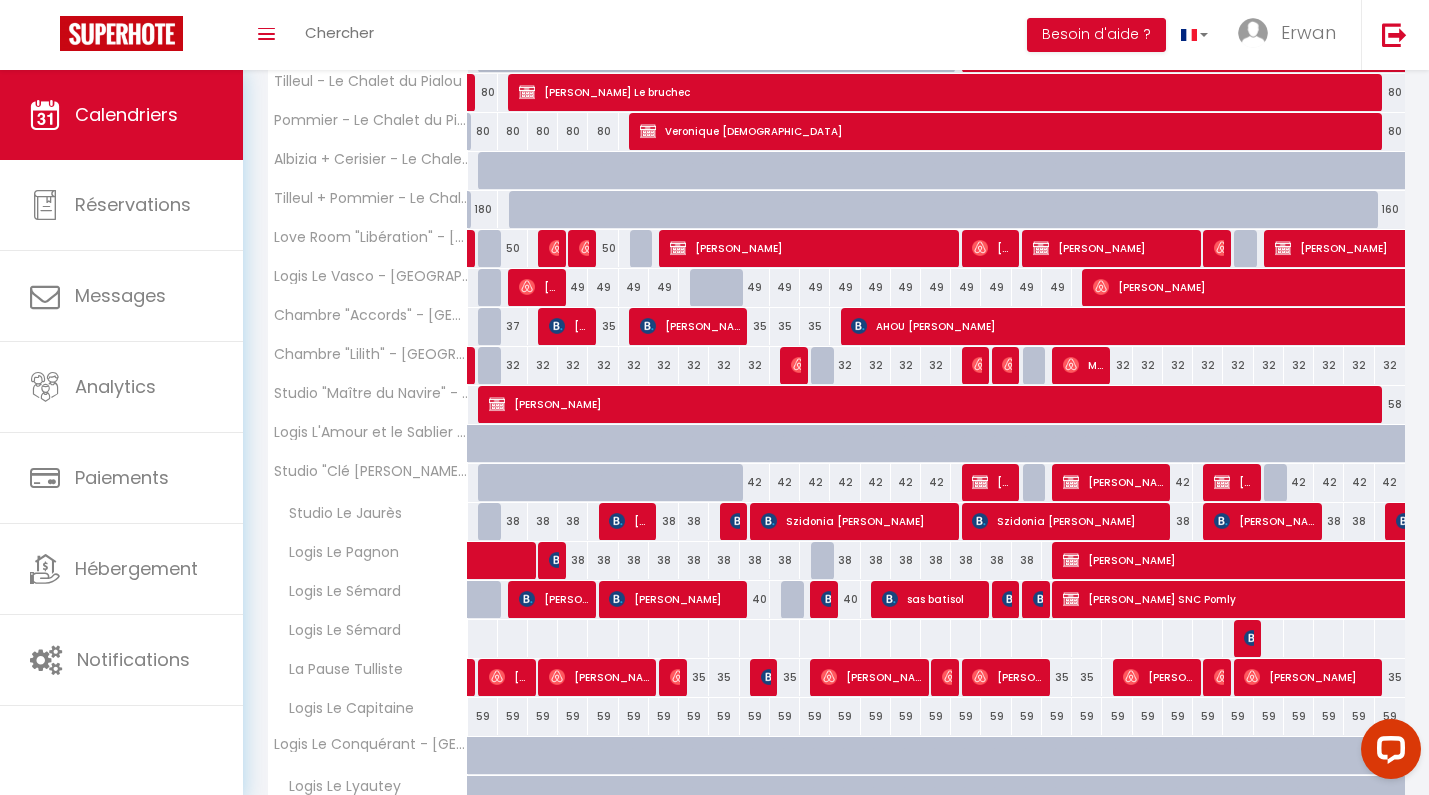 click on "Krystyna KOVTUN" at bounding box center [992, 482] 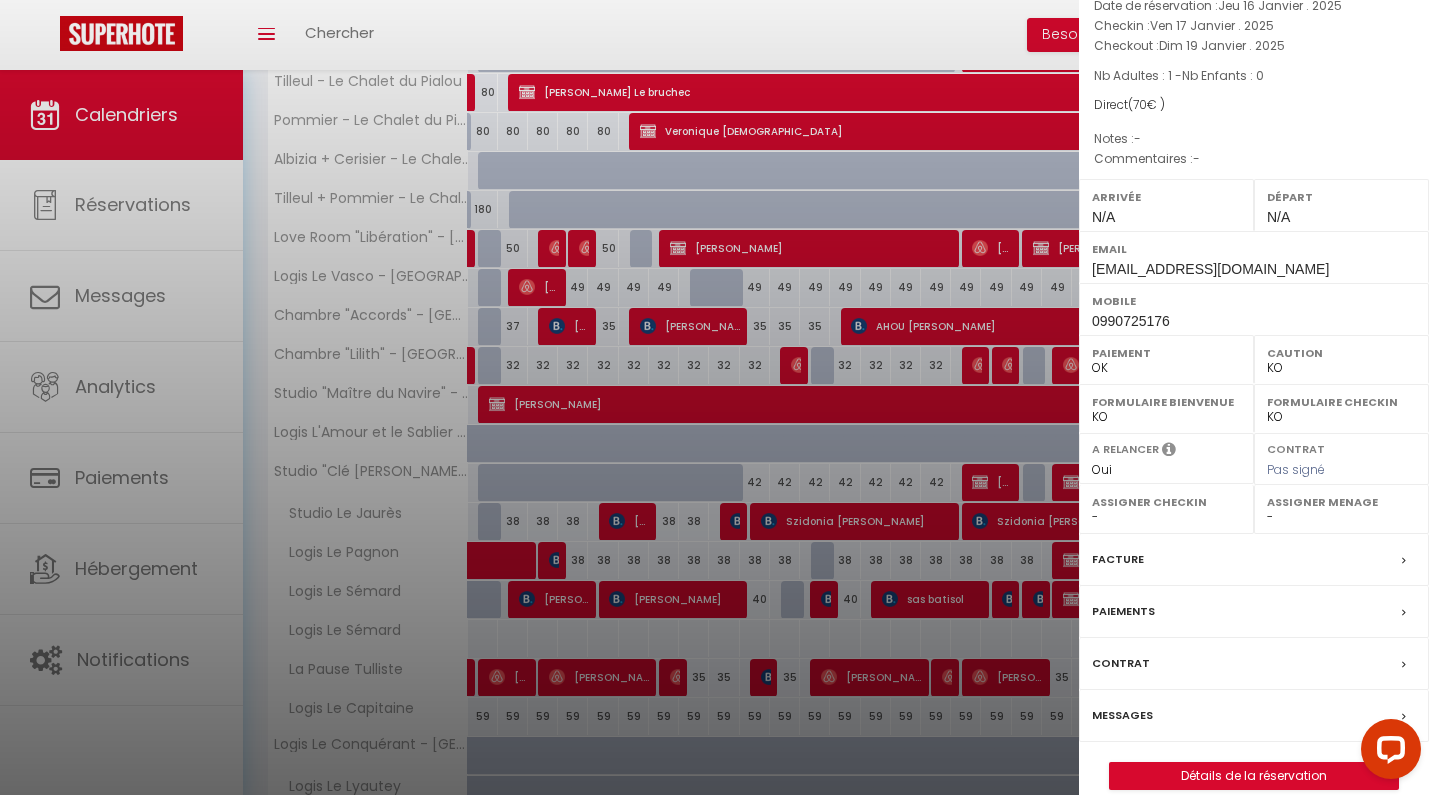 scroll, scrollTop: 131, scrollLeft: 0, axis: vertical 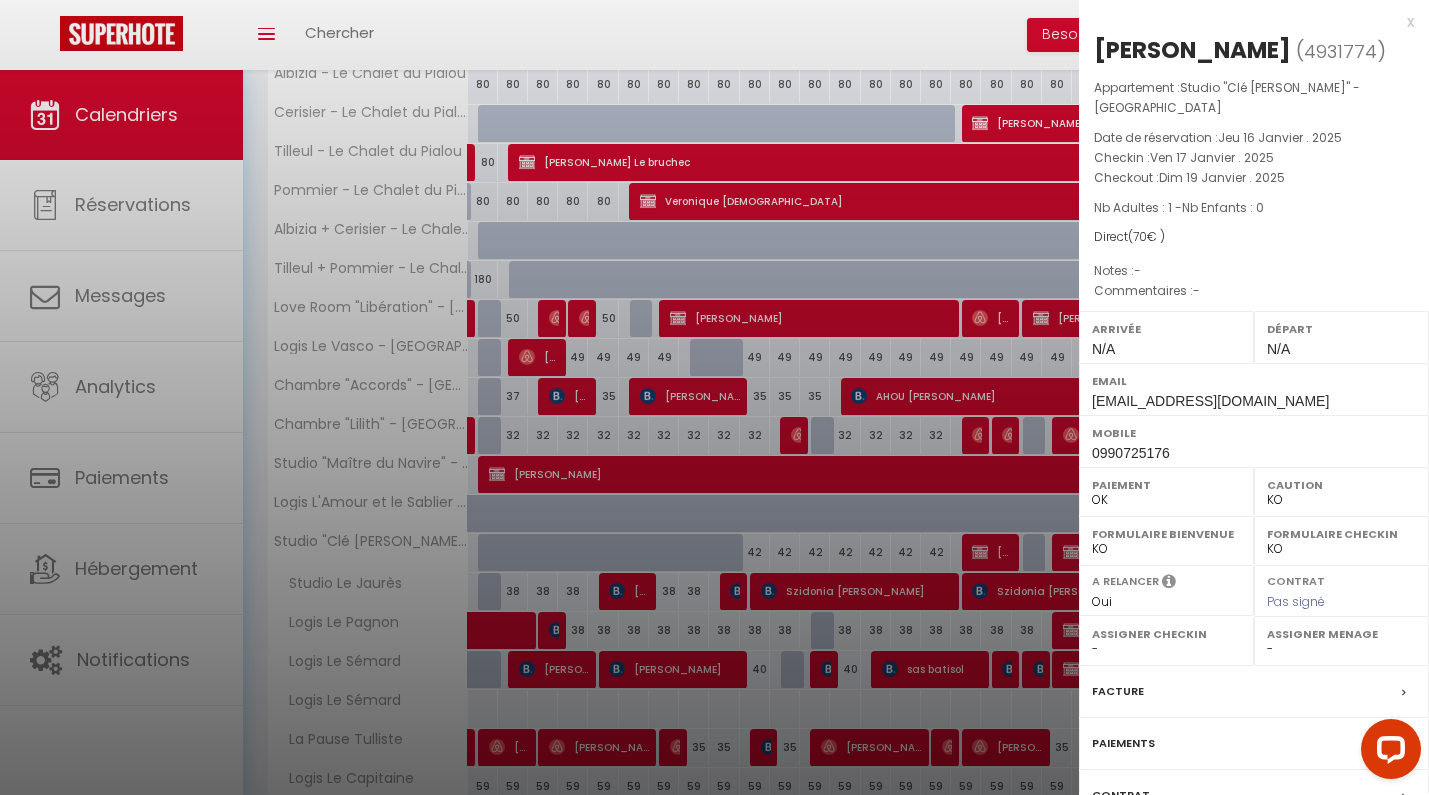 click at bounding box center (714, 397) 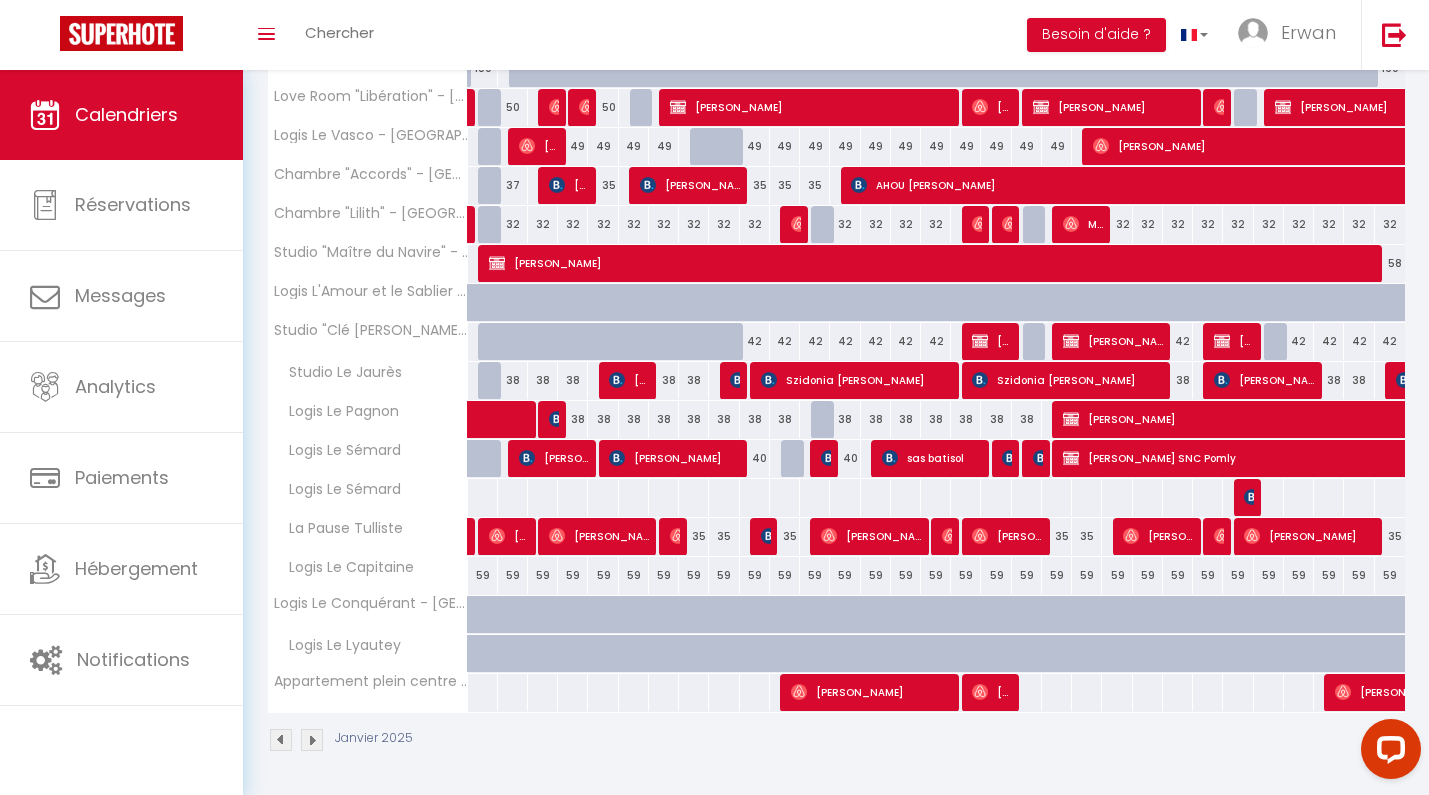 scroll, scrollTop: 834, scrollLeft: 0, axis: vertical 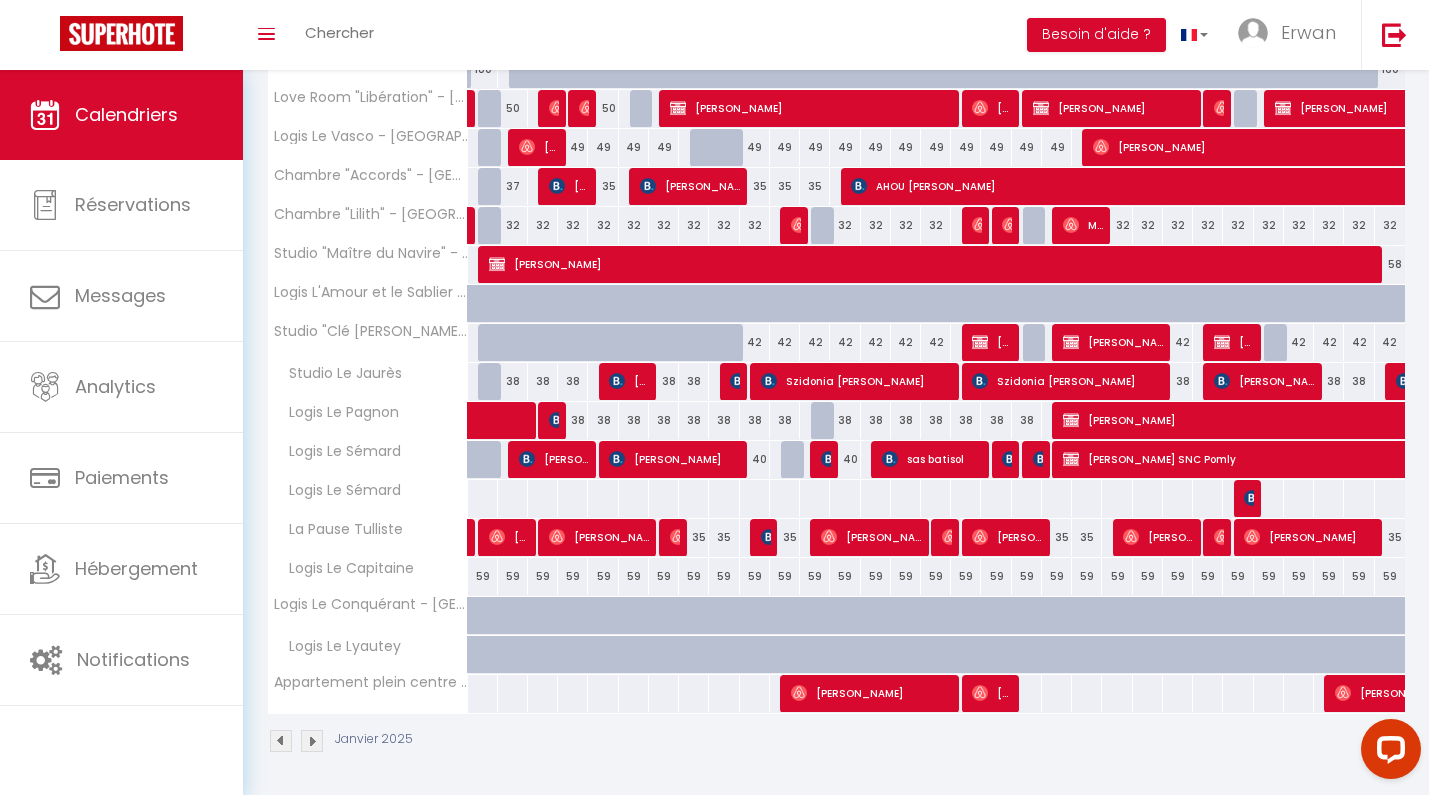 click on "[PERSON_NAME] SNC Pomly" at bounding box center (1339, 459) 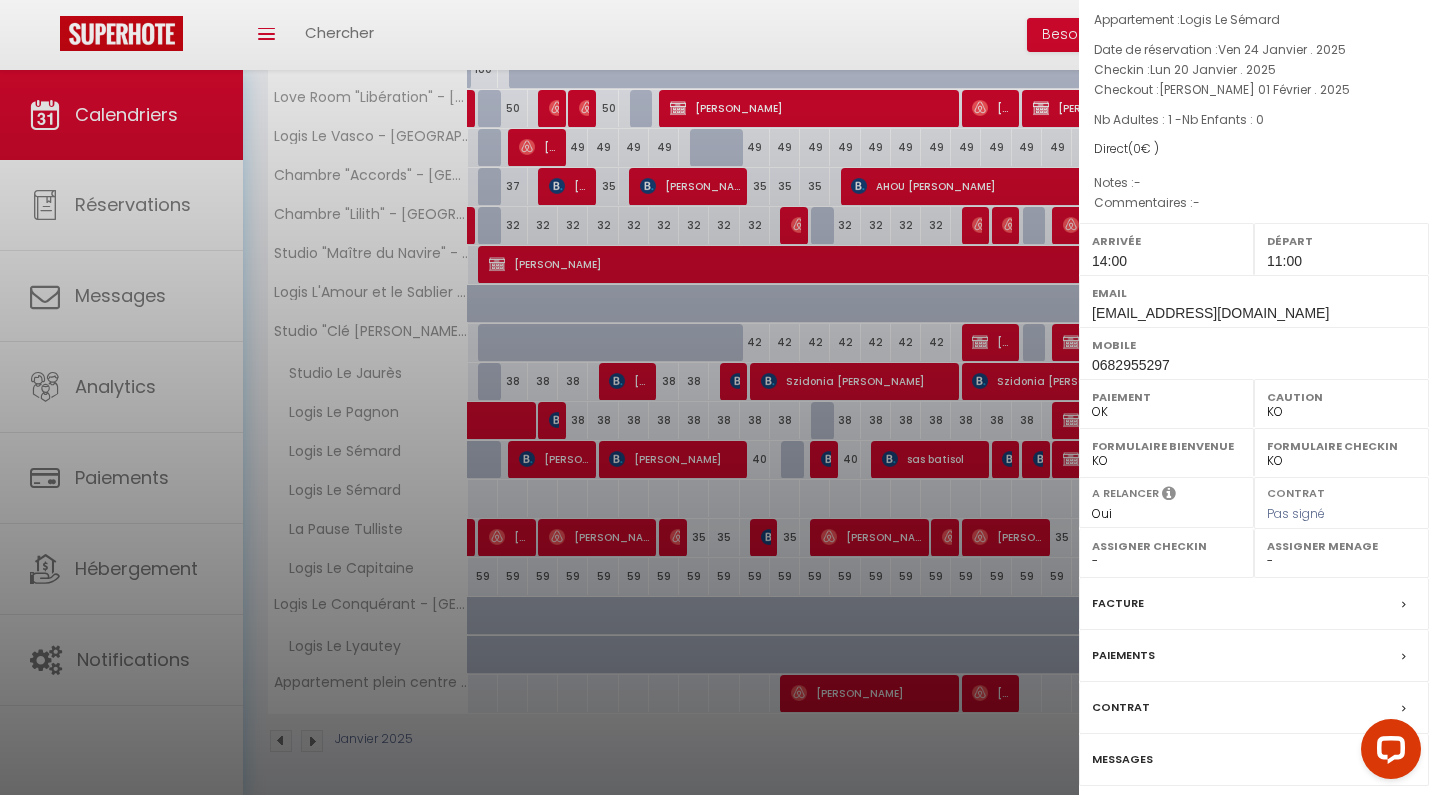 scroll, scrollTop: 131, scrollLeft: 0, axis: vertical 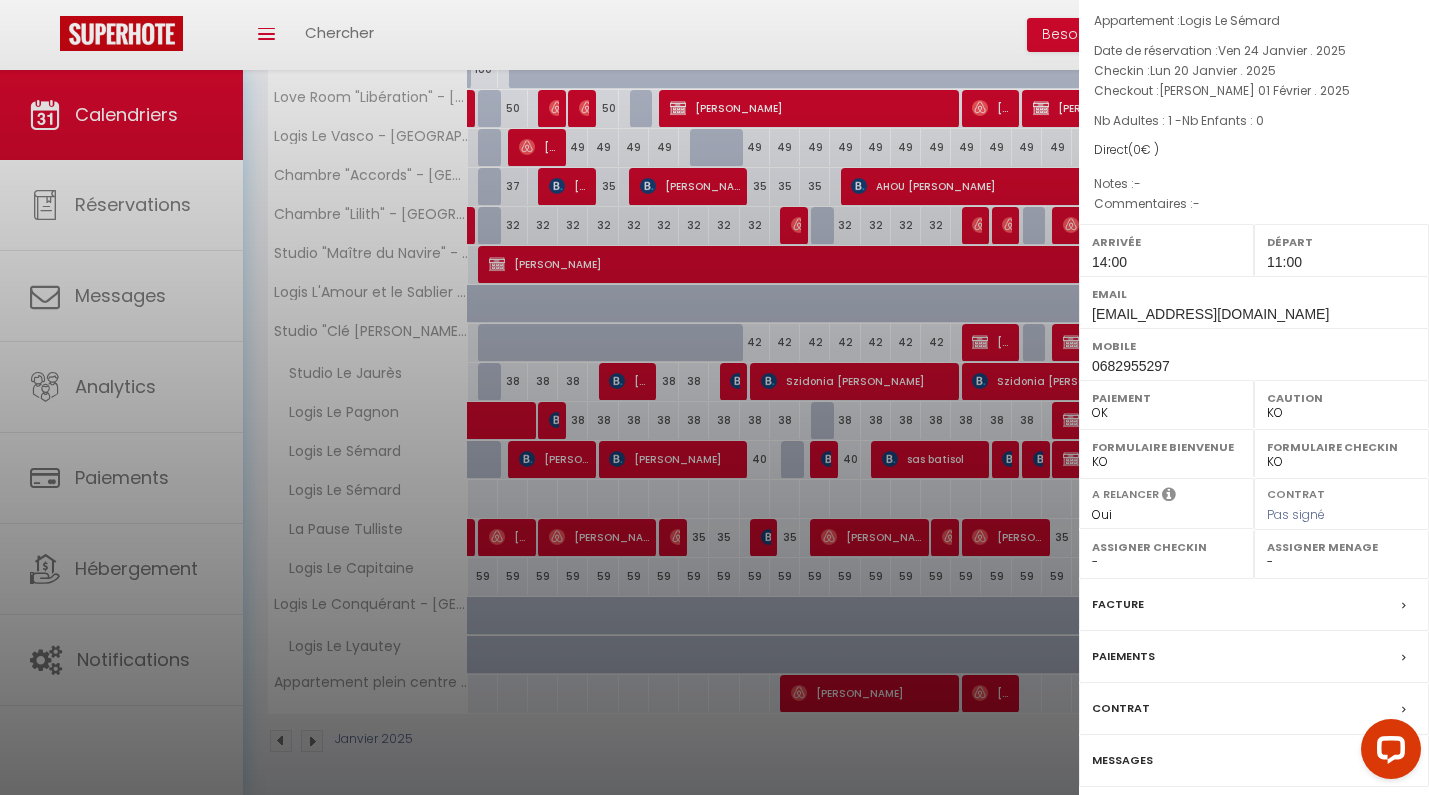 click at bounding box center [714, 397] 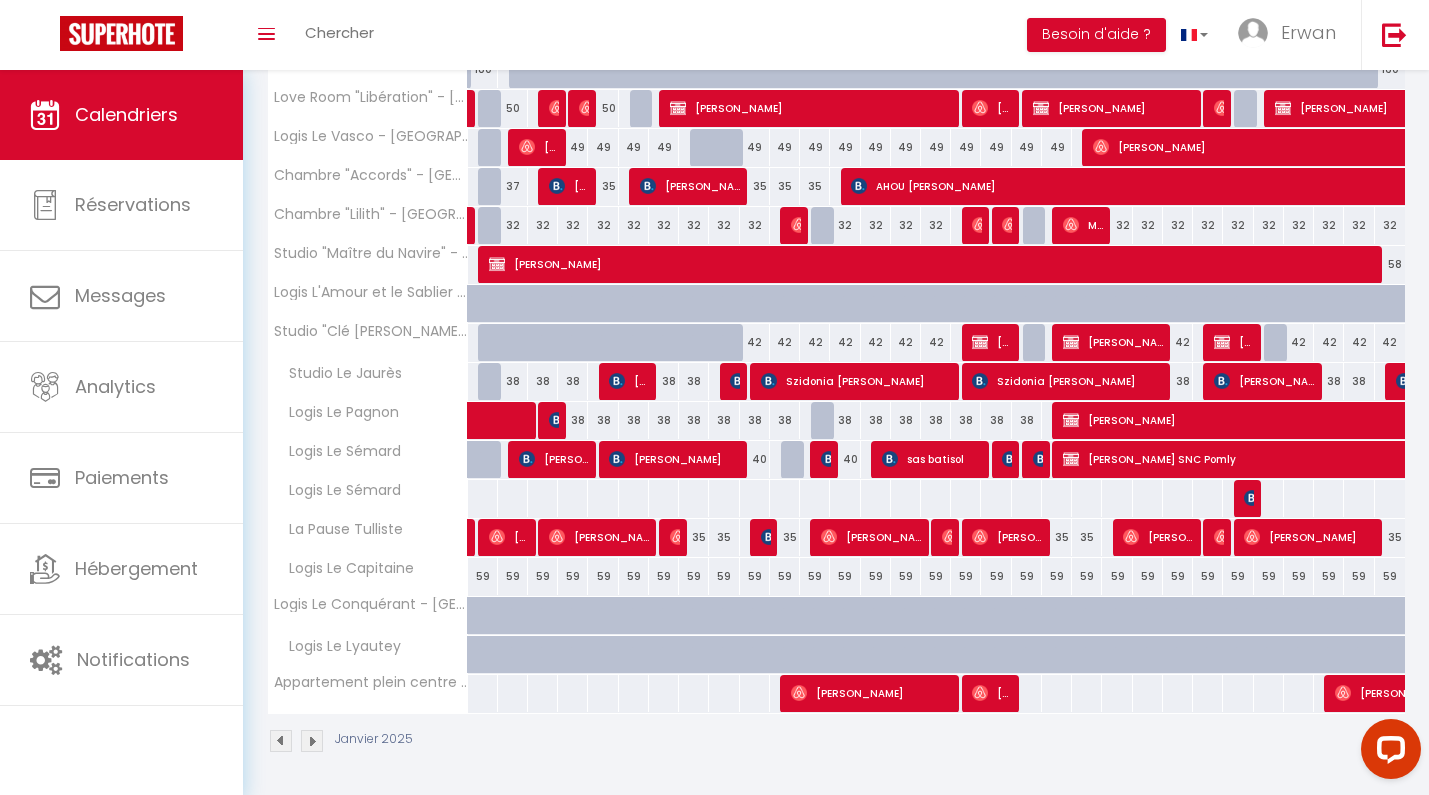 click on "[PERSON_NAME] SNC Pomly" at bounding box center (1339, 459) 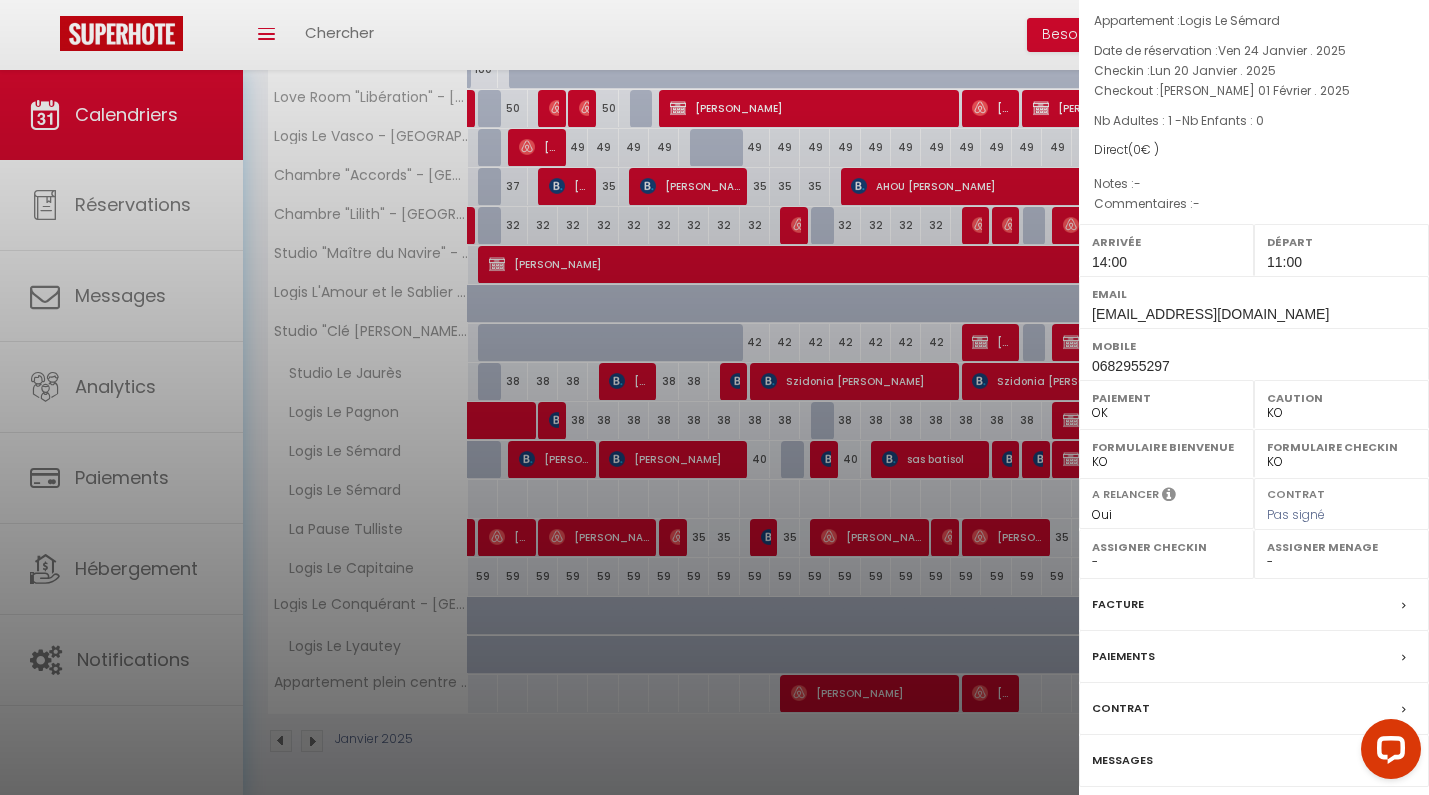 click on "Détails de la réservation" at bounding box center (1254, 821) 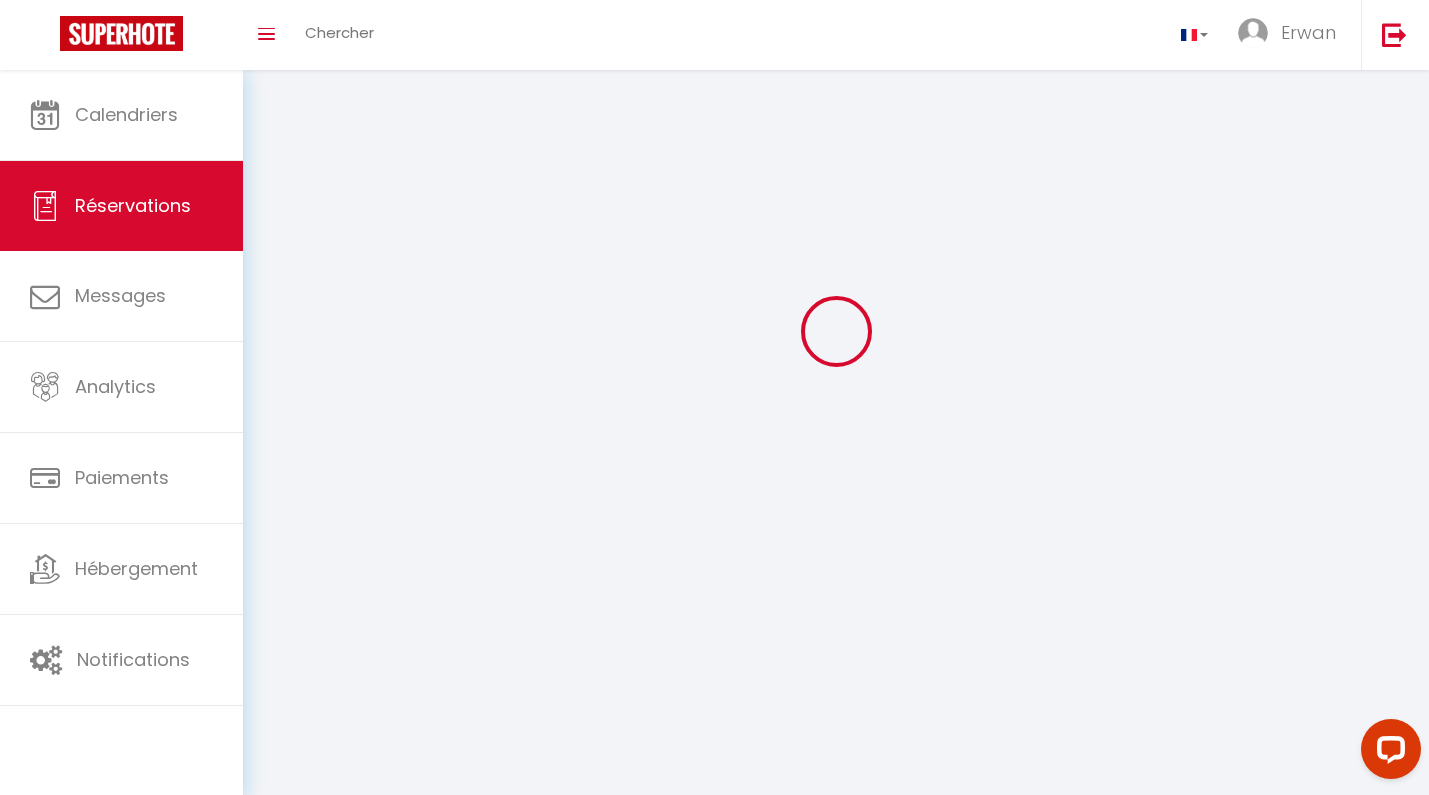 scroll, scrollTop: 70, scrollLeft: 0, axis: vertical 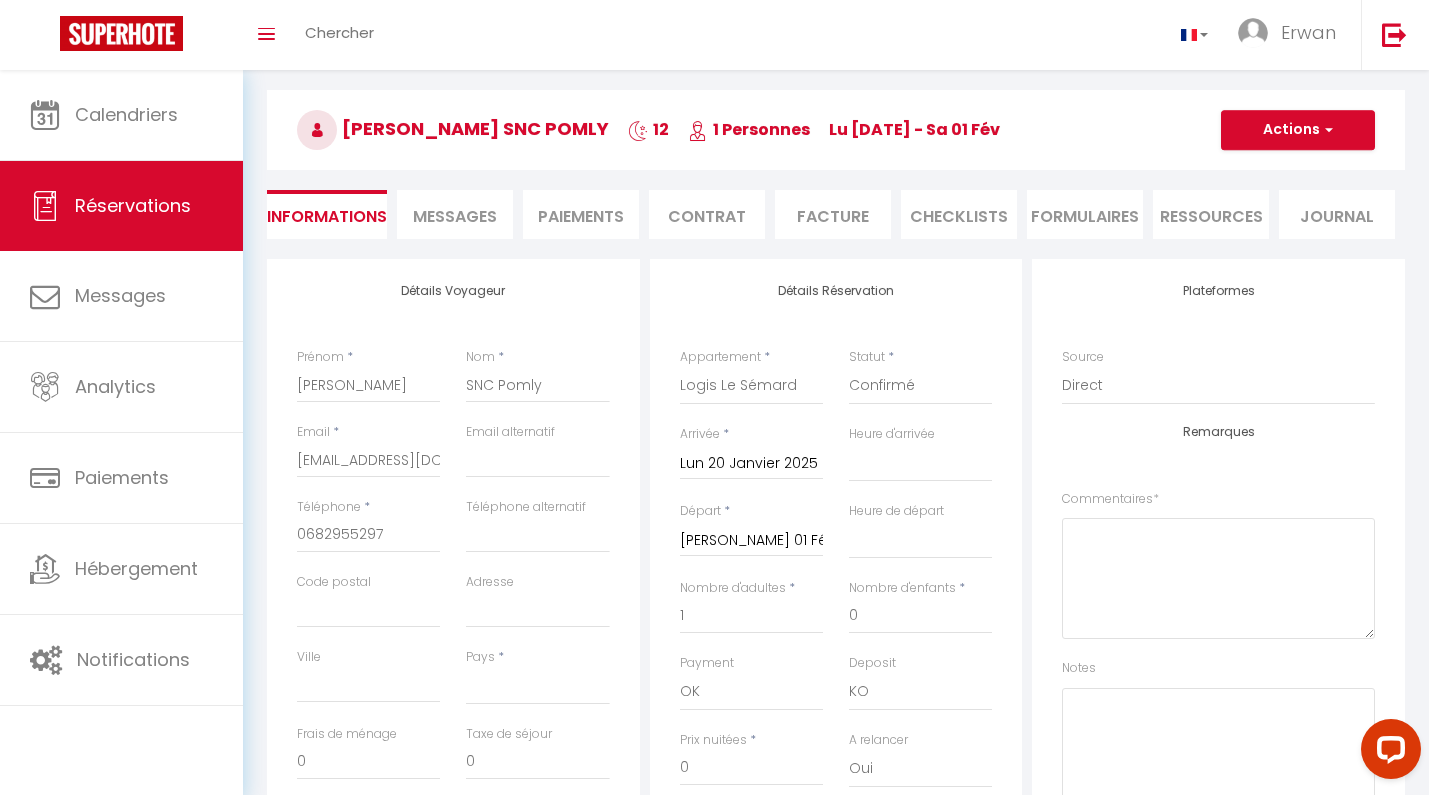 select 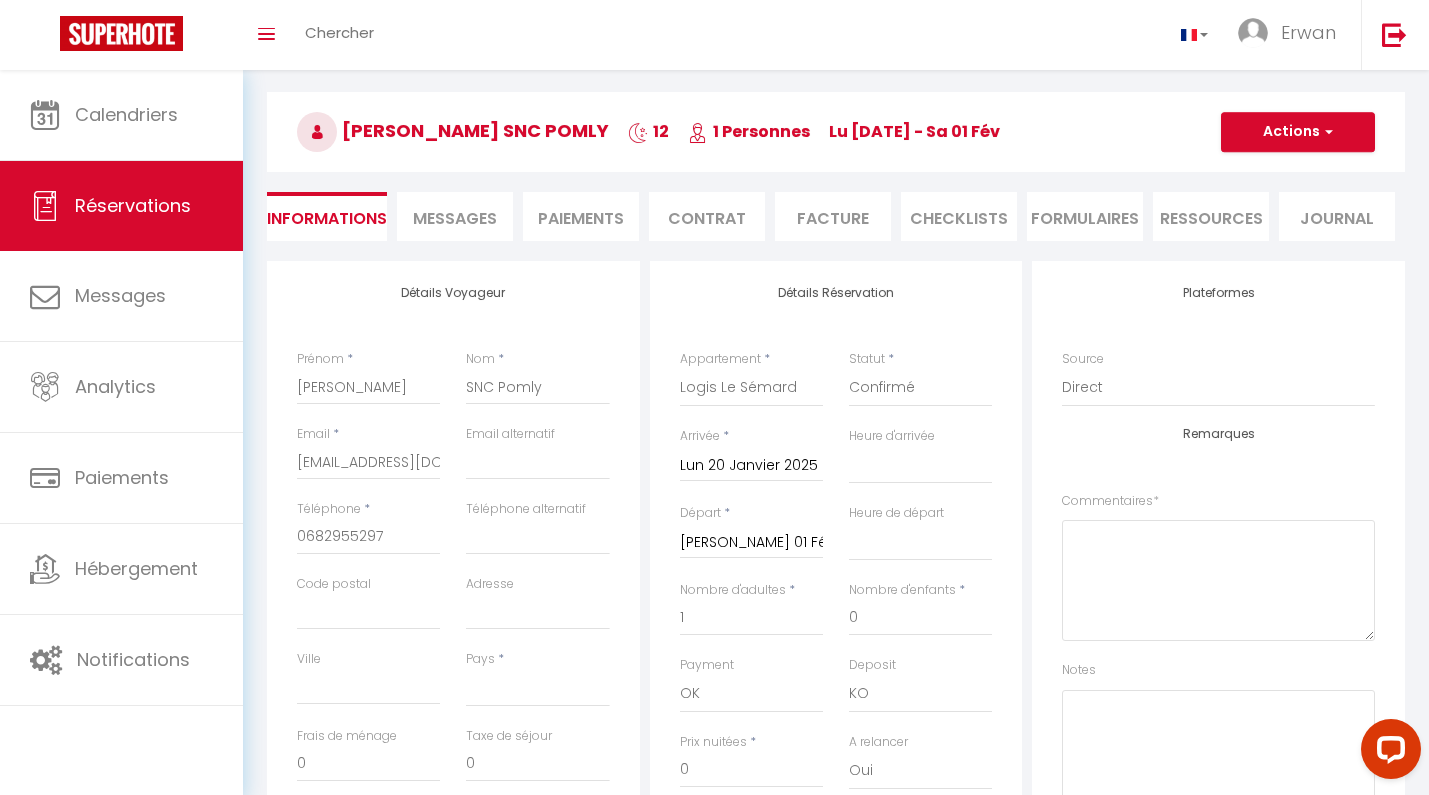select 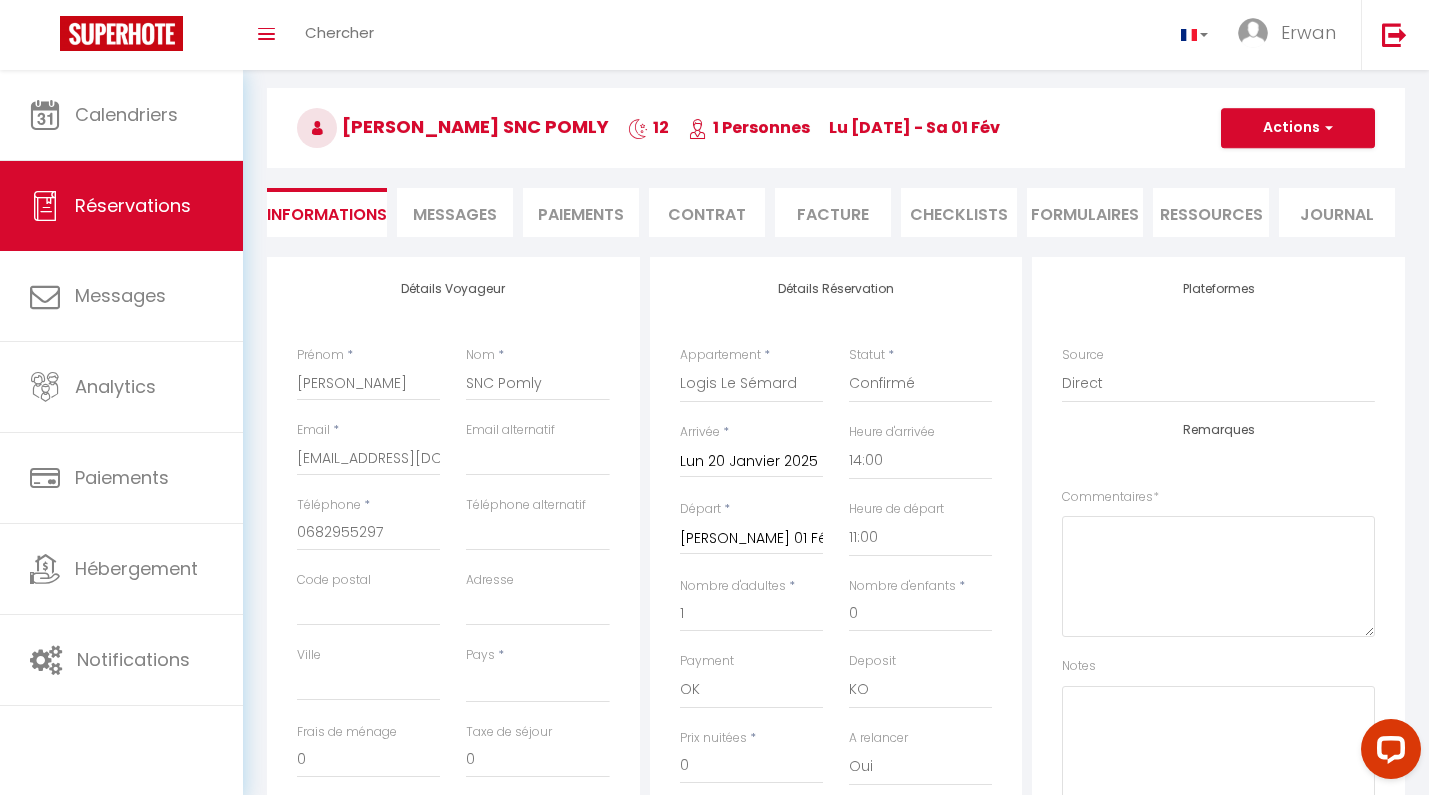 click on "Facture" at bounding box center (833, 212) 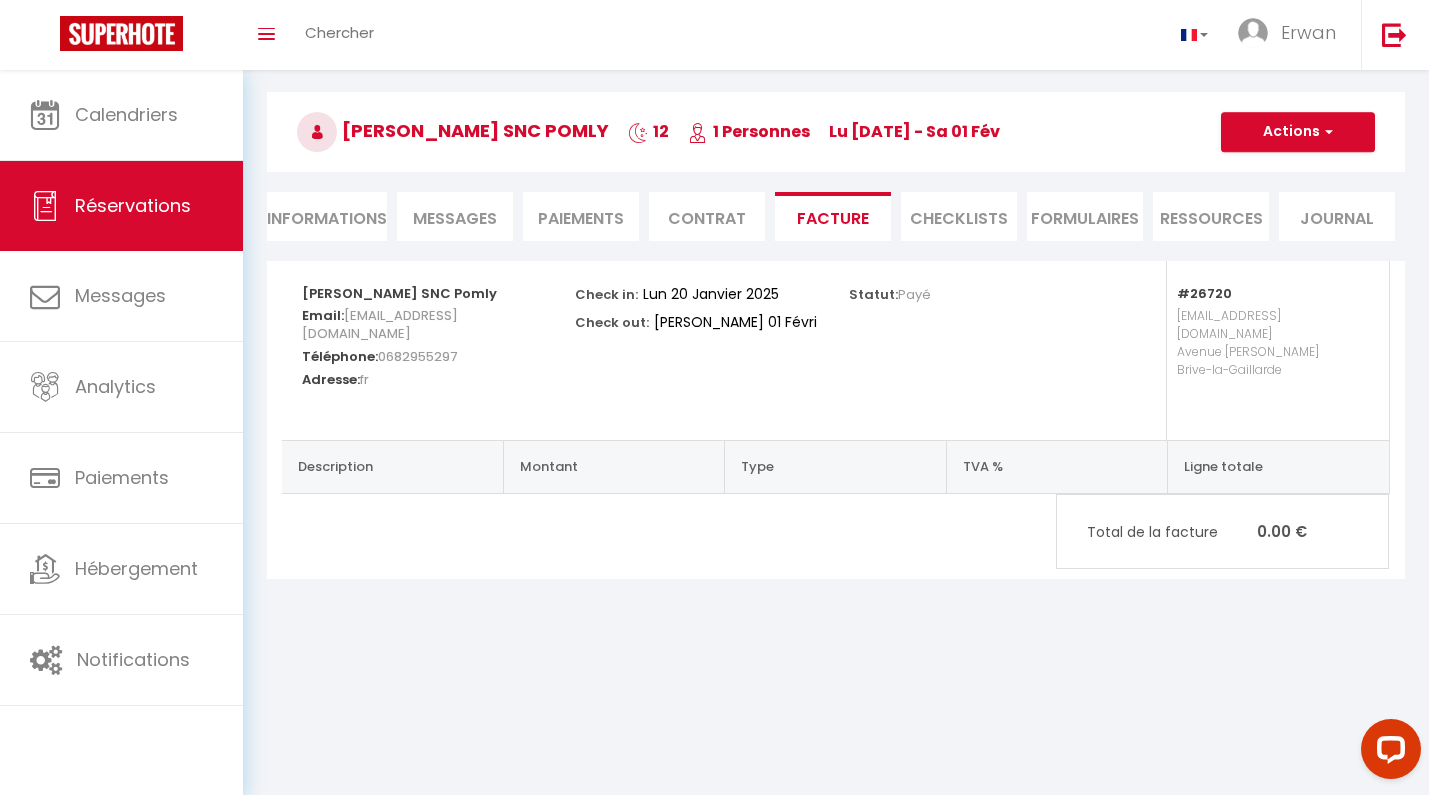 click on "Paiements" at bounding box center (581, 216) 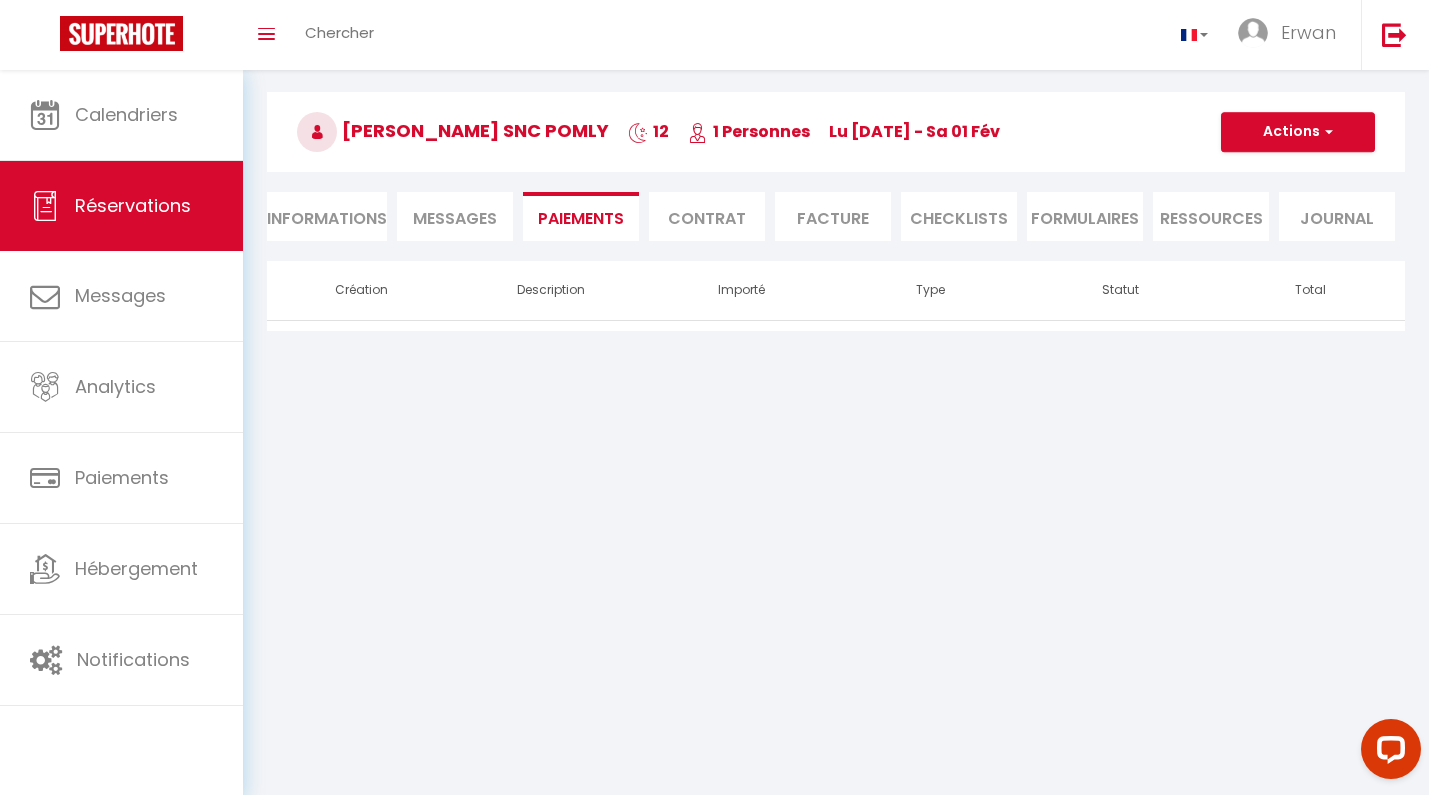 click on "Messages" at bounding box center [455, 216] 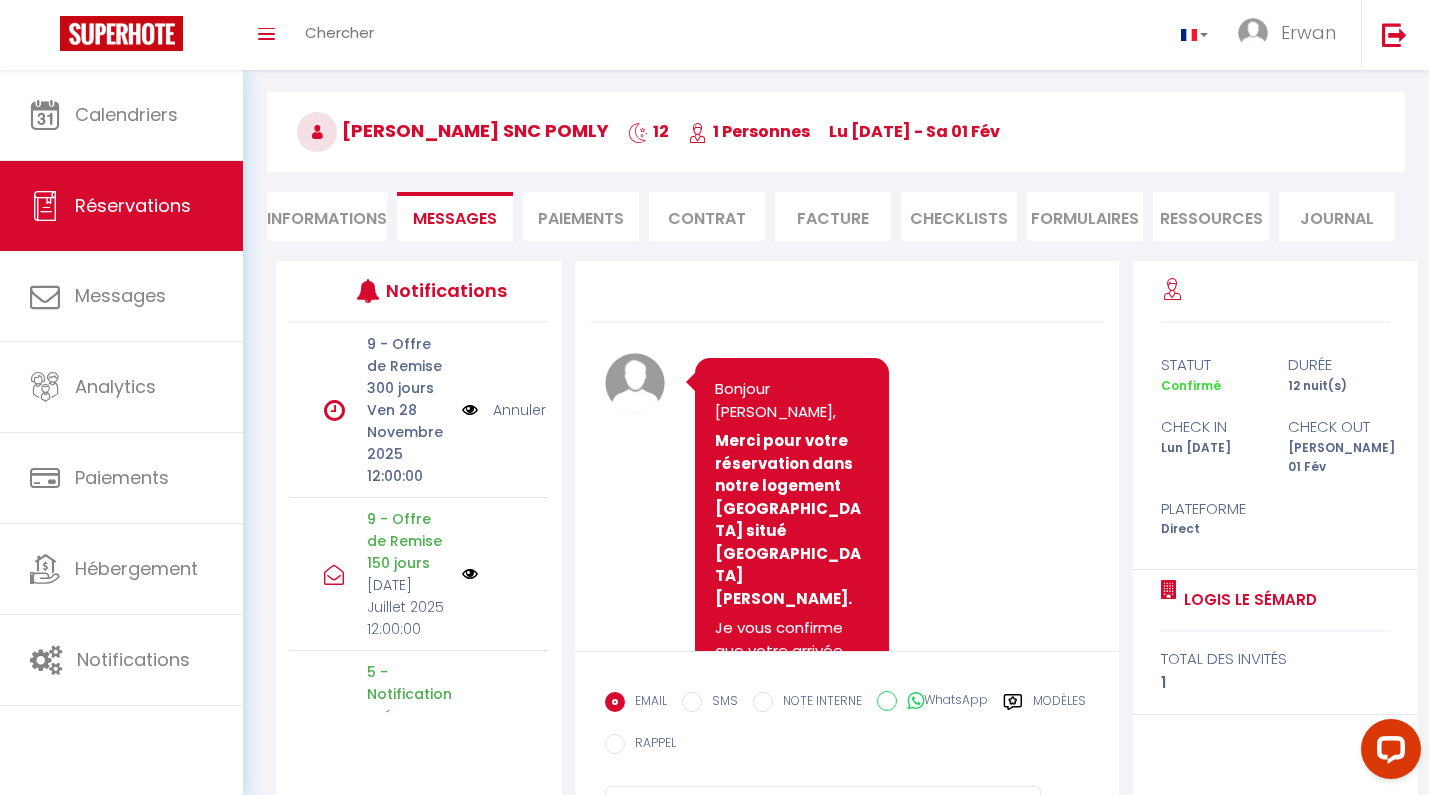 click on "Informations" at bounding box center (327, 216) 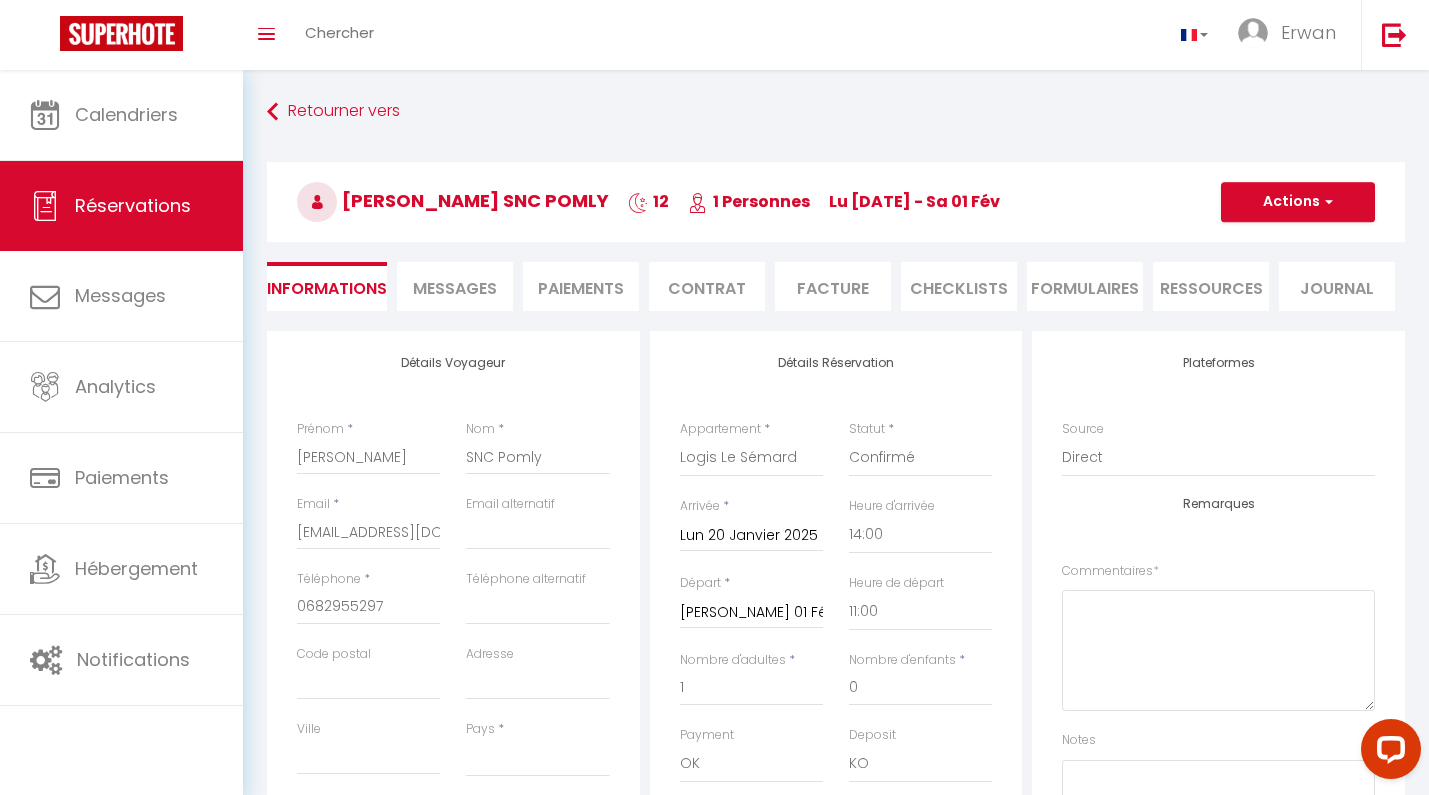 scroll, scrollTop: 0, scrollLeft: 0, axis: both 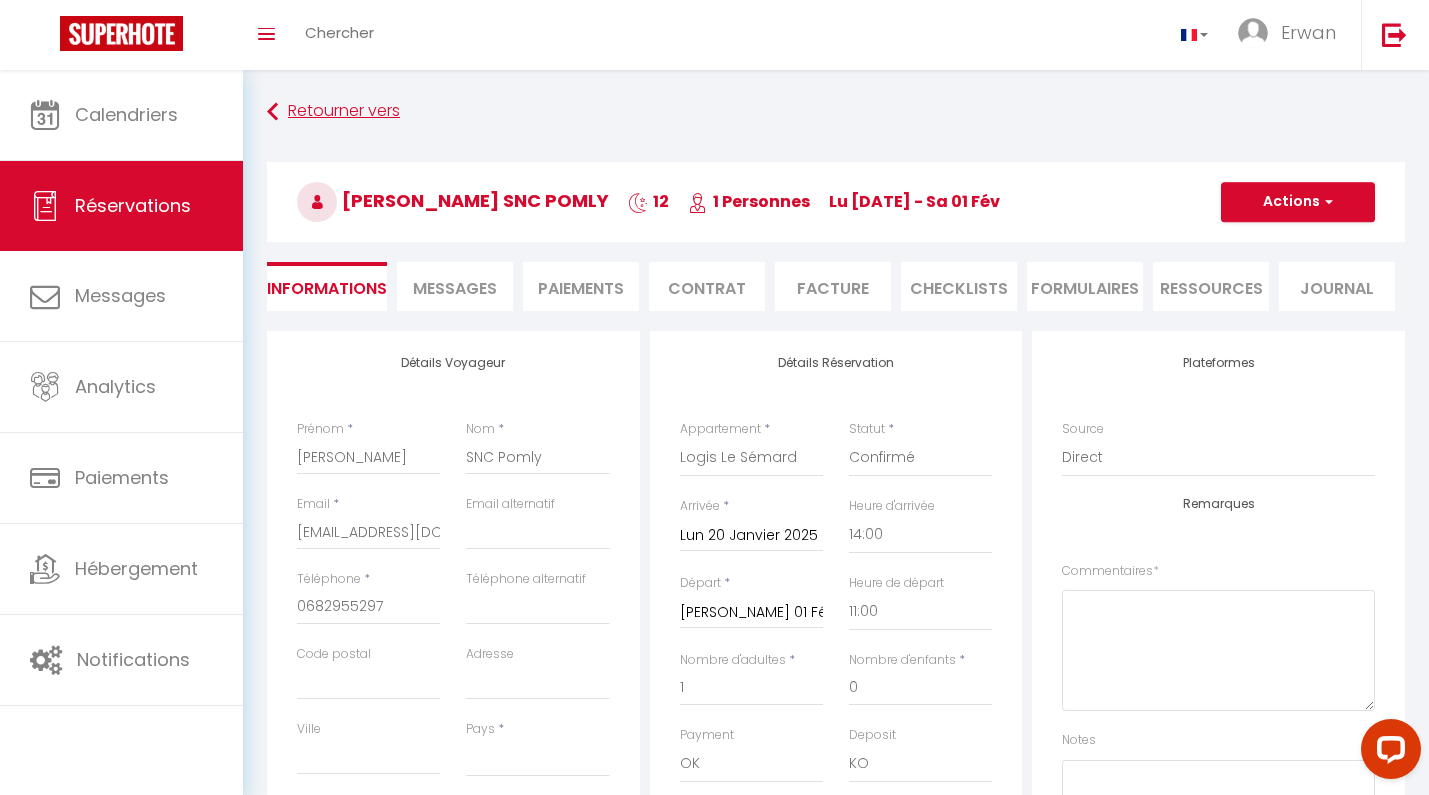 click on "Retourner vers" at bounding box center (836, 112) 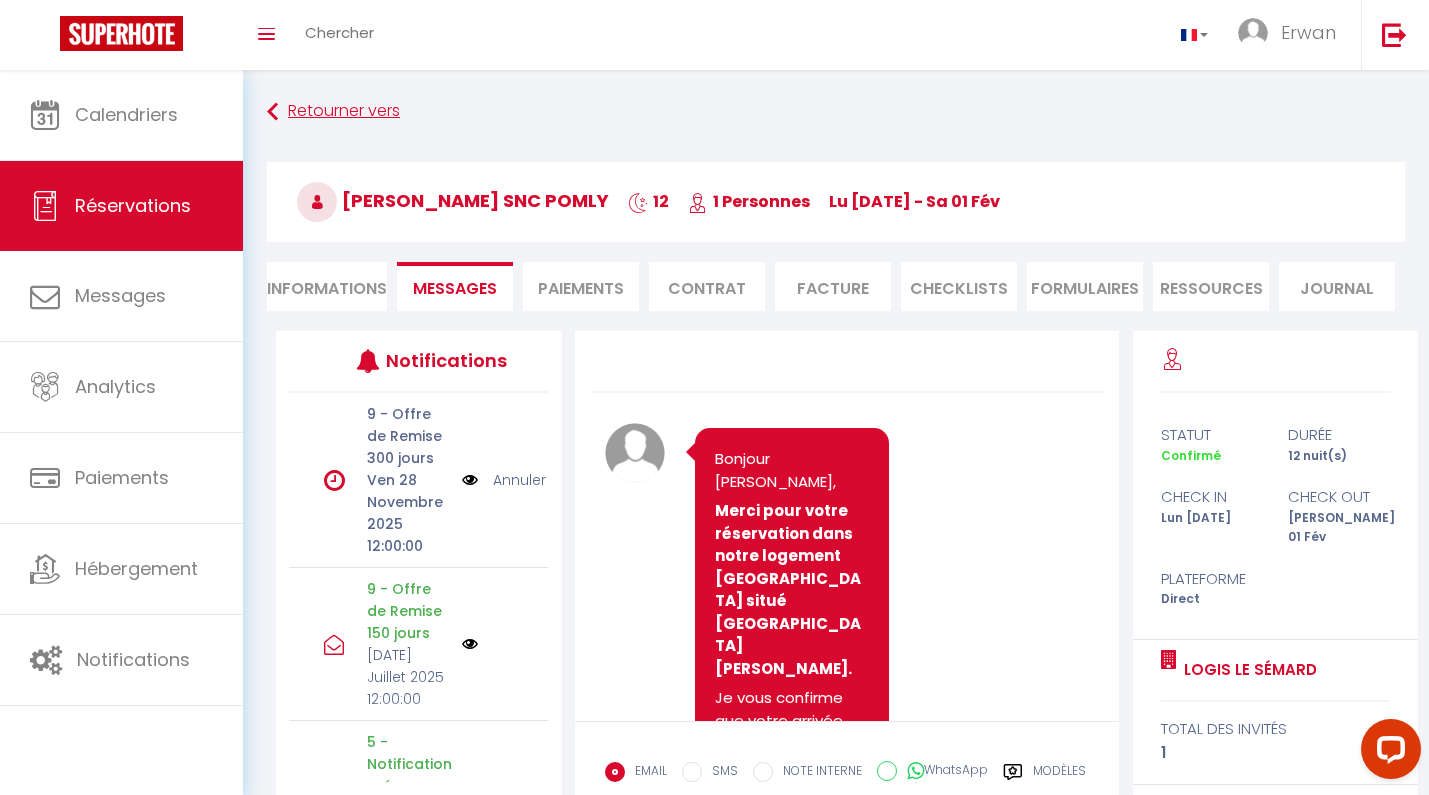 scroll, scrollTop: 70, scrollLeft: 0, axis: vertical 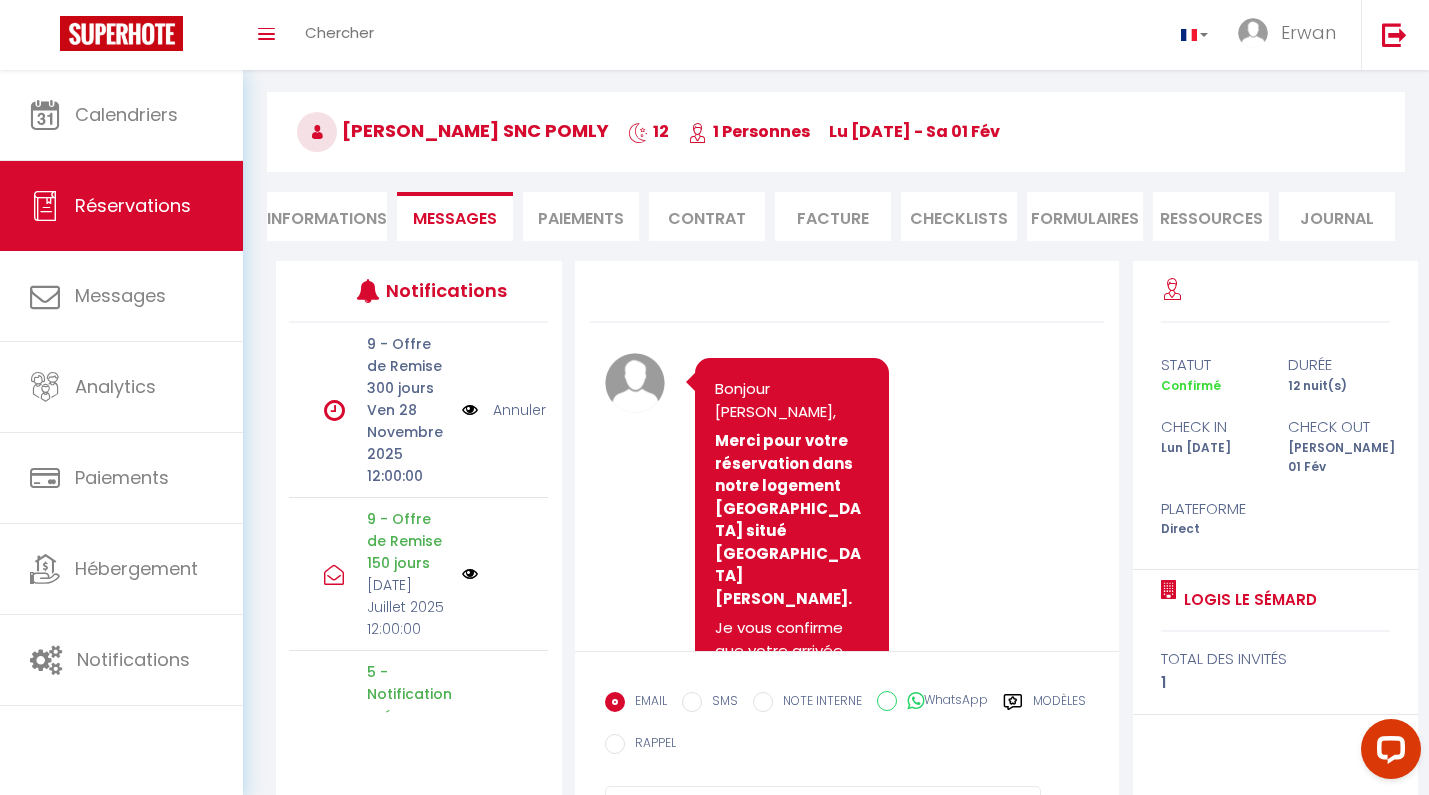 click on "Chiara   SNC Pomly   12    1 Personnes
lu 20 Jan - sa 01 Fév" at bounding box center [836, 132] 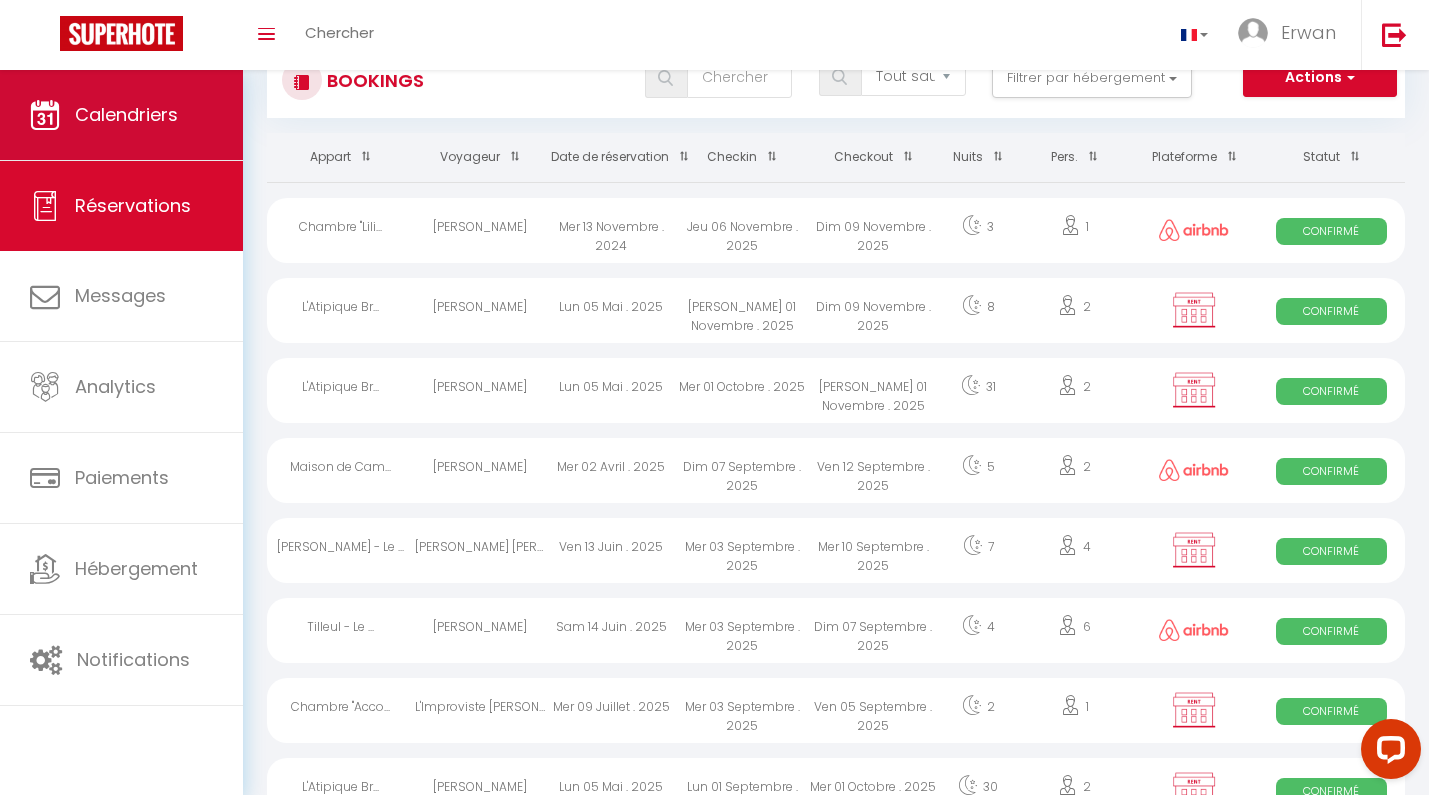 click on "Calendriers" at bounding box center [121, 115] 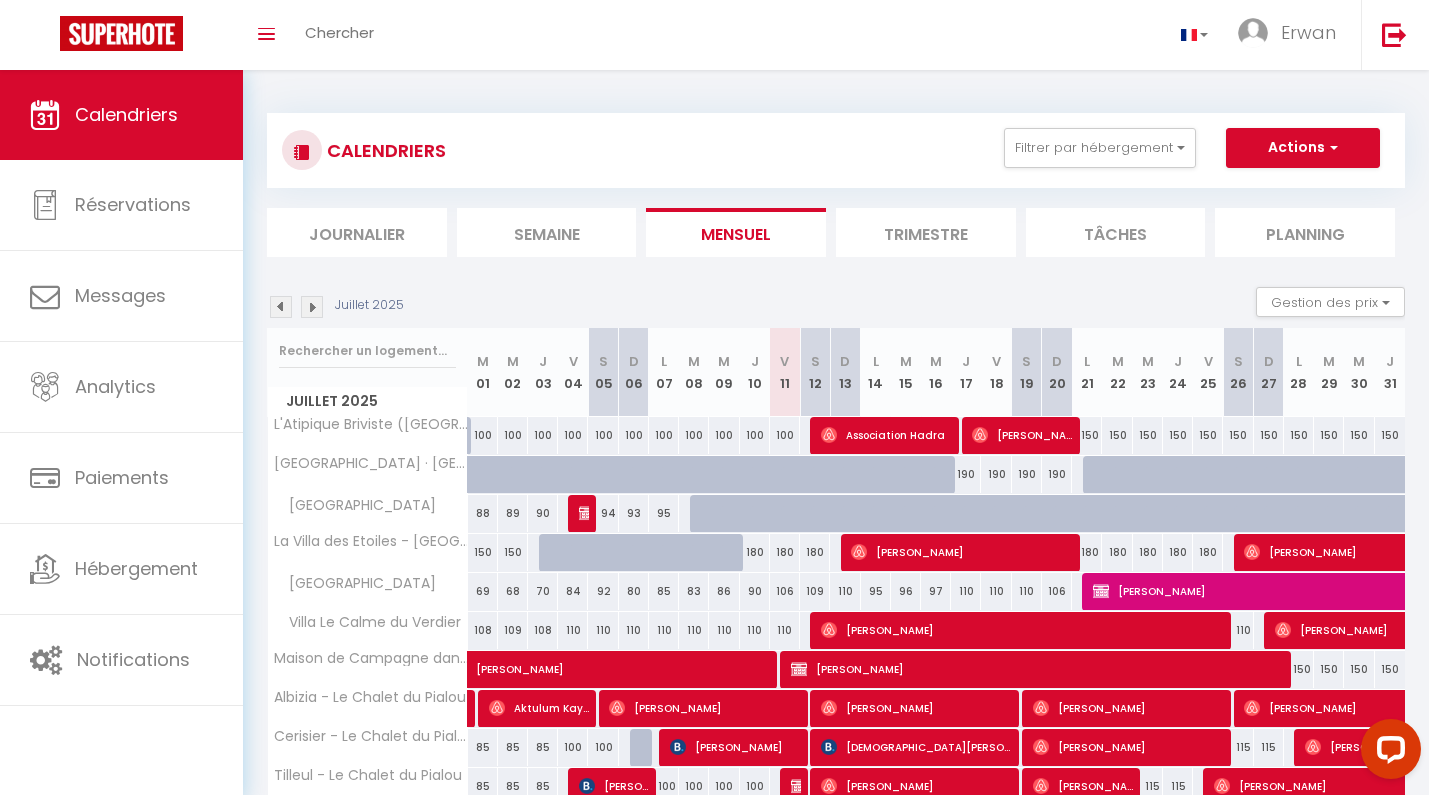 click at bounding box center [281, 307] 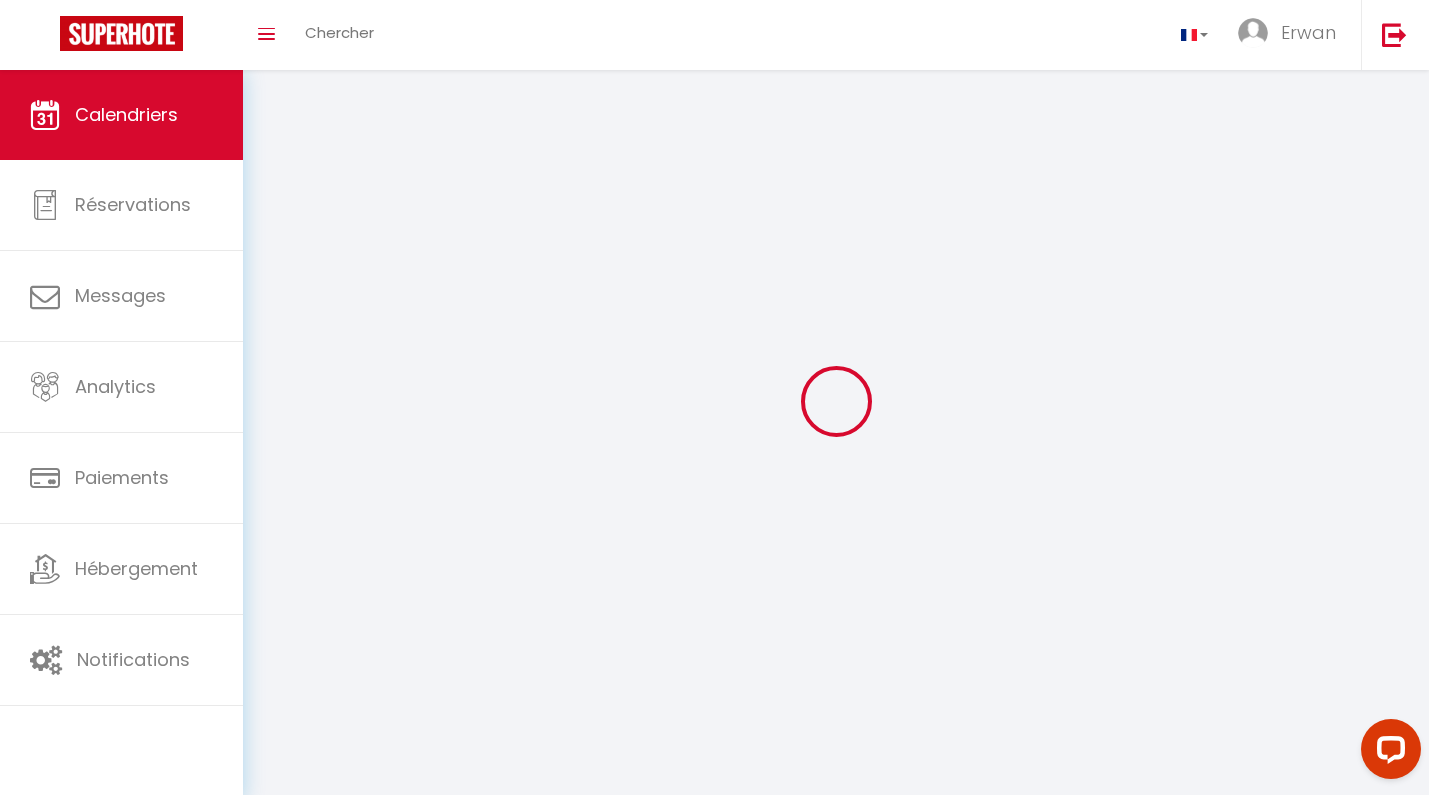 click at bounding box center (836, 401) 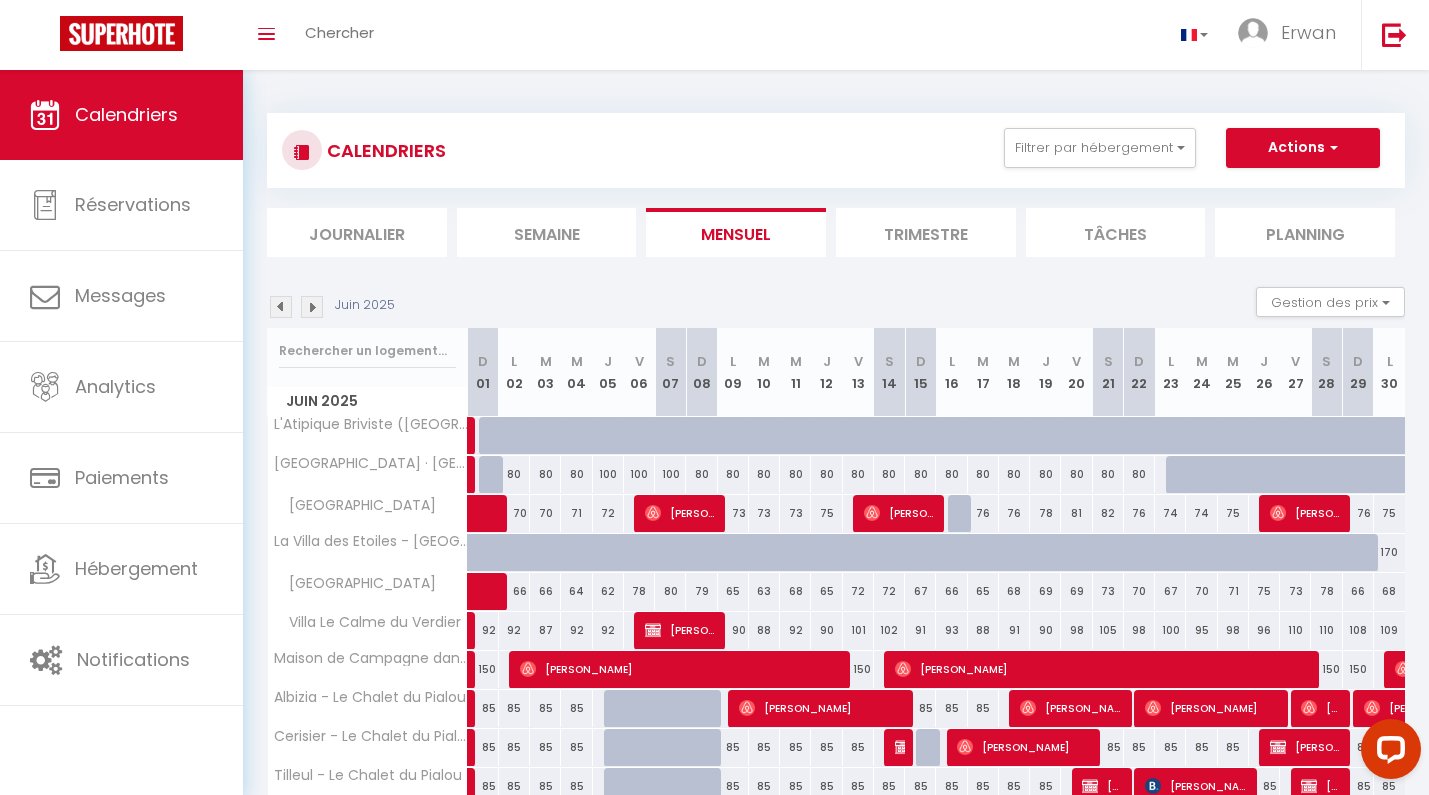 click at bounding box center (281, 307) 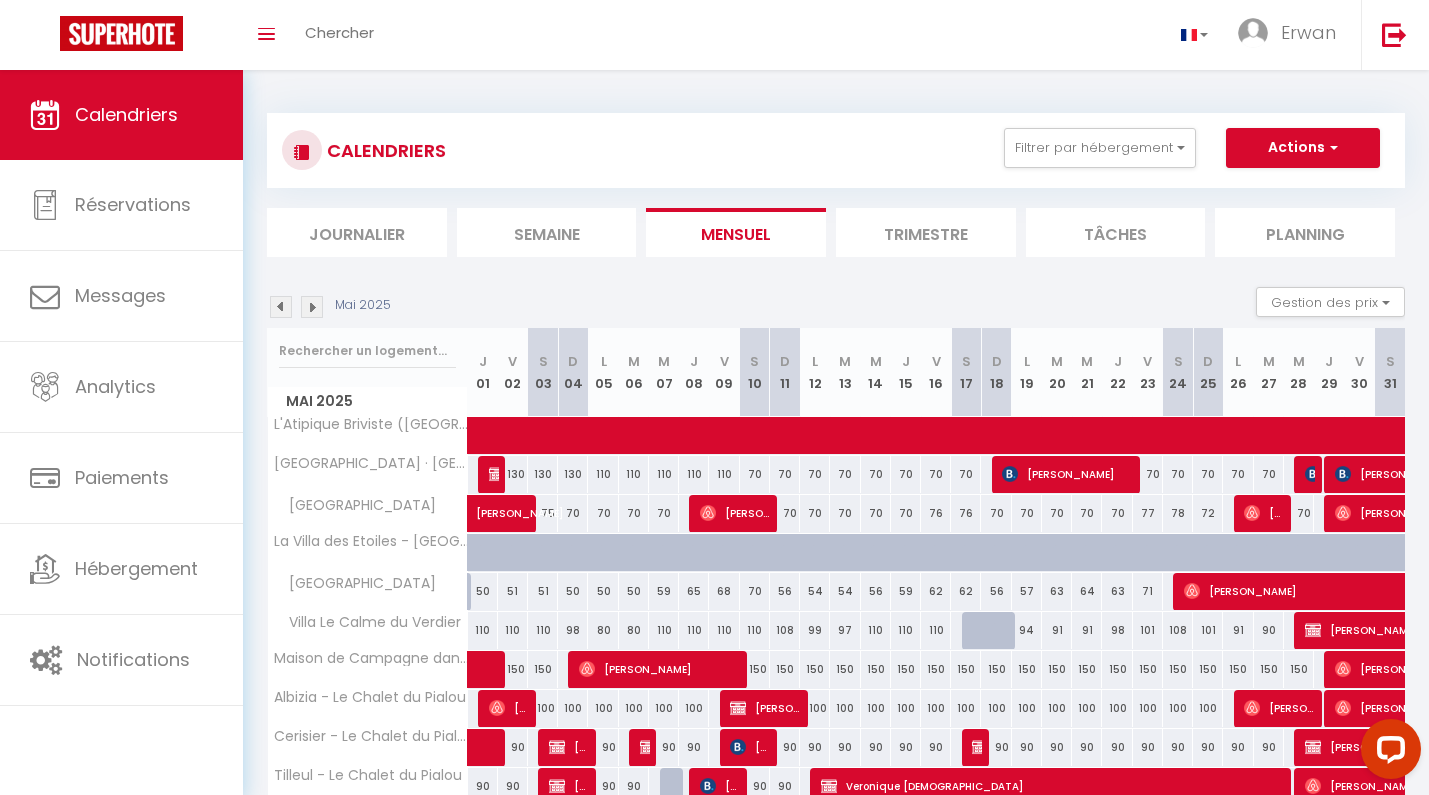 click at bounding box center (281, 307) 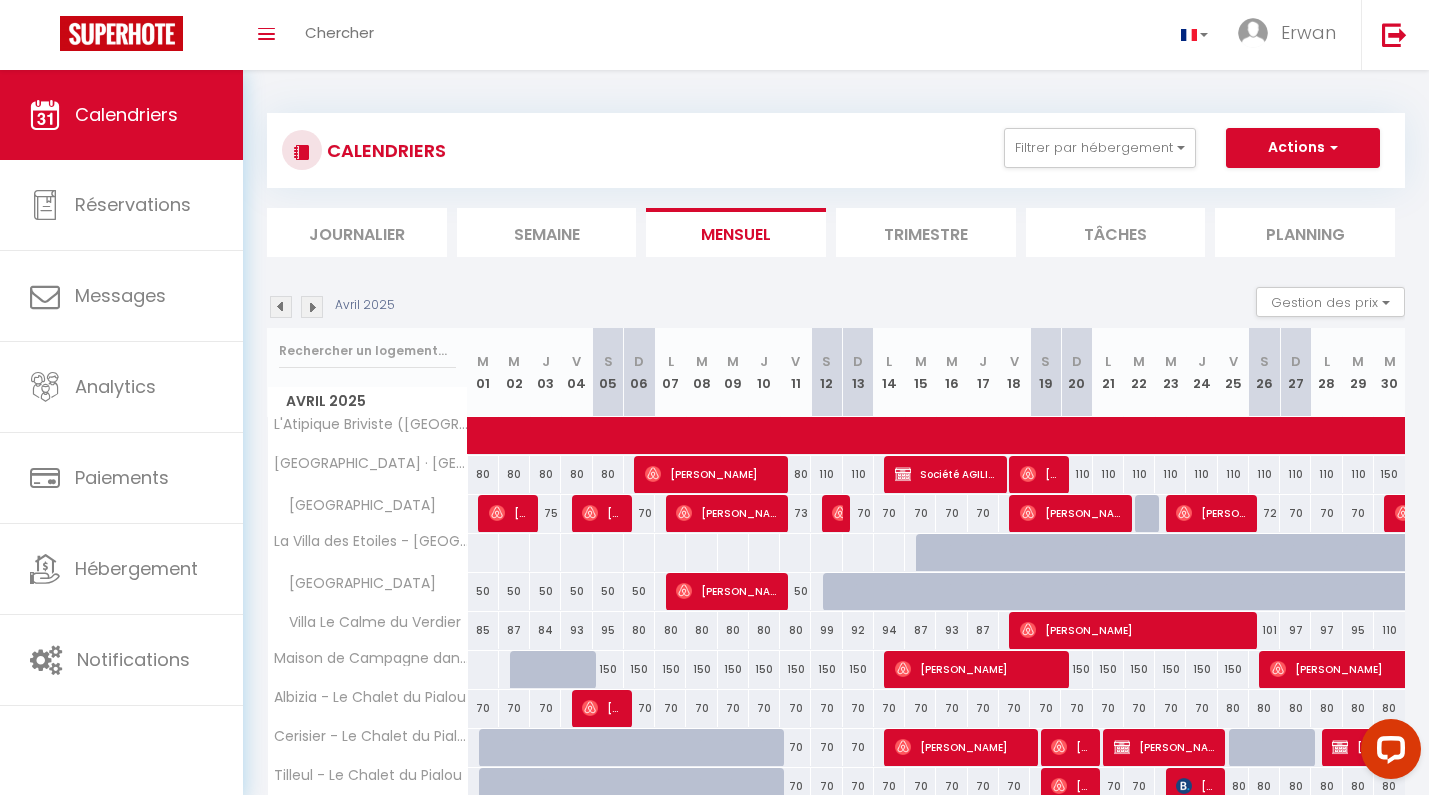 click at bounding box center (281, 307) 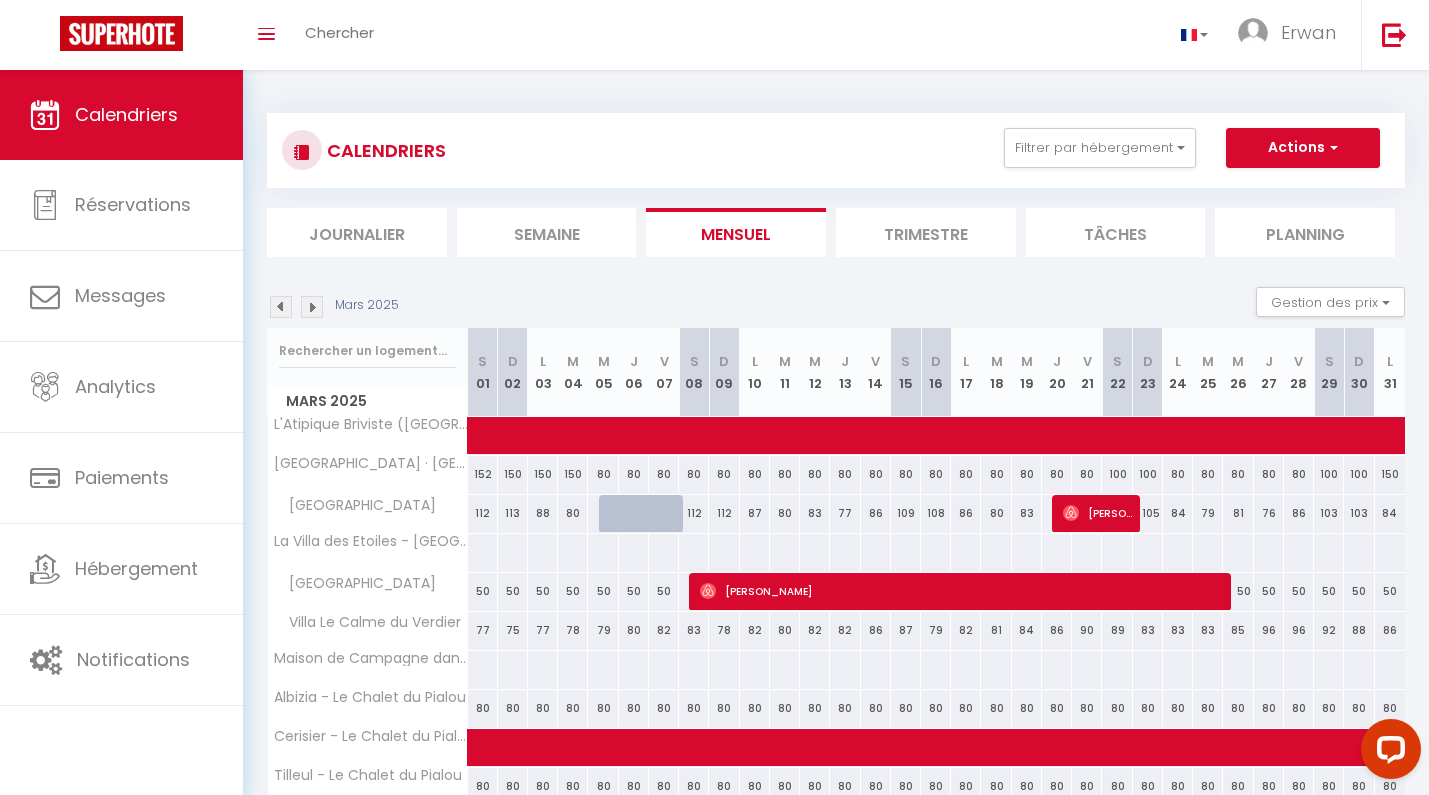 click at bounding box center [281, 307] 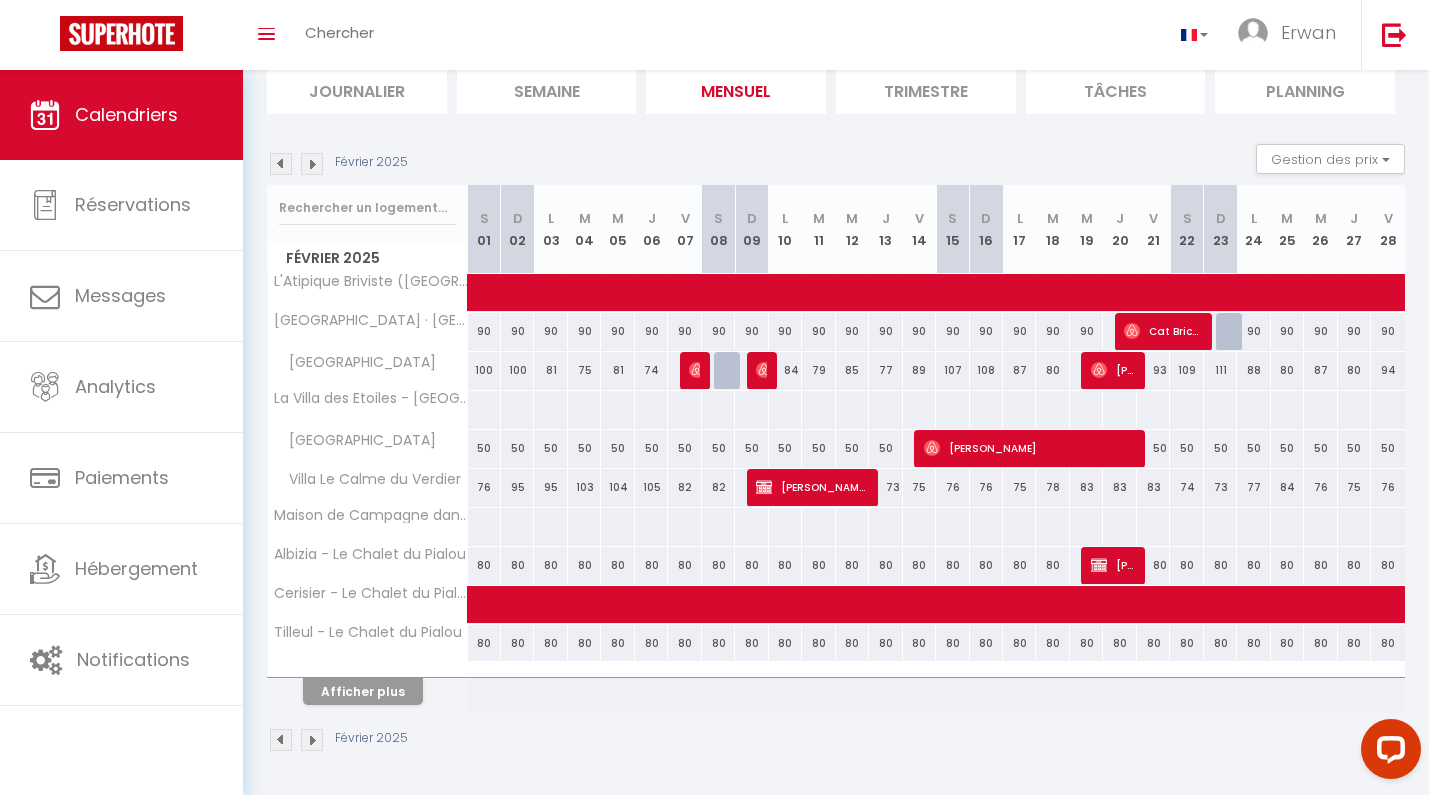 scroll, scrollTop: 142, scrollLeft: 0, axis: vertical 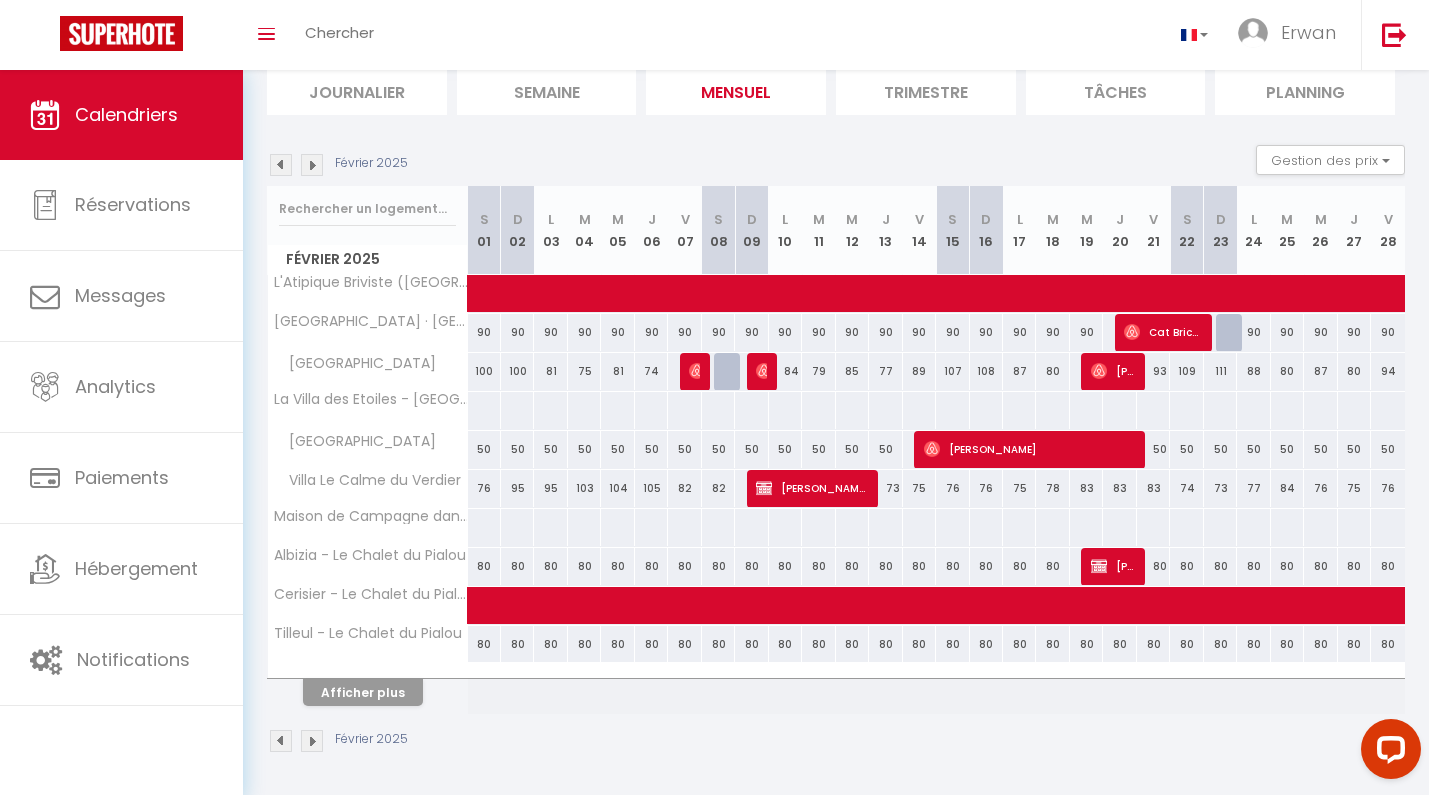 click on "Afficher plus" at bounding box center [368, 689] 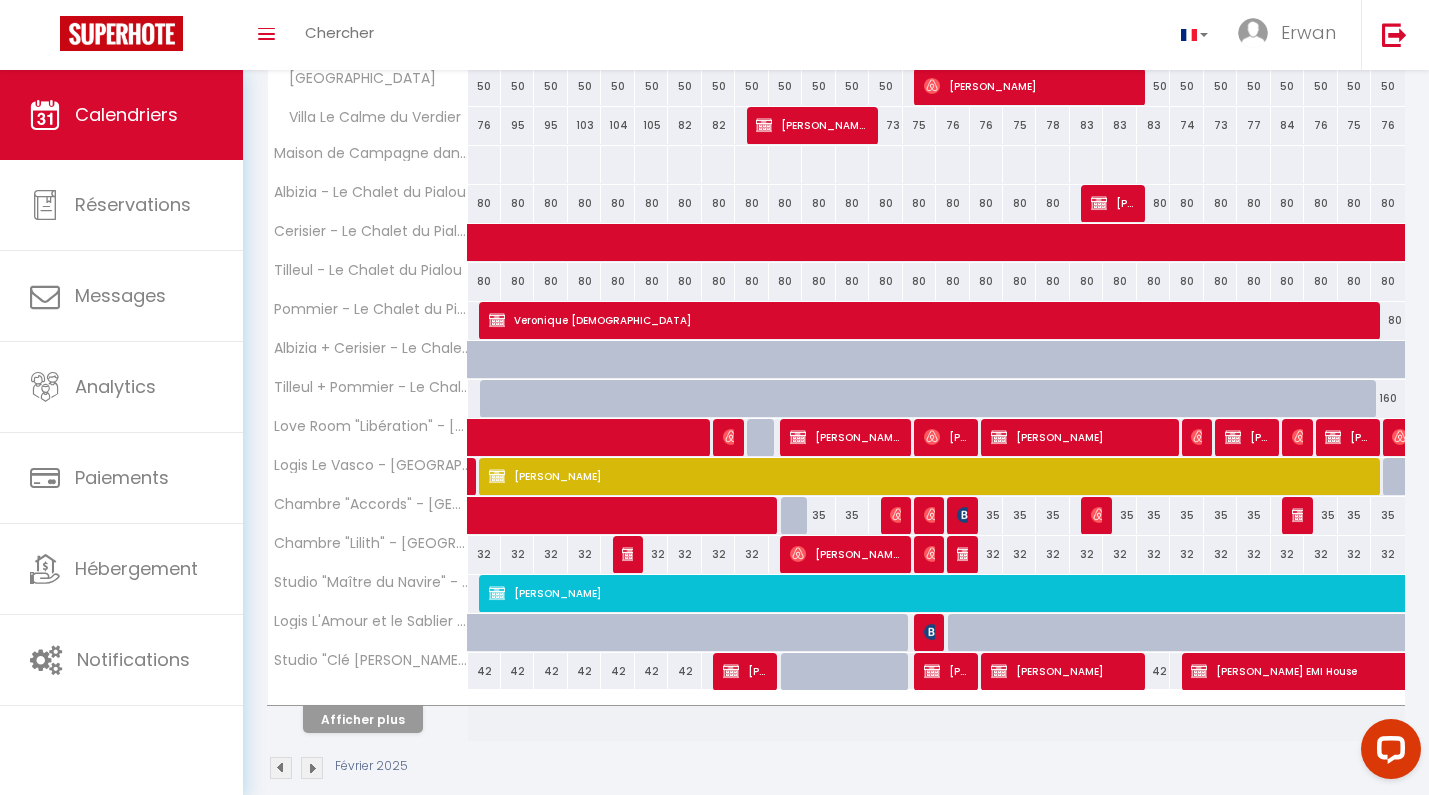 scroll, scrollTop: 509, scrollLeft: 0, axis: vertical 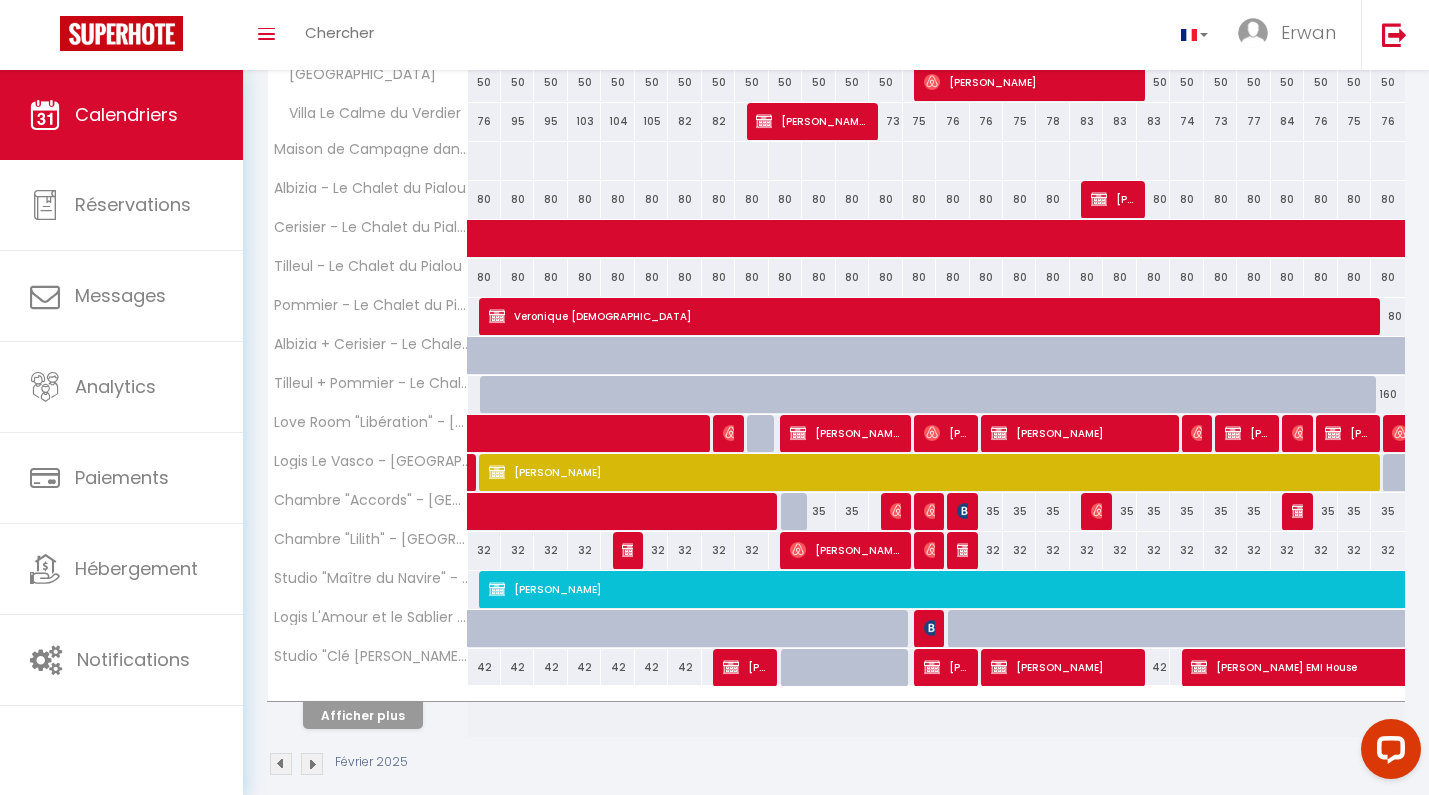 click on "Afficher plus" at bounding box center [363, 715] 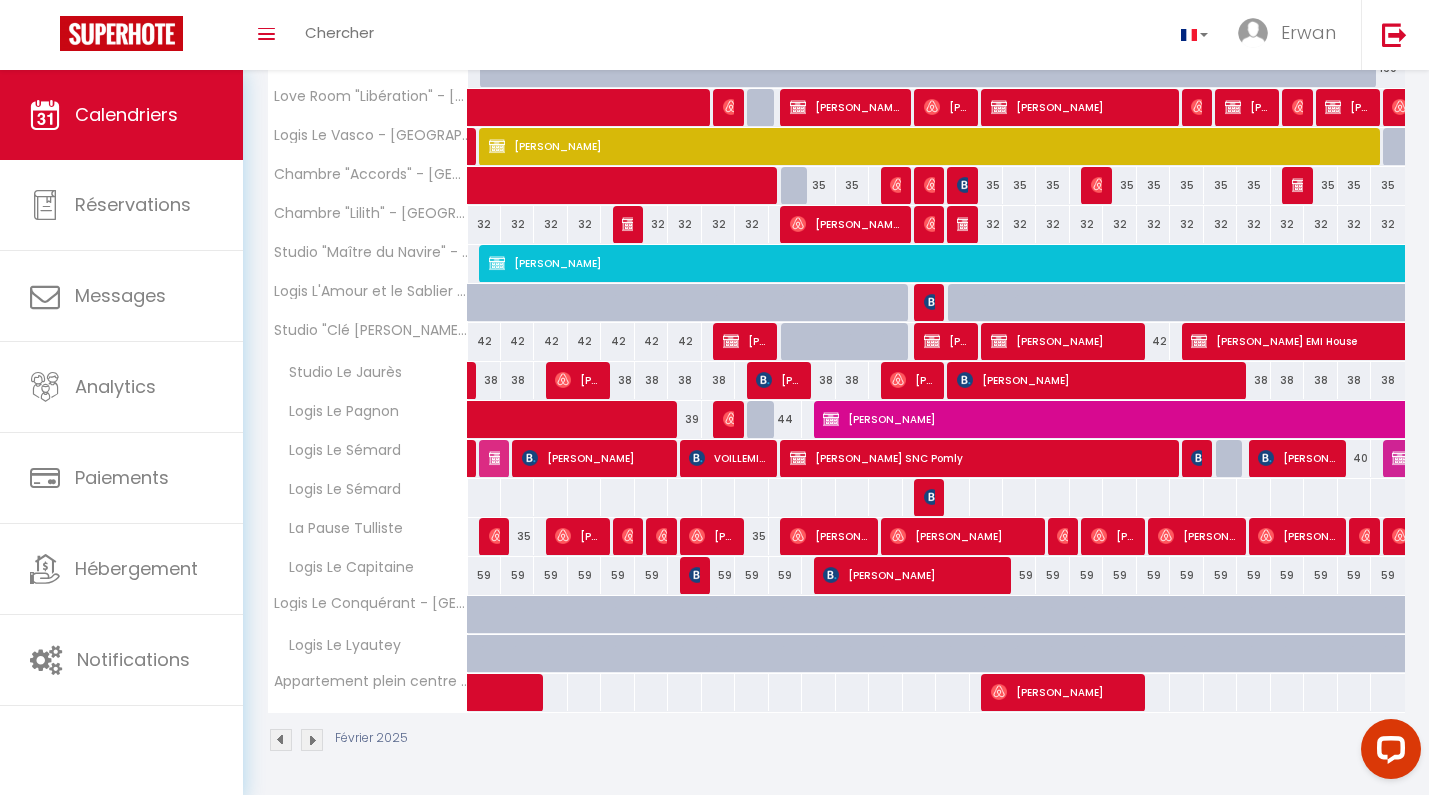 scroll, scrollTop: 834, scrollLeft: 0, axis: vertical 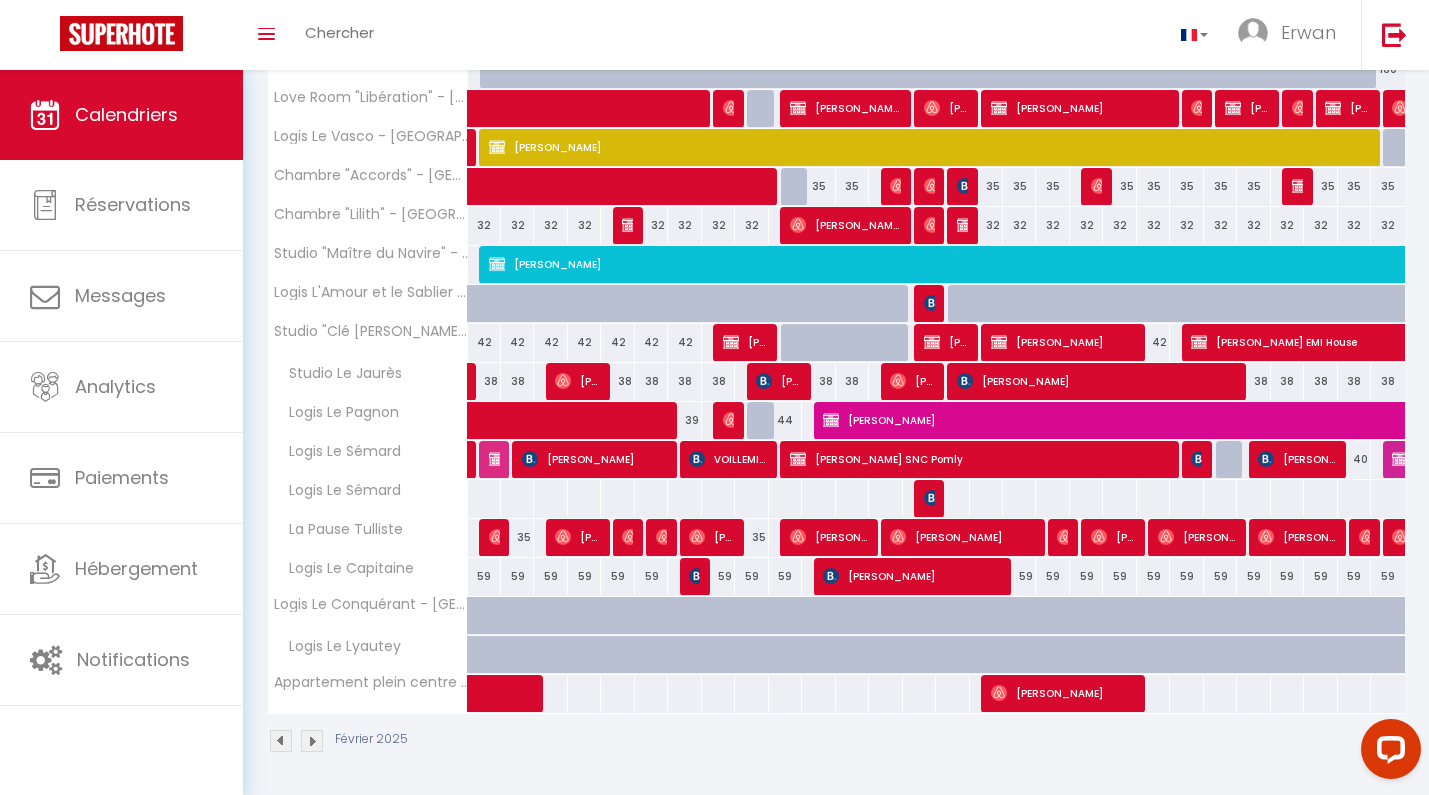 click on "[PERSON_NAME] SNC Pomly" at bounding box center [977, 459] 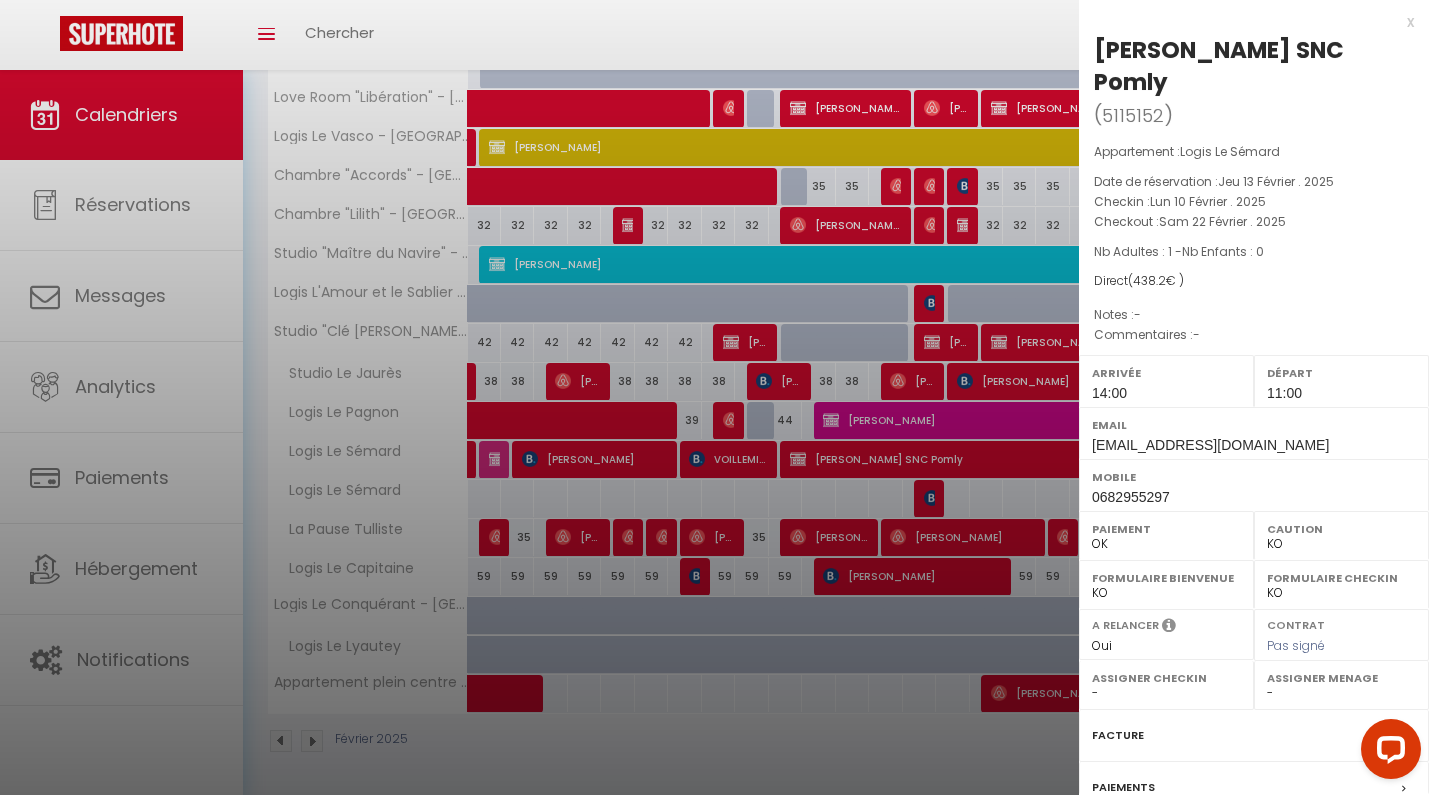 scroll, scrollTop: 0, scrollLeft: 0, axis: both 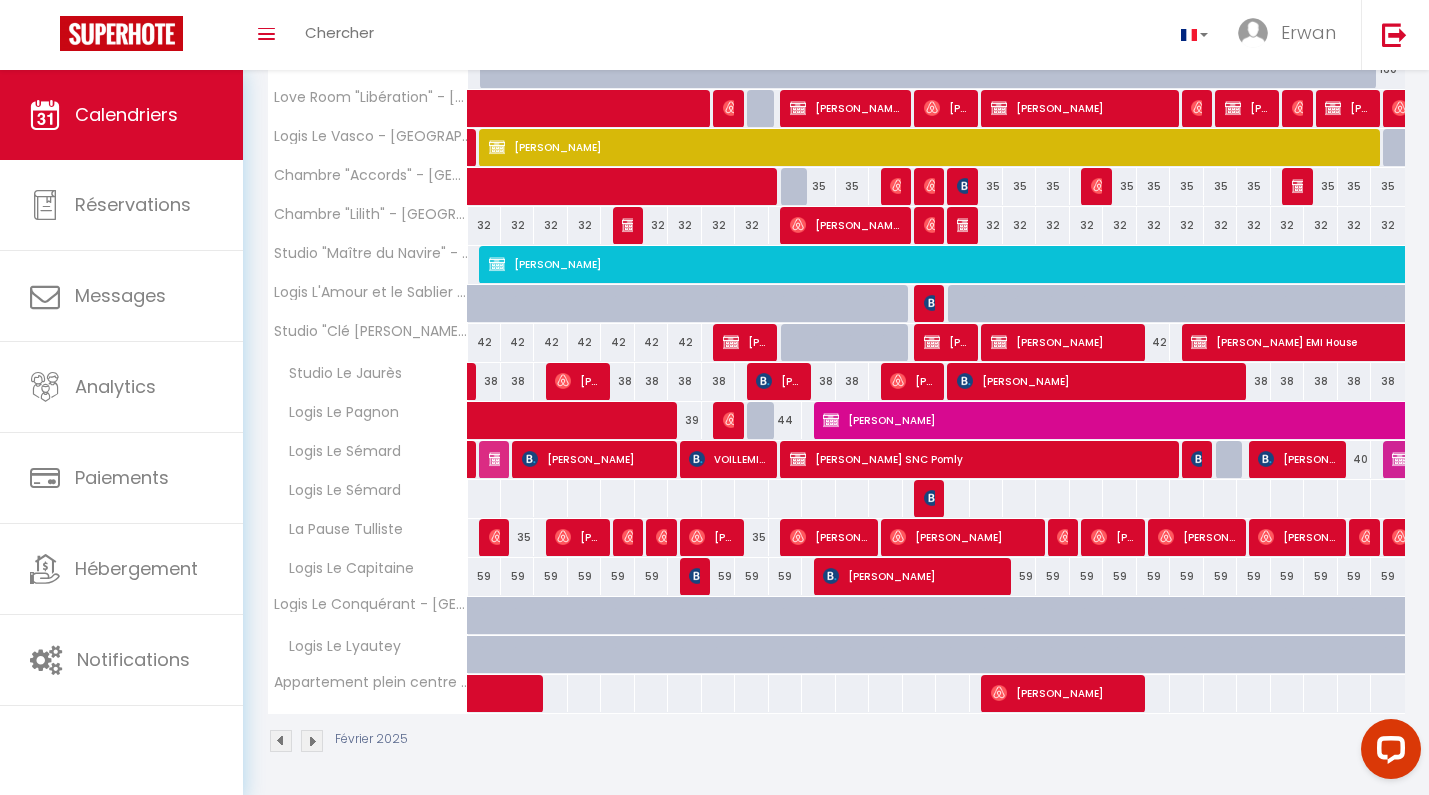 click at bounding box center [965, 225] 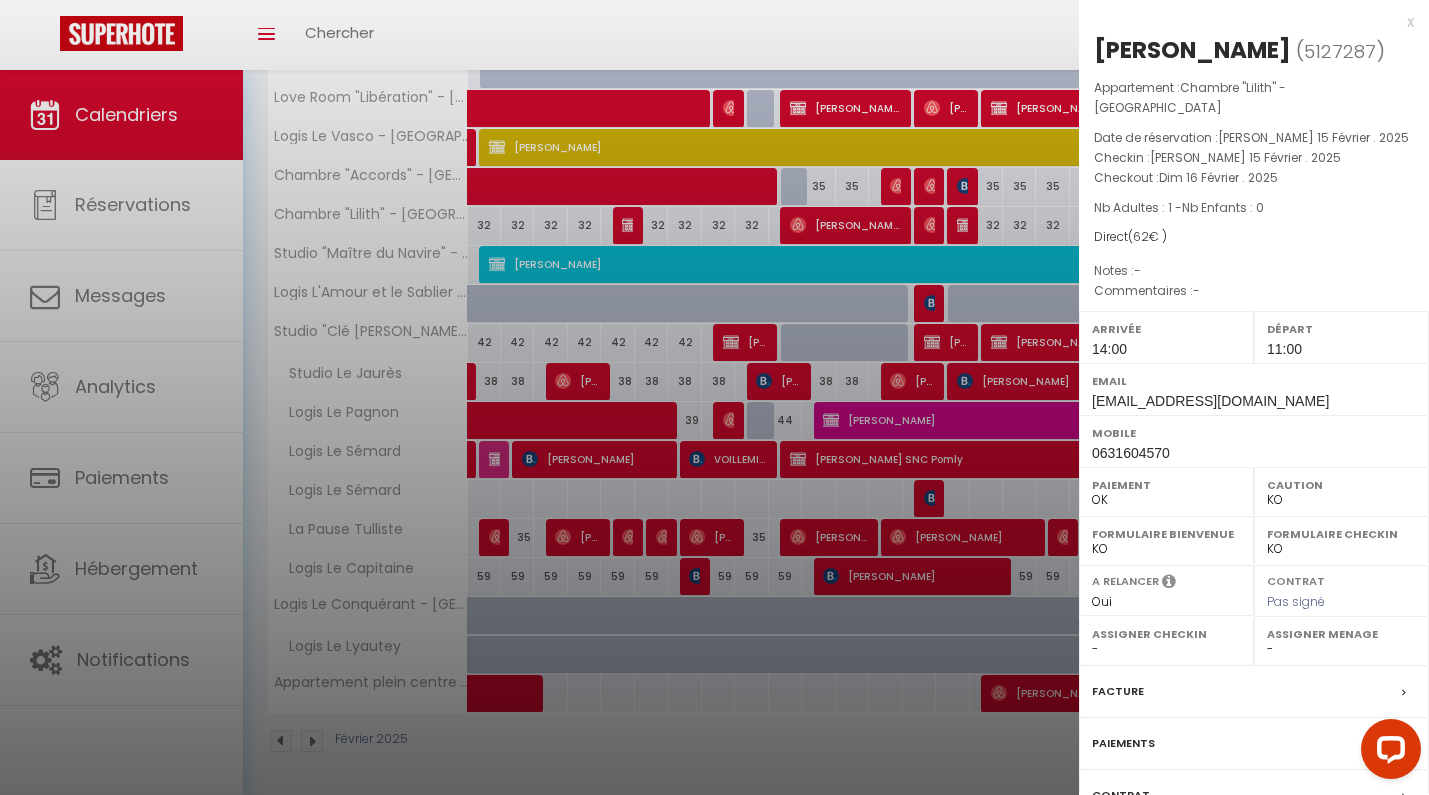 click at bounding box center (714, 397) 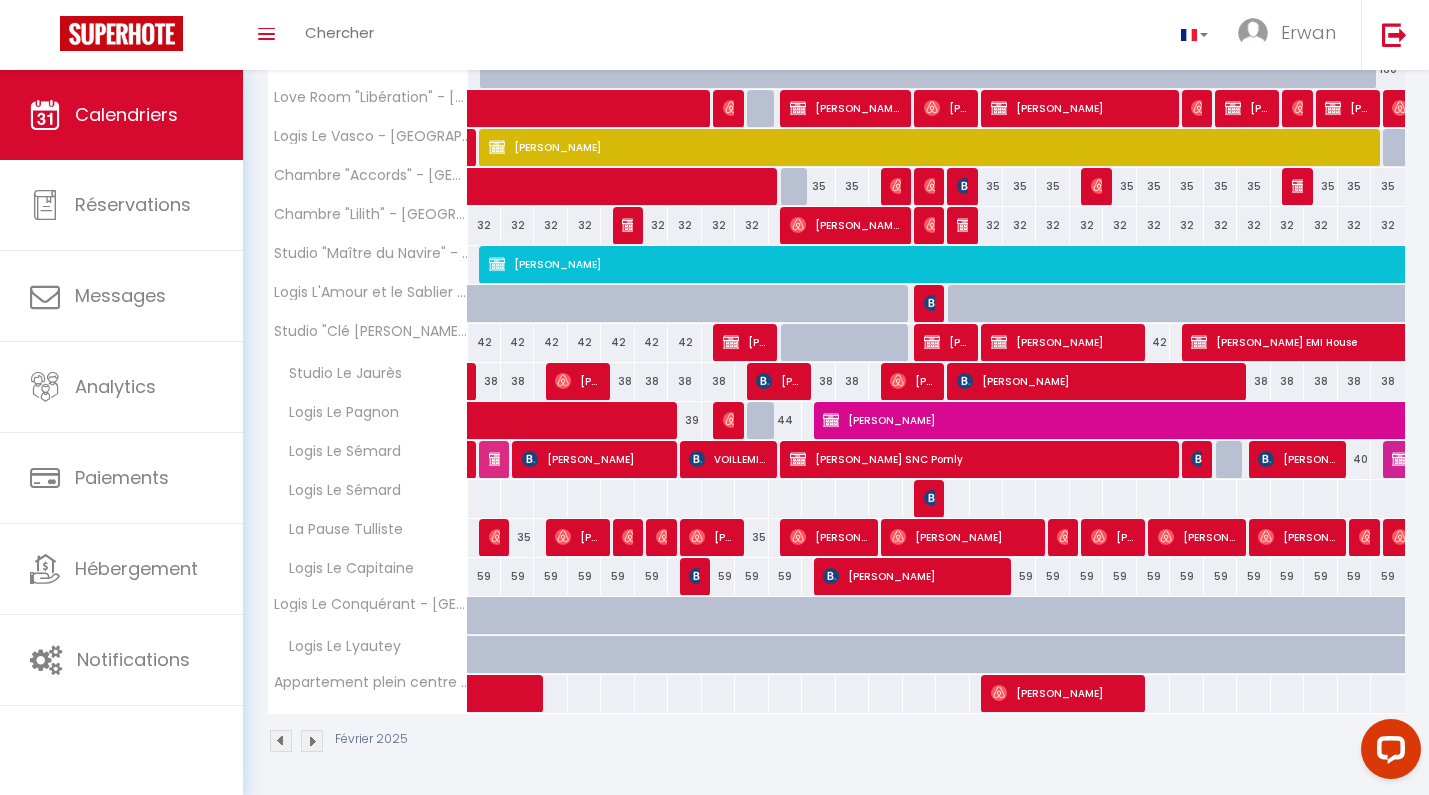 click on "[PERSON_NAME] SNC Pomly" at bounding box center [977, 459] 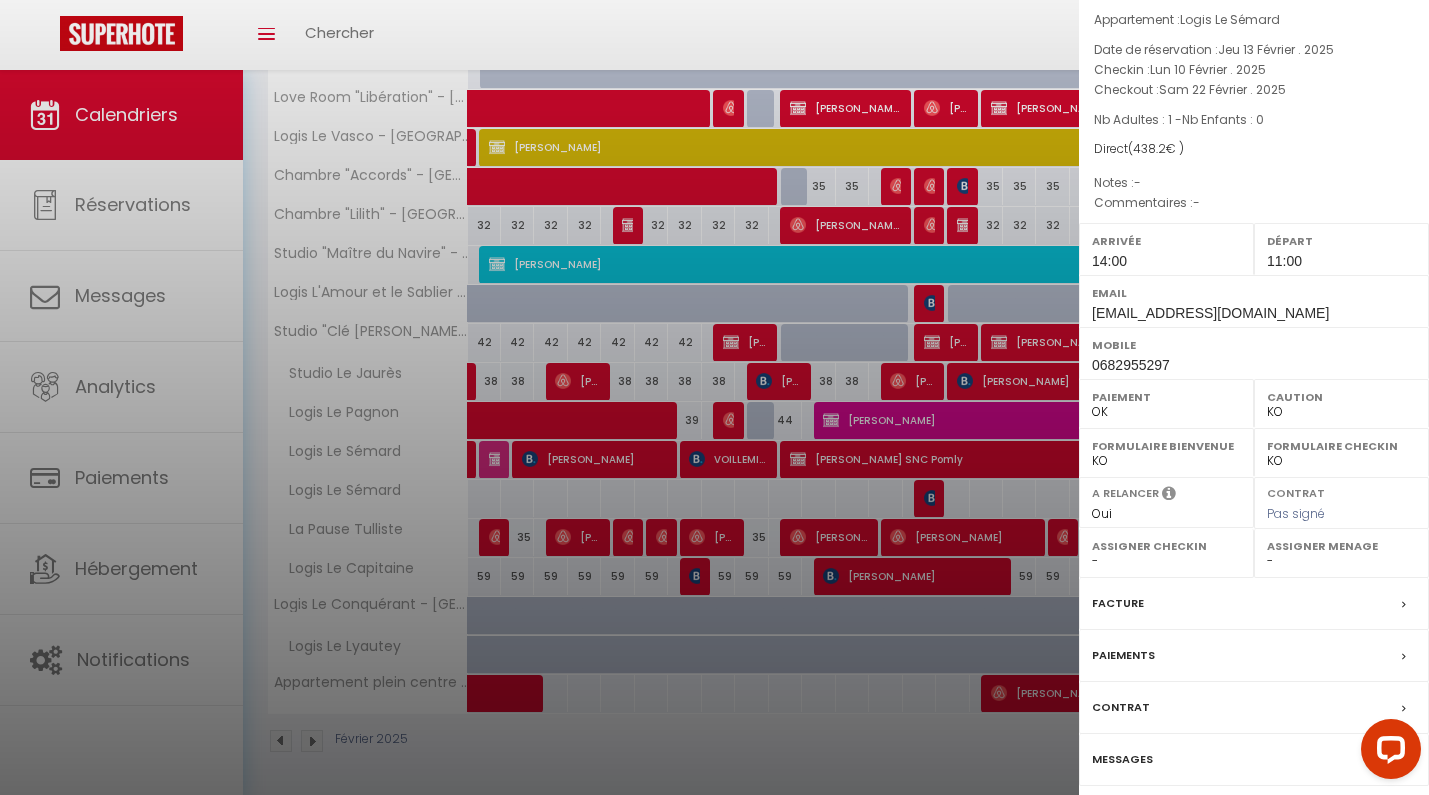 scroll, scrollTop: 131, scrollLeft: 0, axis: vertical 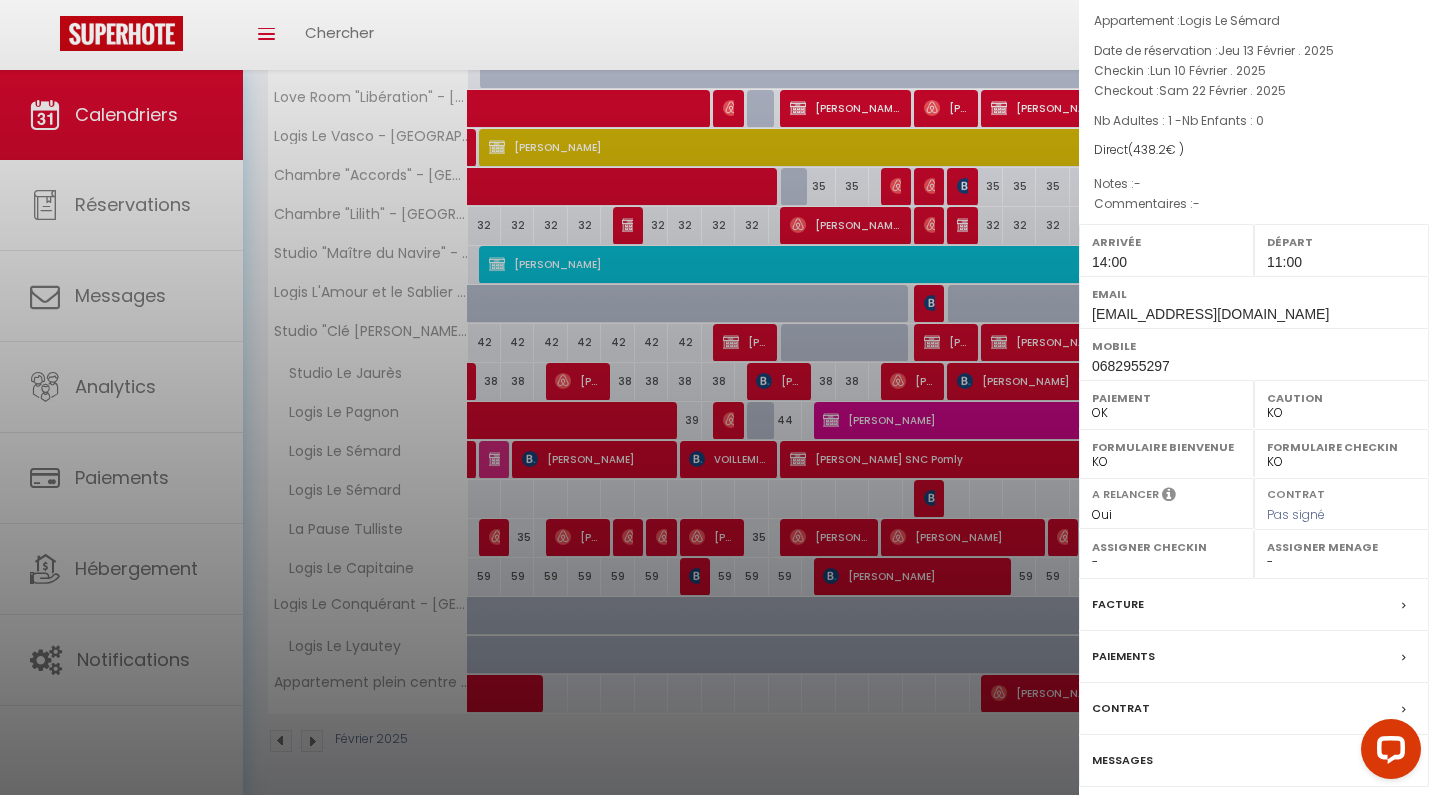 click at bounding box center [714, 397] 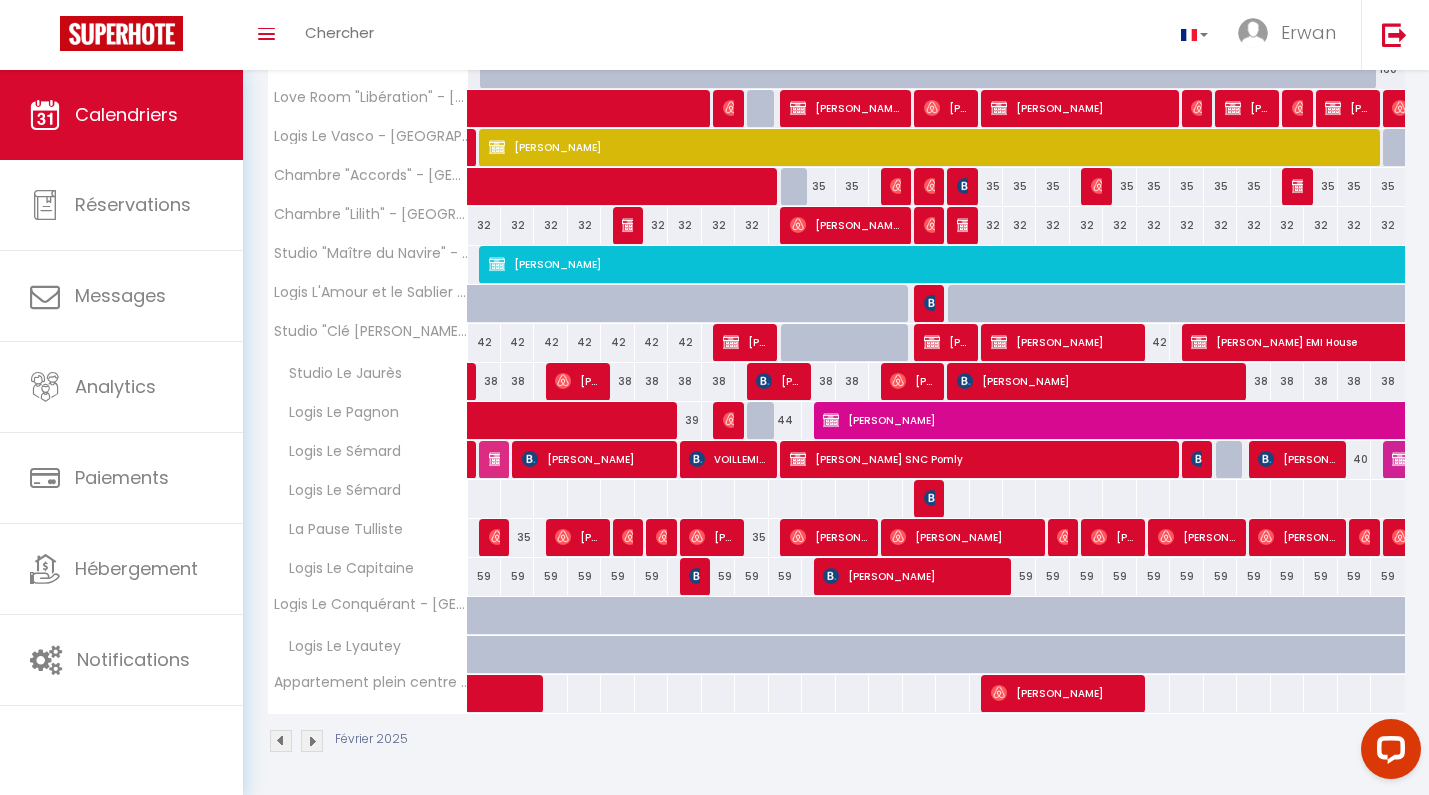click on "Anne Boutarel" at bounding box center (962, 186) 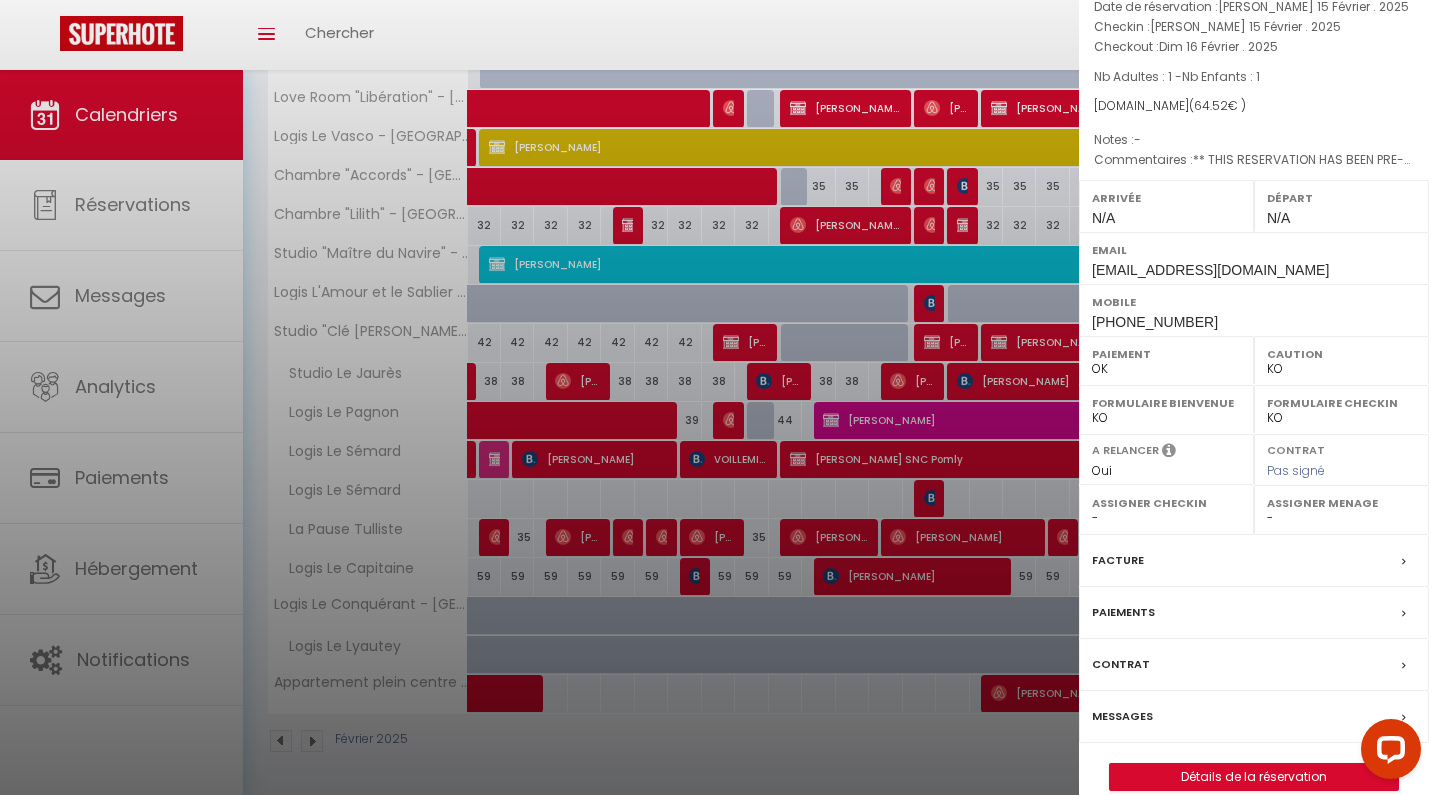 click at bounding box center [714, 397] 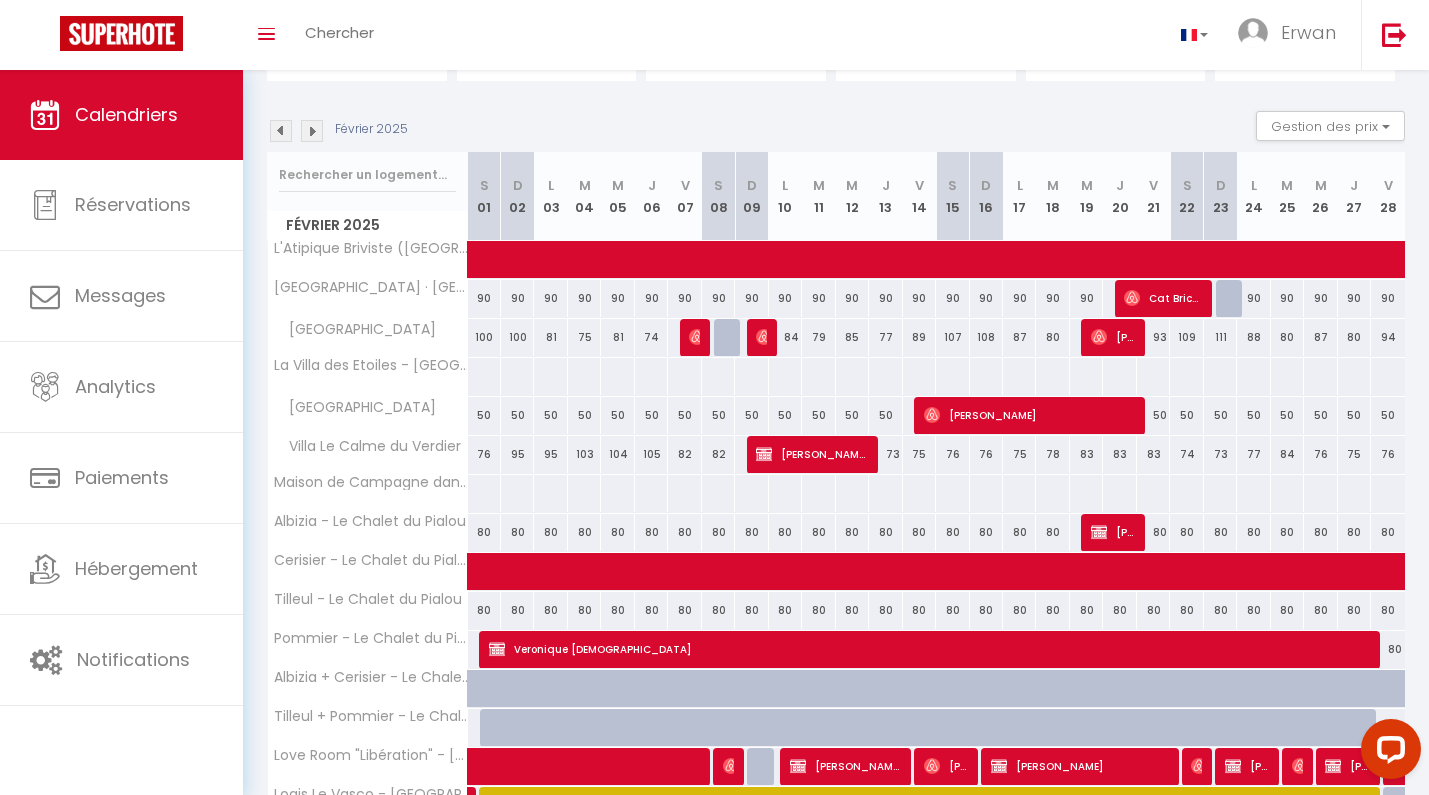 scroll, scrollTop: 171, scrollLeft: 0, axis: vertical 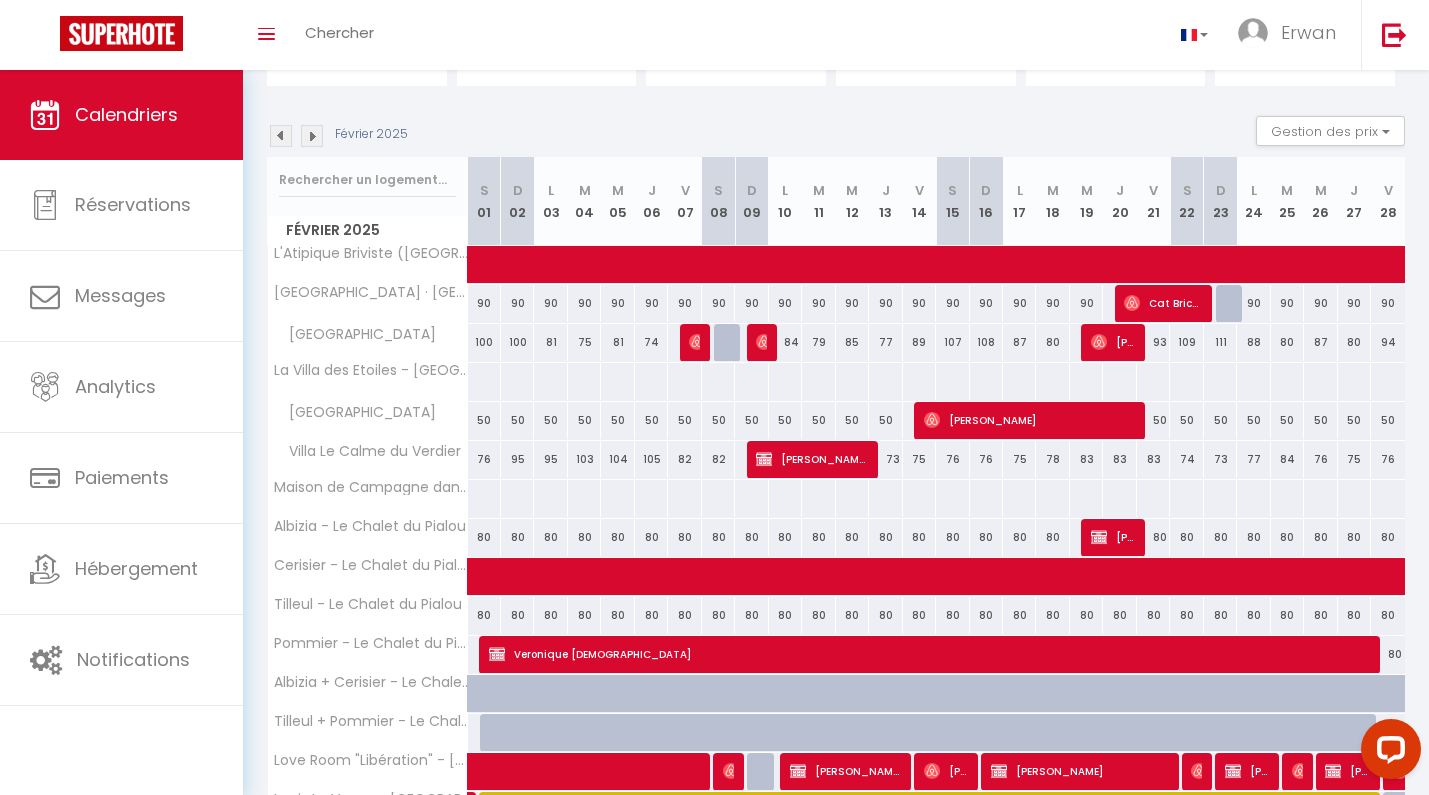 click at bounding box center [312, 136] 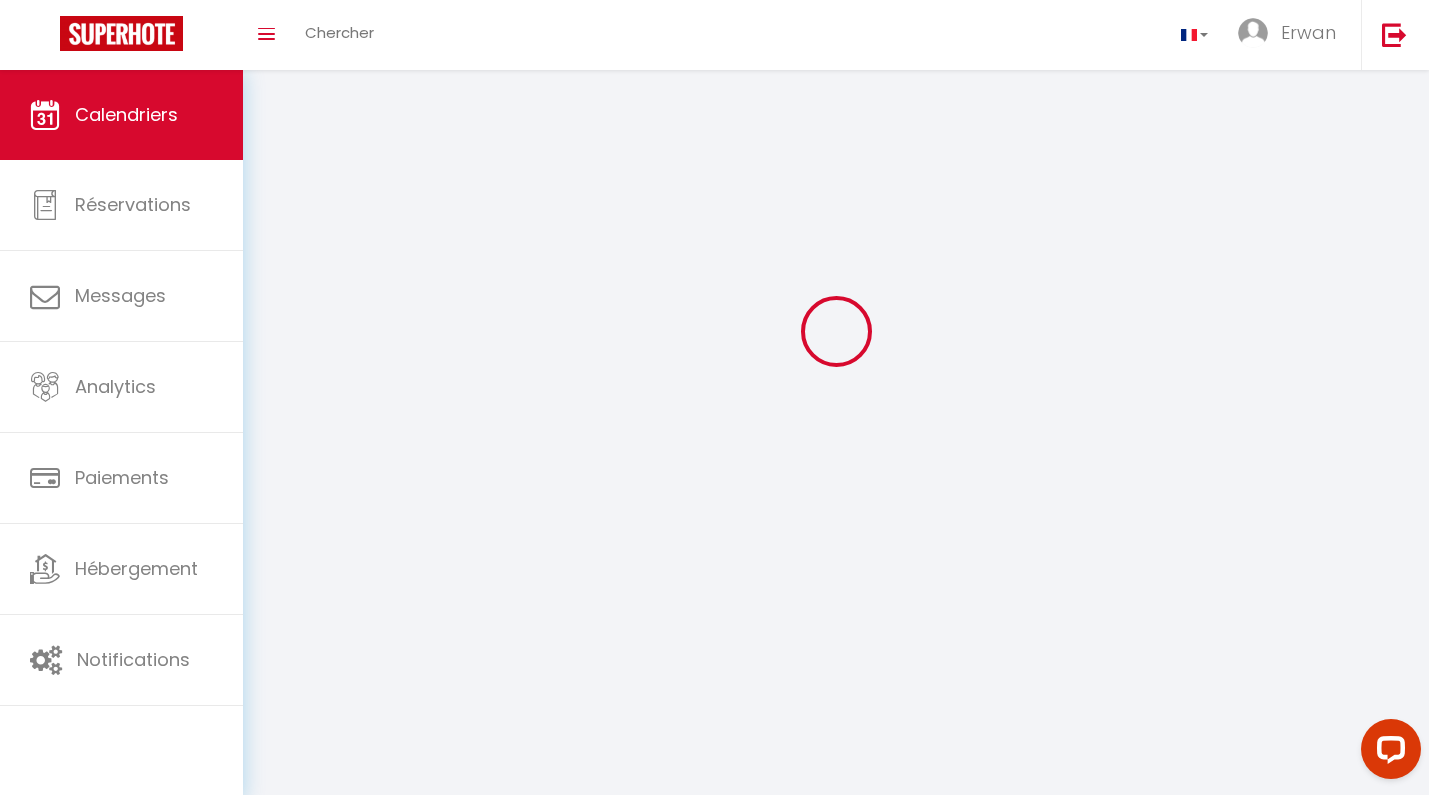 scroll, scrollTop: 70, scrollLeft: 0, axis: vertical 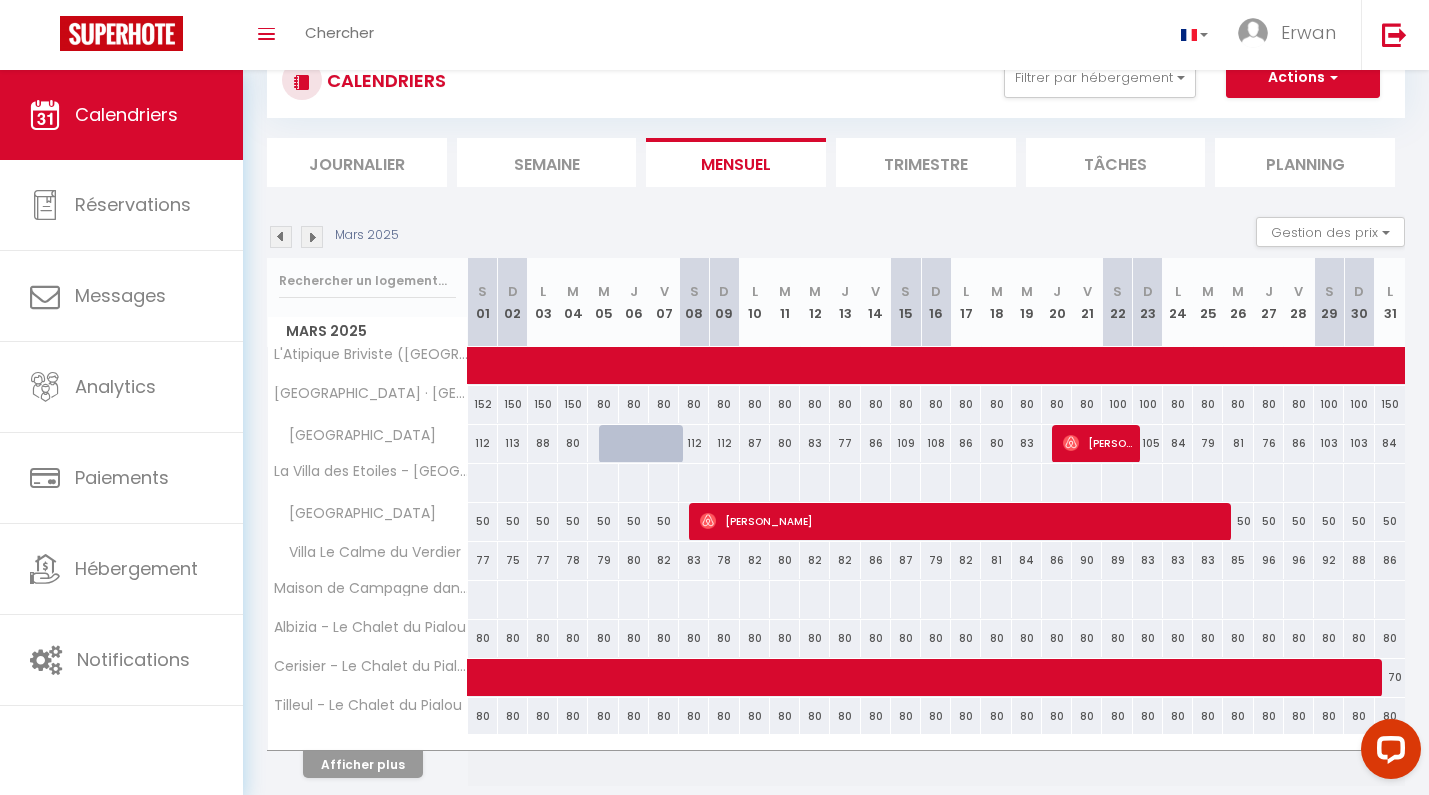 click at bounding box center (312, 237) 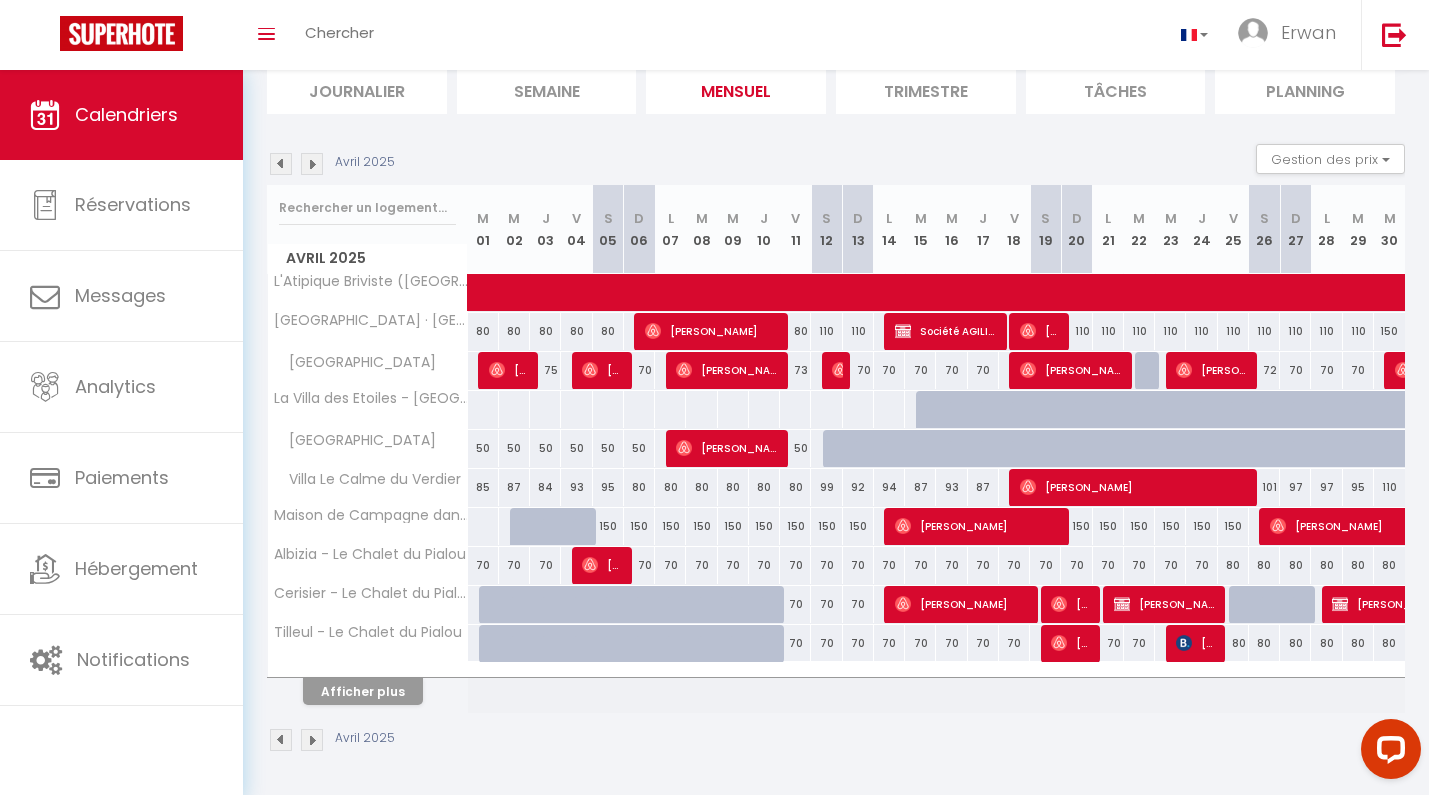 scroll, scrollTop: 142, scrollLeft: 0, axis: vertical 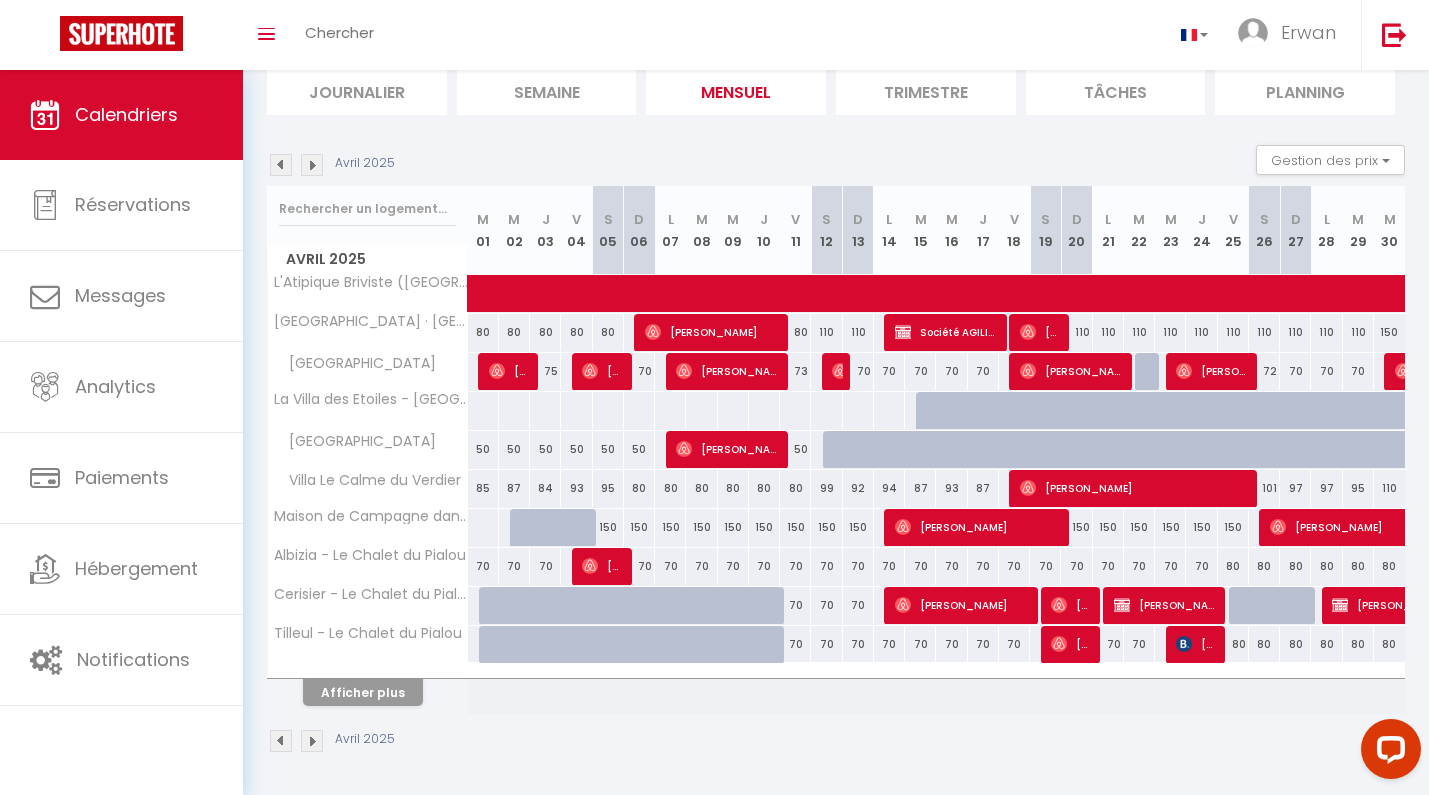 click on "Afficher plus" at bounding box center (363, 692) 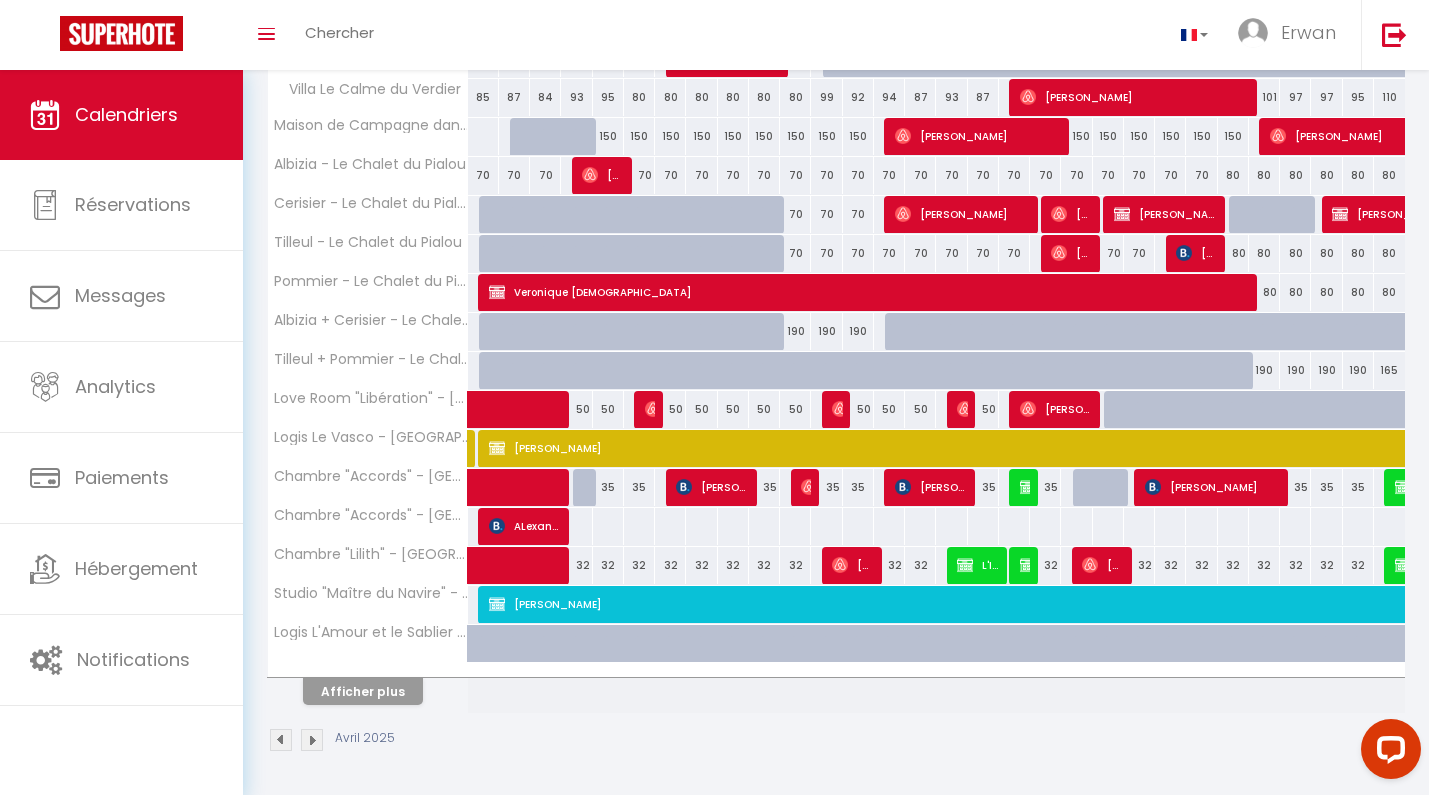 scroll, scrollTop: 532, scrollLeft: 0, axis: vertical 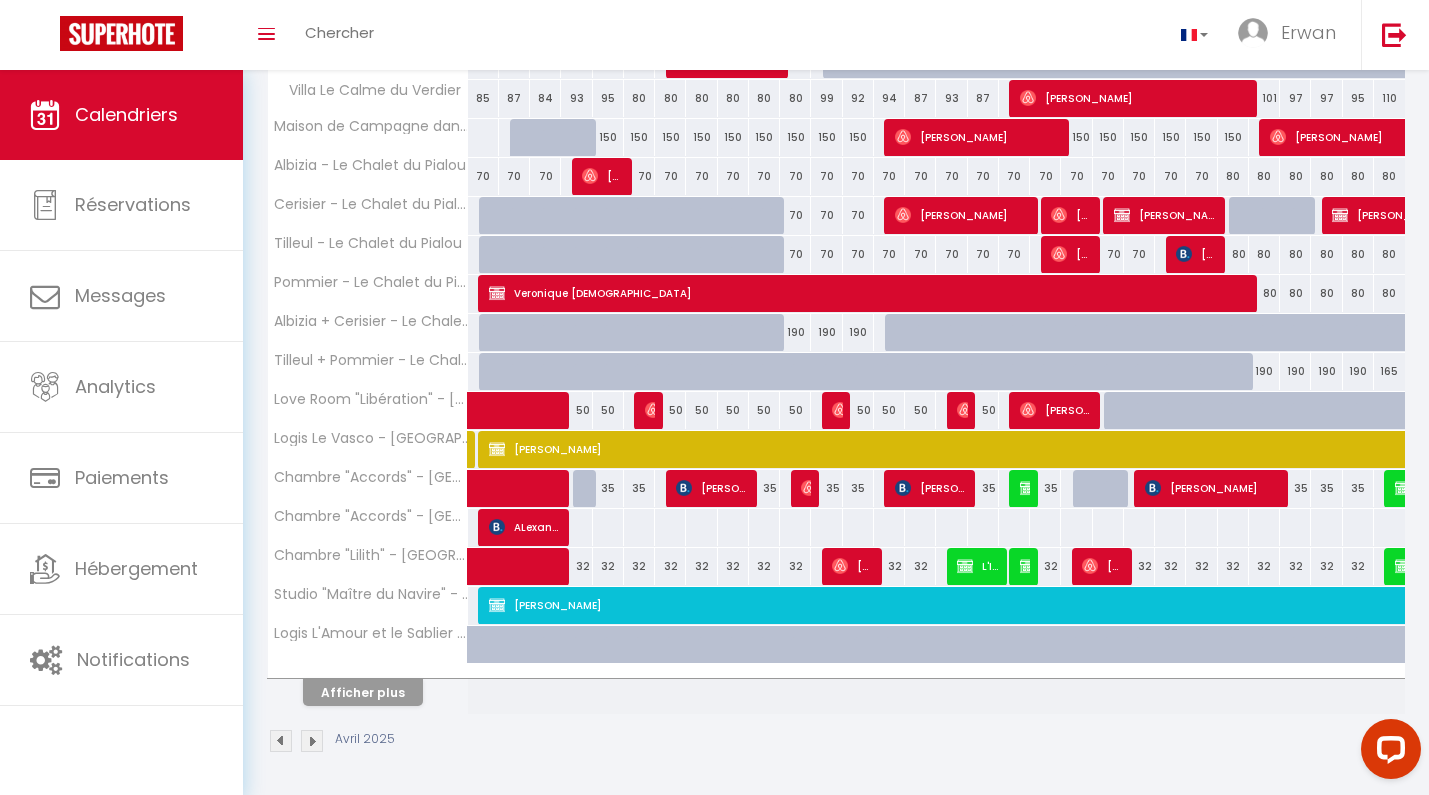 click on "Afficher plus" at bounding box center (363, 692) 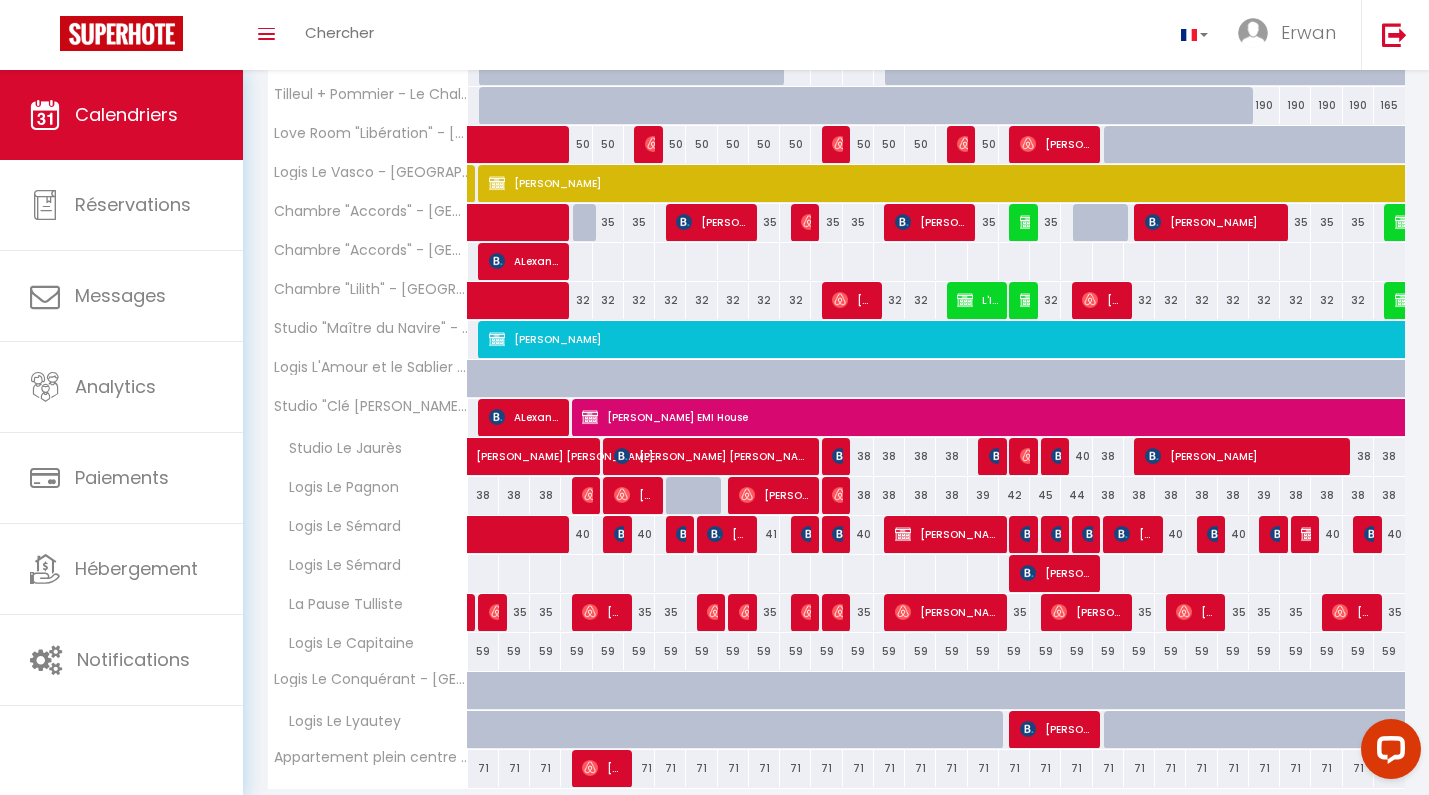 scroll, scrollTop: 800, scrollLeft: 0, axis: vertical 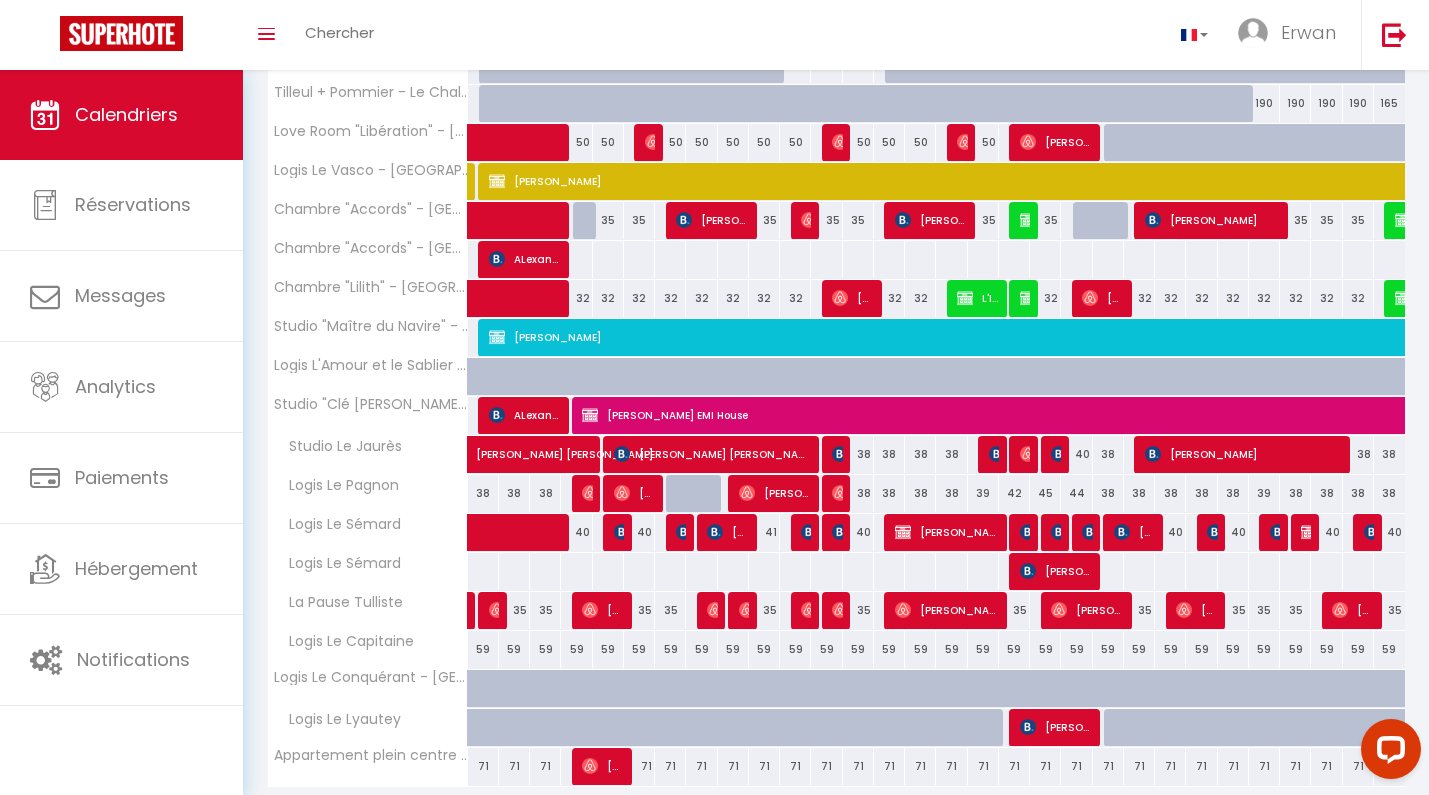 click on "[PERSON_NAME] SNC Pomly" at bounding box center [946, 532] 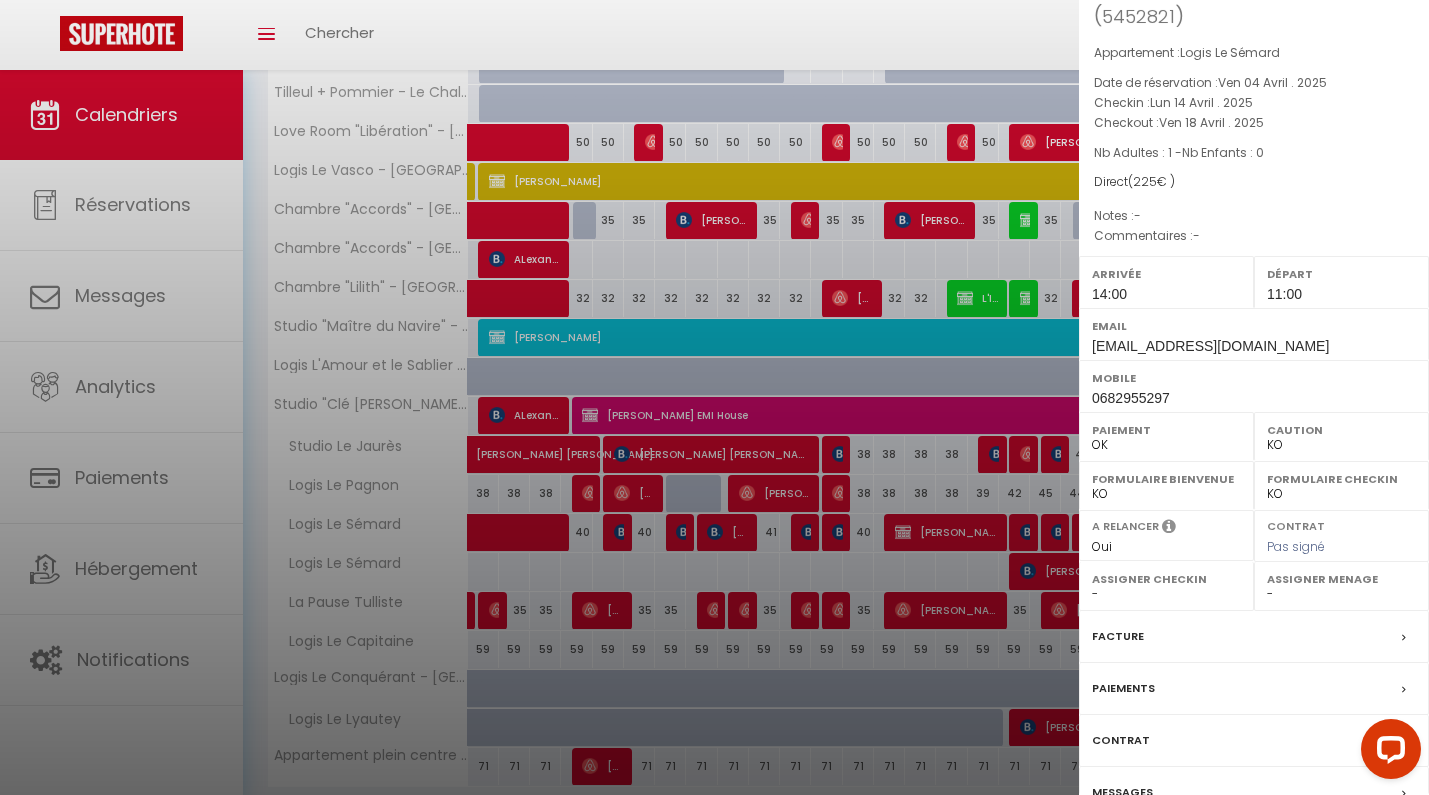scroll, scrollTop: 131, scrollLeft: 0, axis: vertical 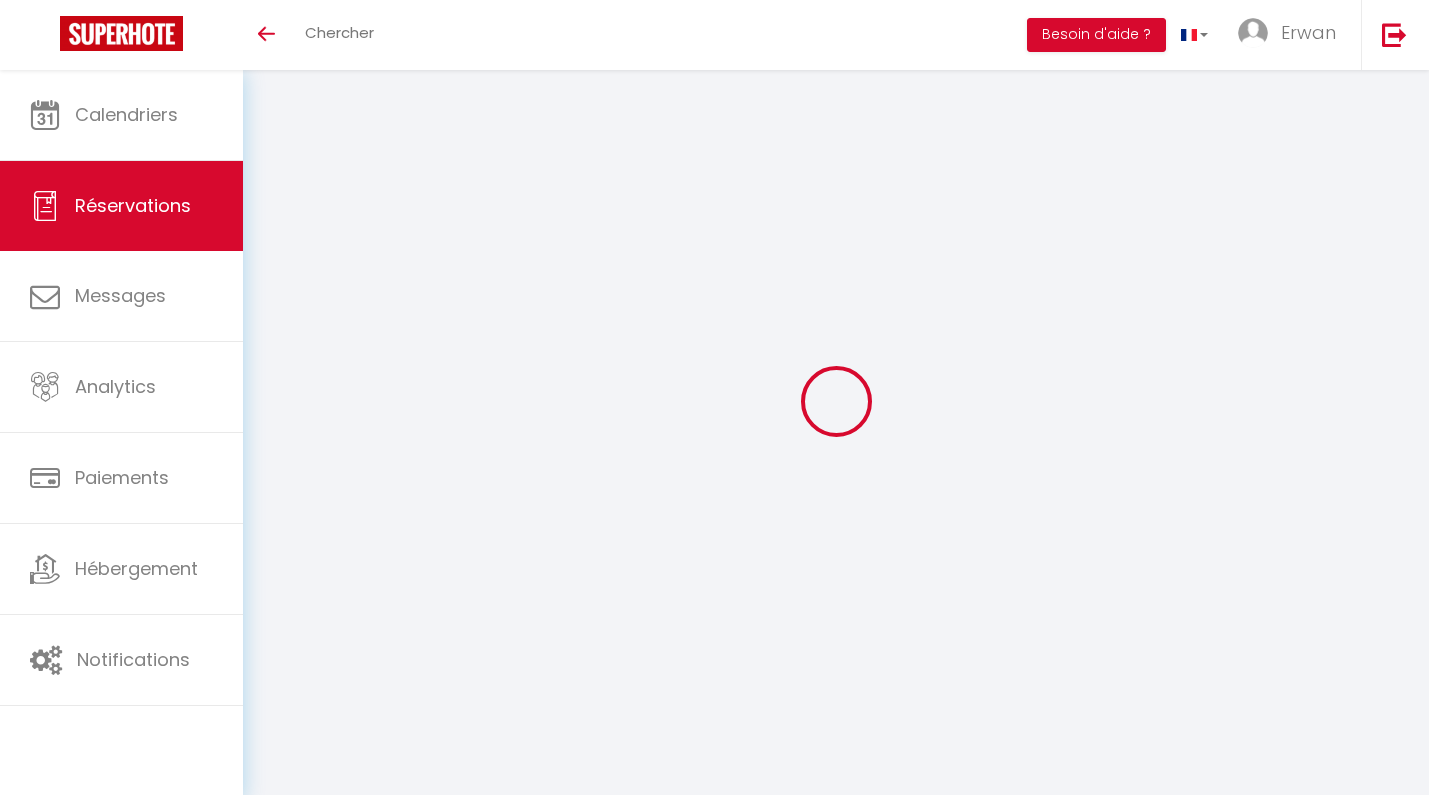 select 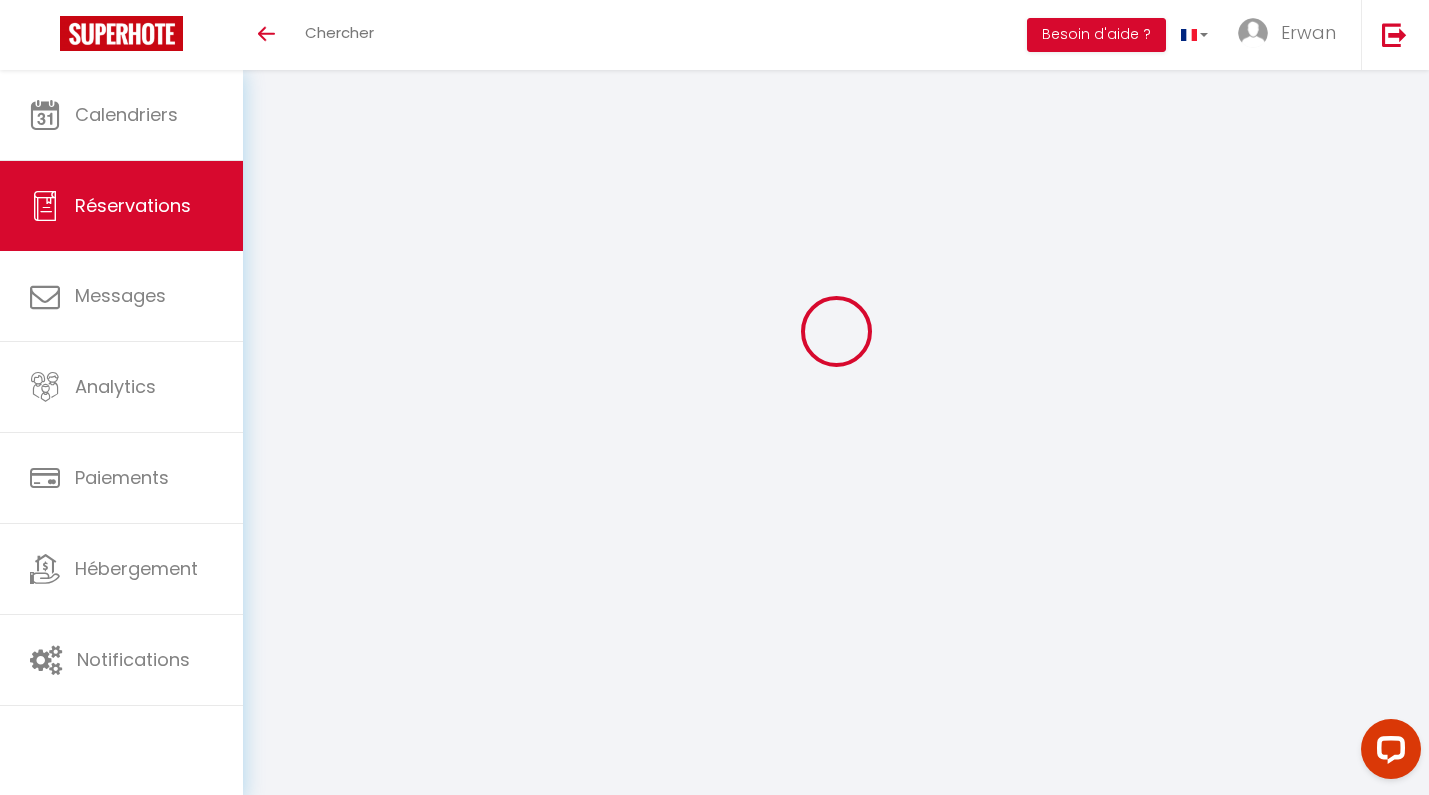 scroll, scrollTop: 73, scrollLeft: 0, axis: vertical 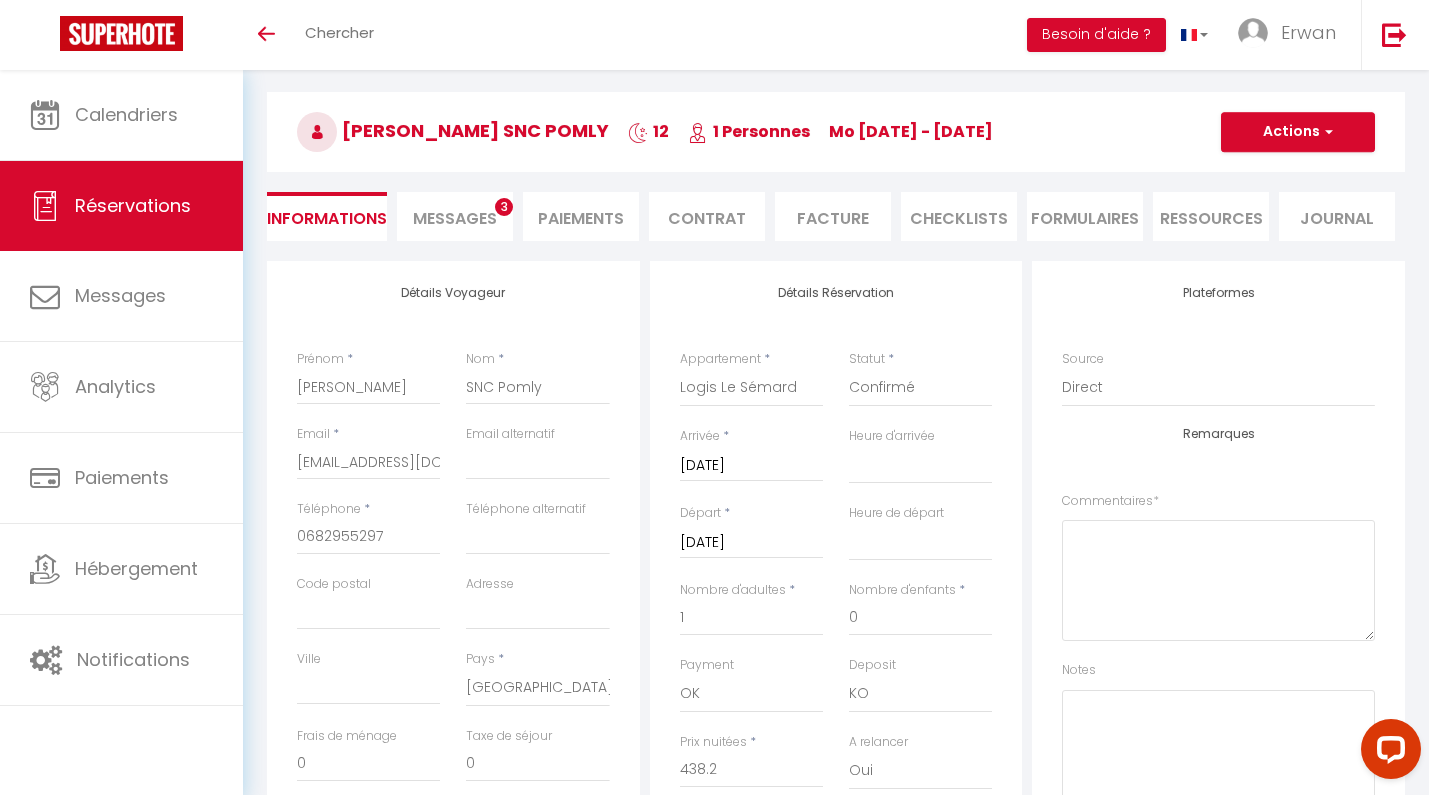 select 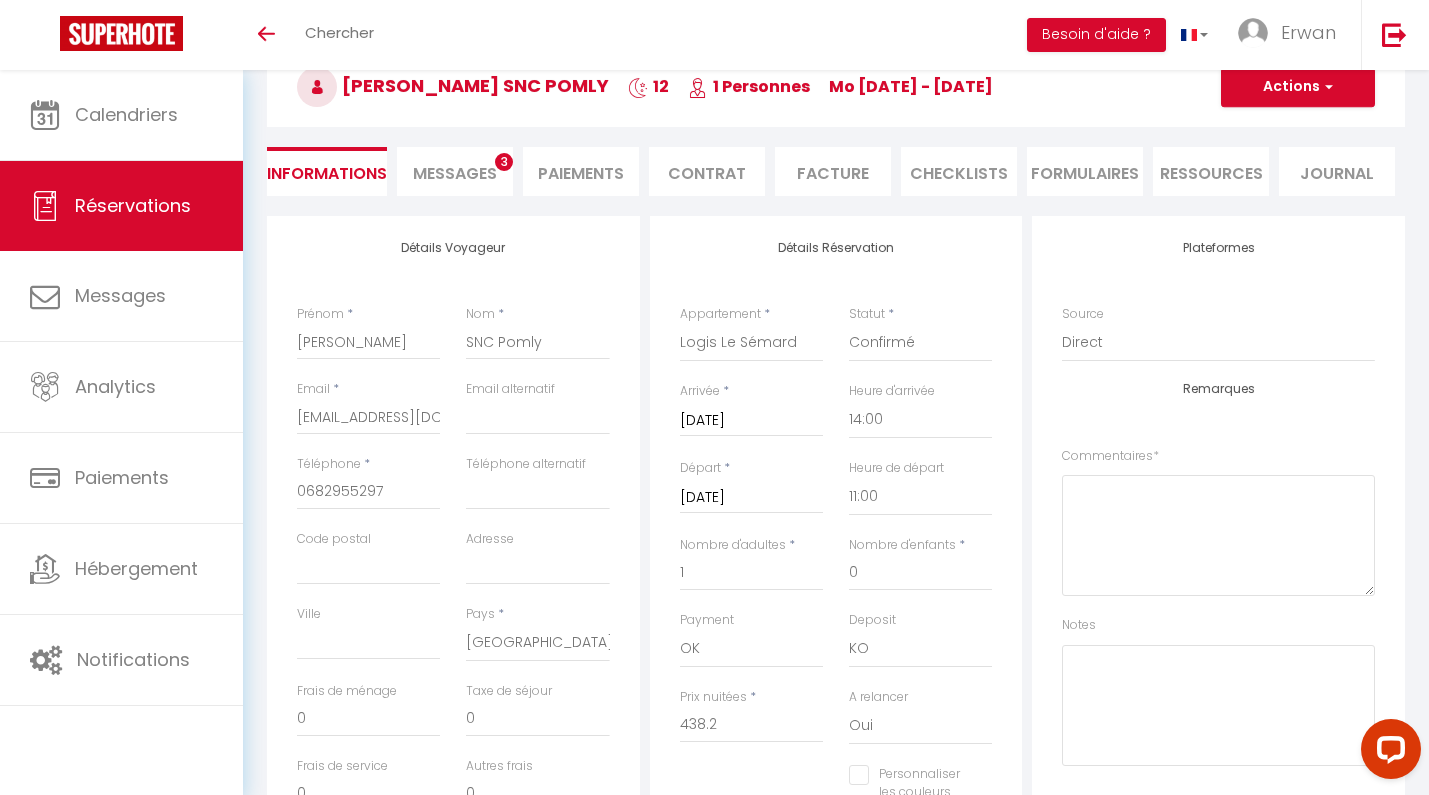 scroll, scrollTop: 7, scrollLeft: 0, axis: vertical 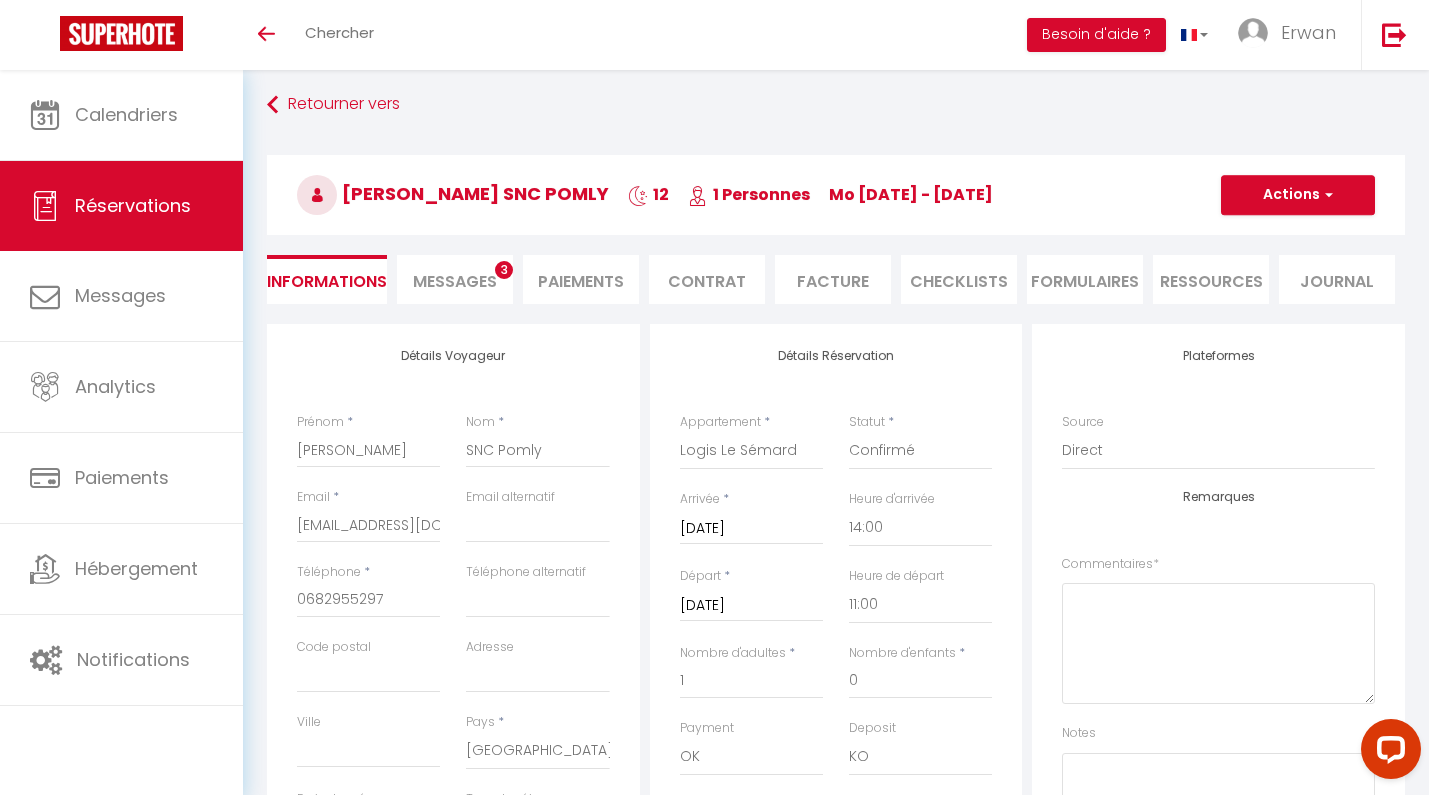 click on "Facture" at bounding box center (833, 279) 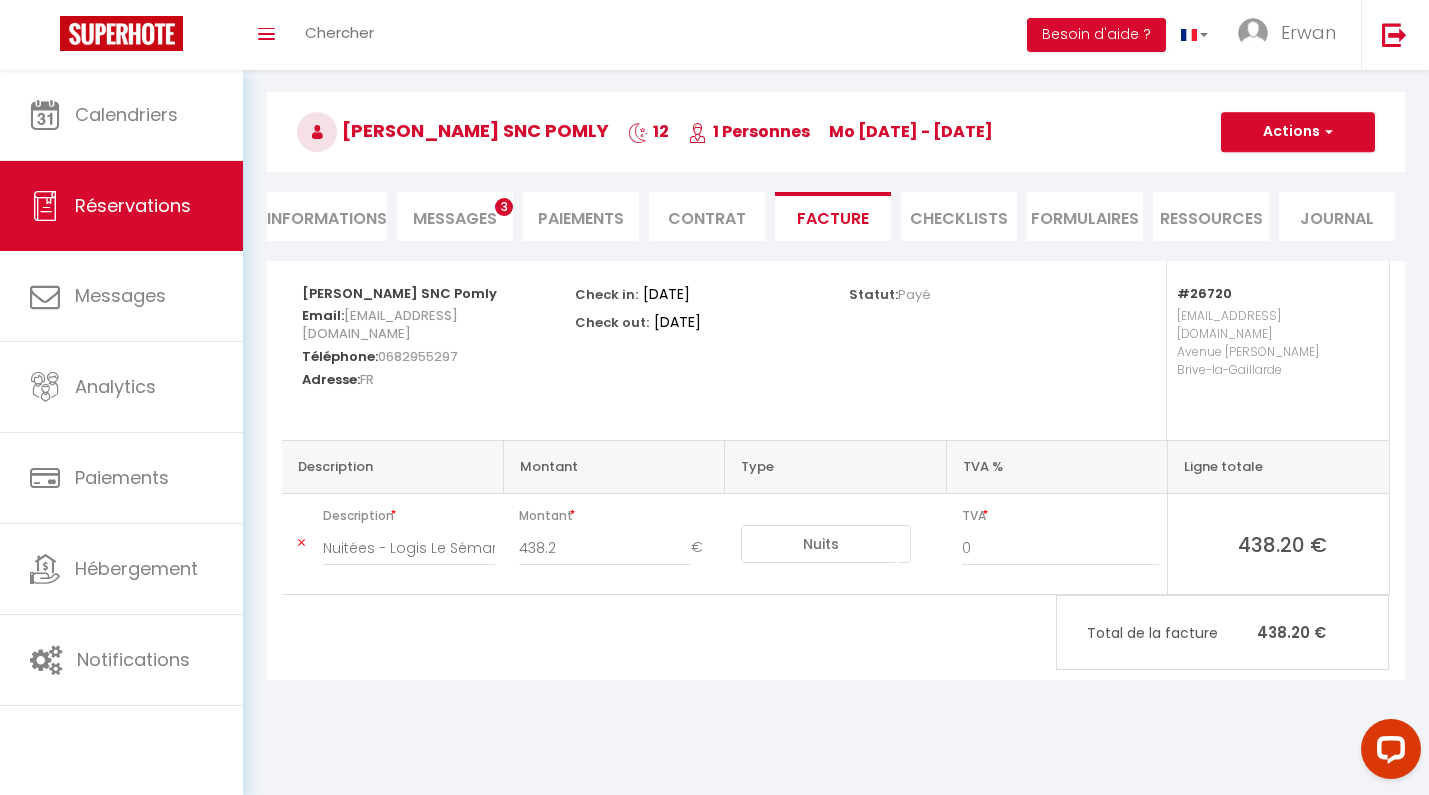 scroll, scrollTop: 70, scrollLeft: 0, axis: vertical 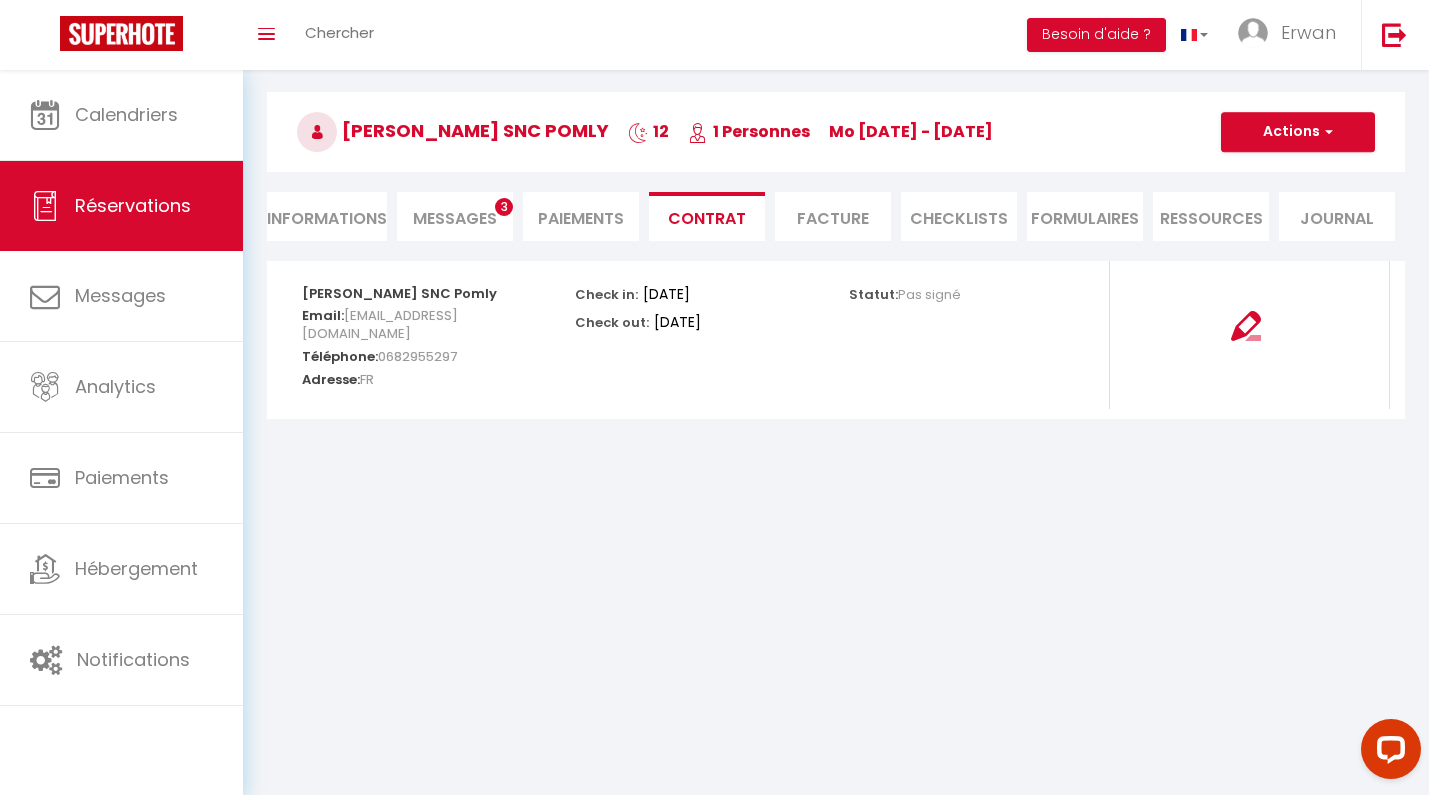 click on "Paiements" at bounding box center [581, 216] 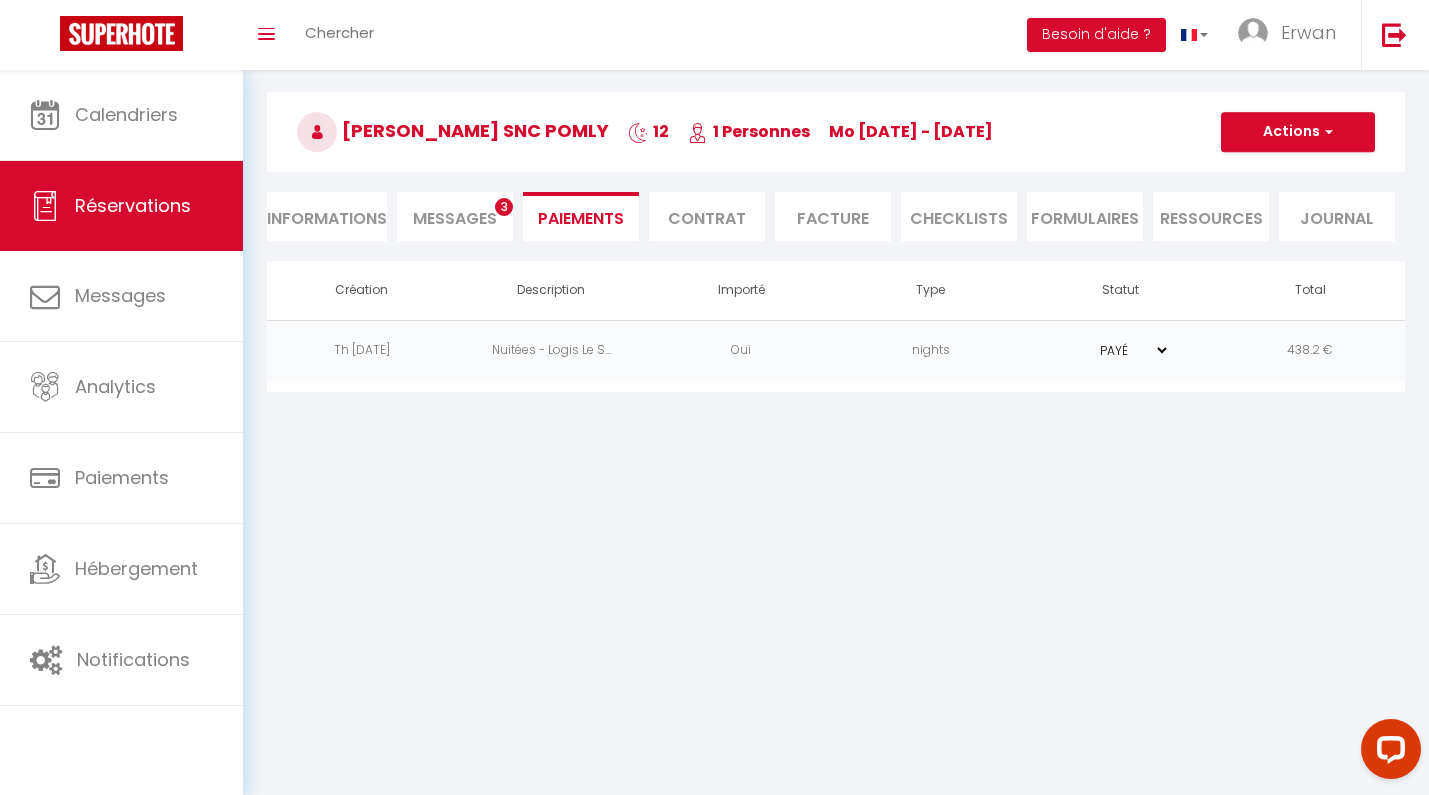 click on "Messages" at bounding box center [455, 218] 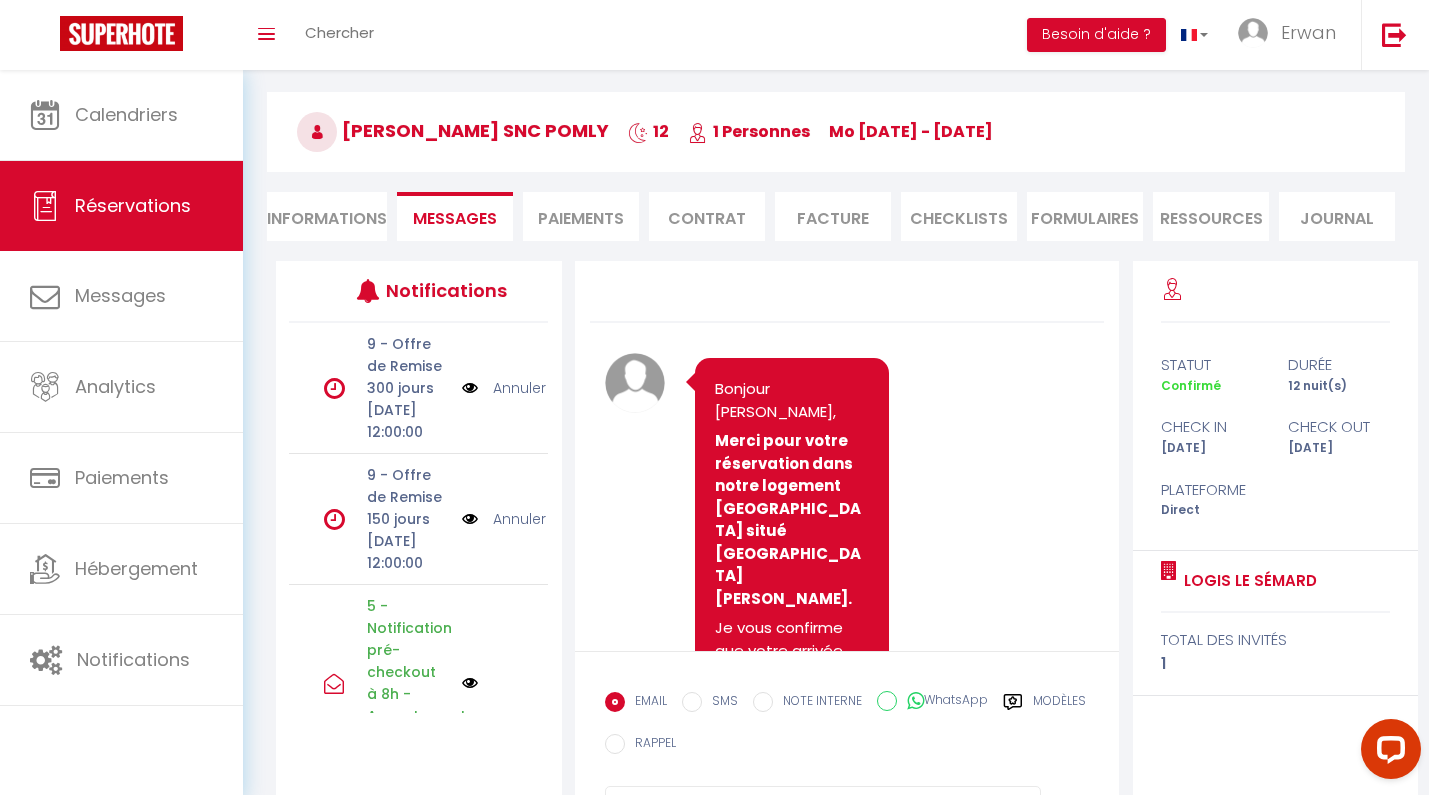 click on "Facture" at bounding box center [833, 216] 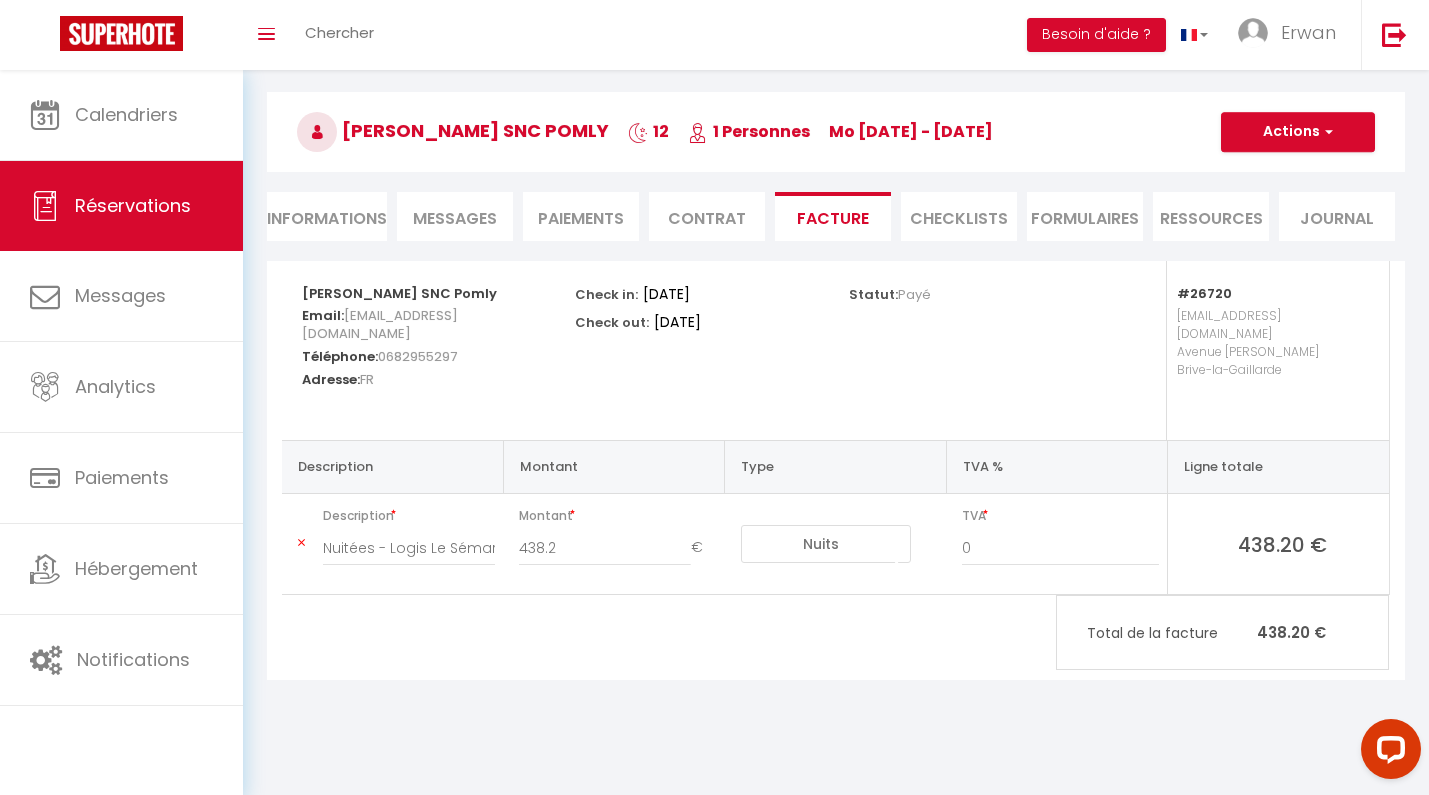click on "Contrat" at bounding box center (707, 216) 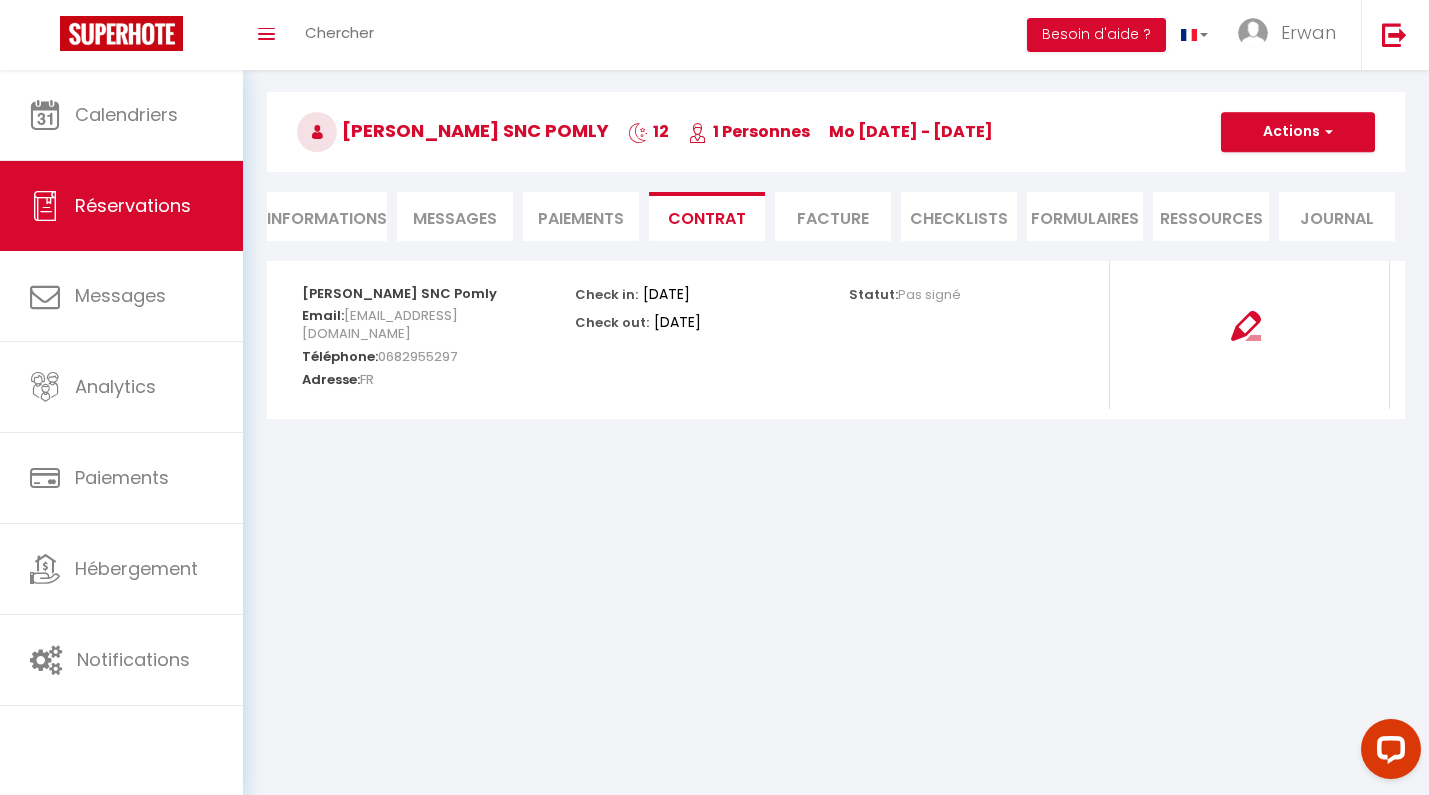 click on "Facture" at bounding box center [833, 216] 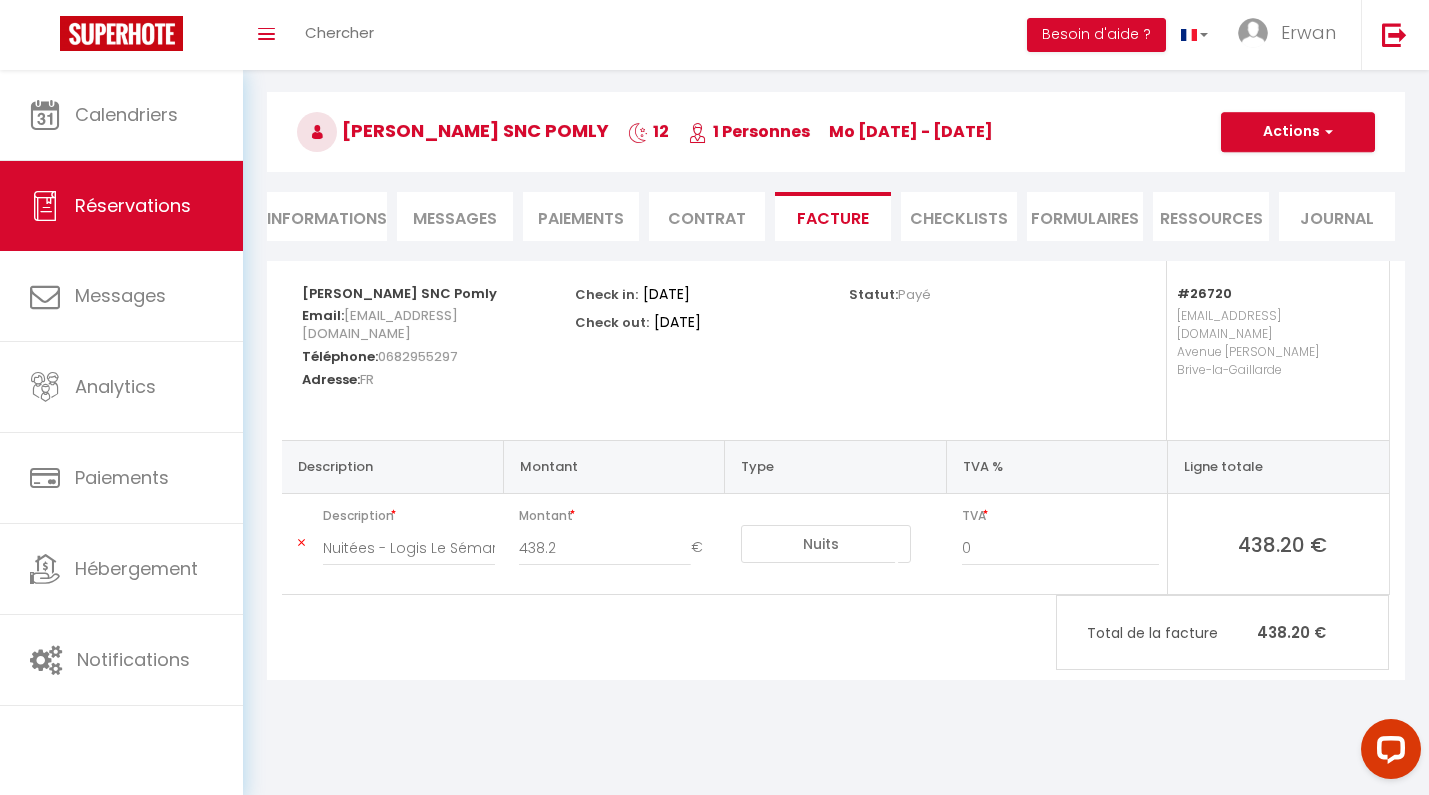scroll, scrollTop: 70, scrollLeft: 0, axis: vertical 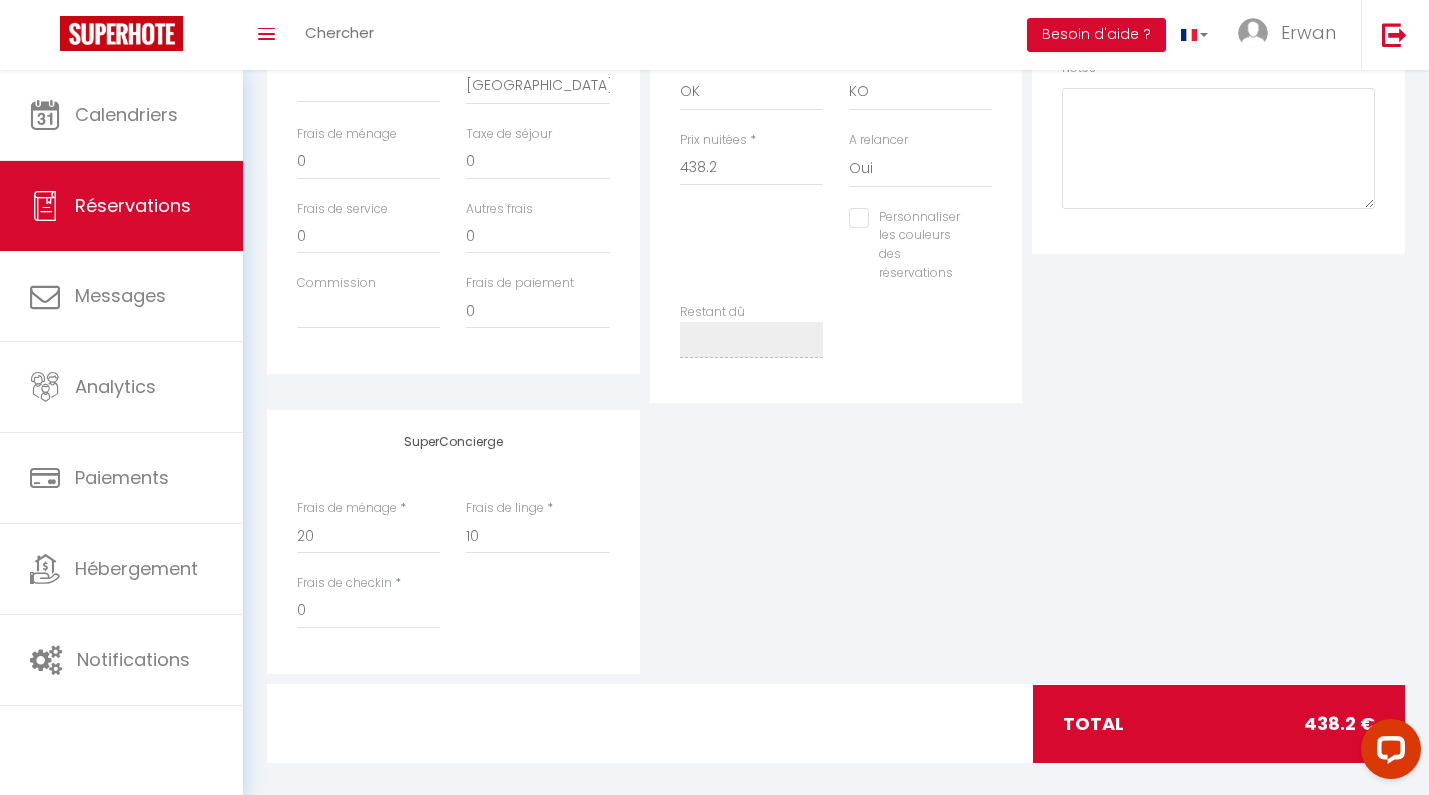 checkbox on "false" 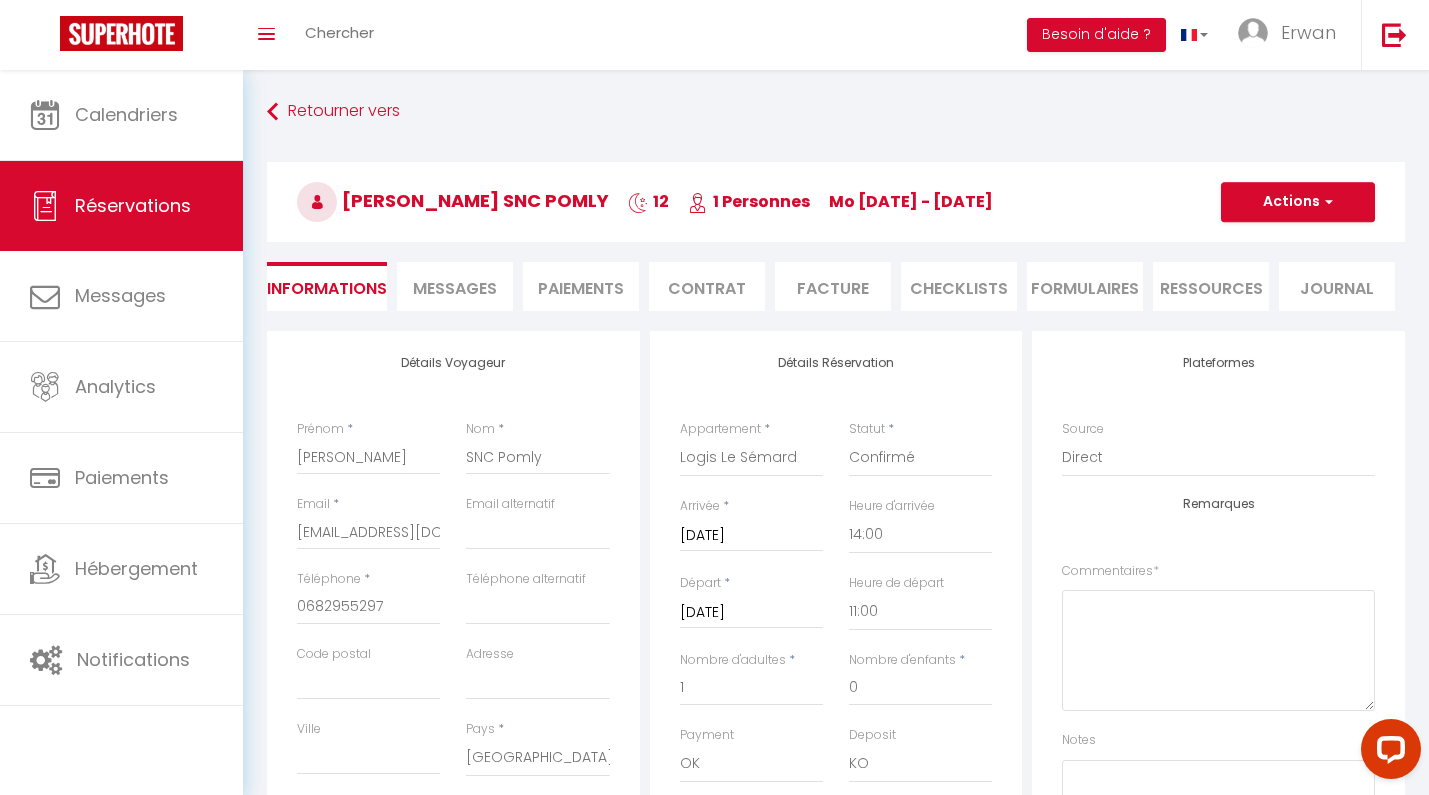 scroll, scrollTop: 0, scrollLeft: 0, axis: both 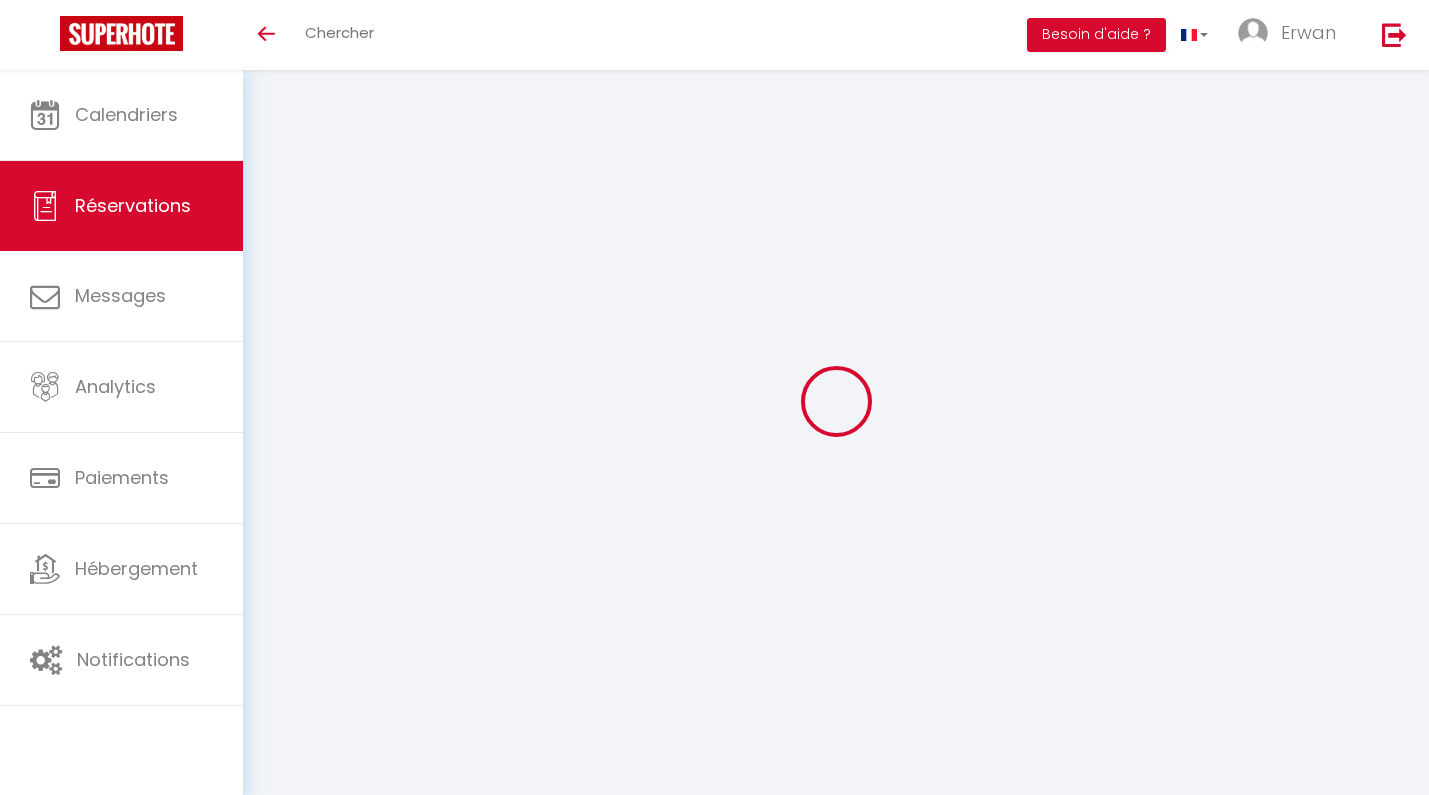 select 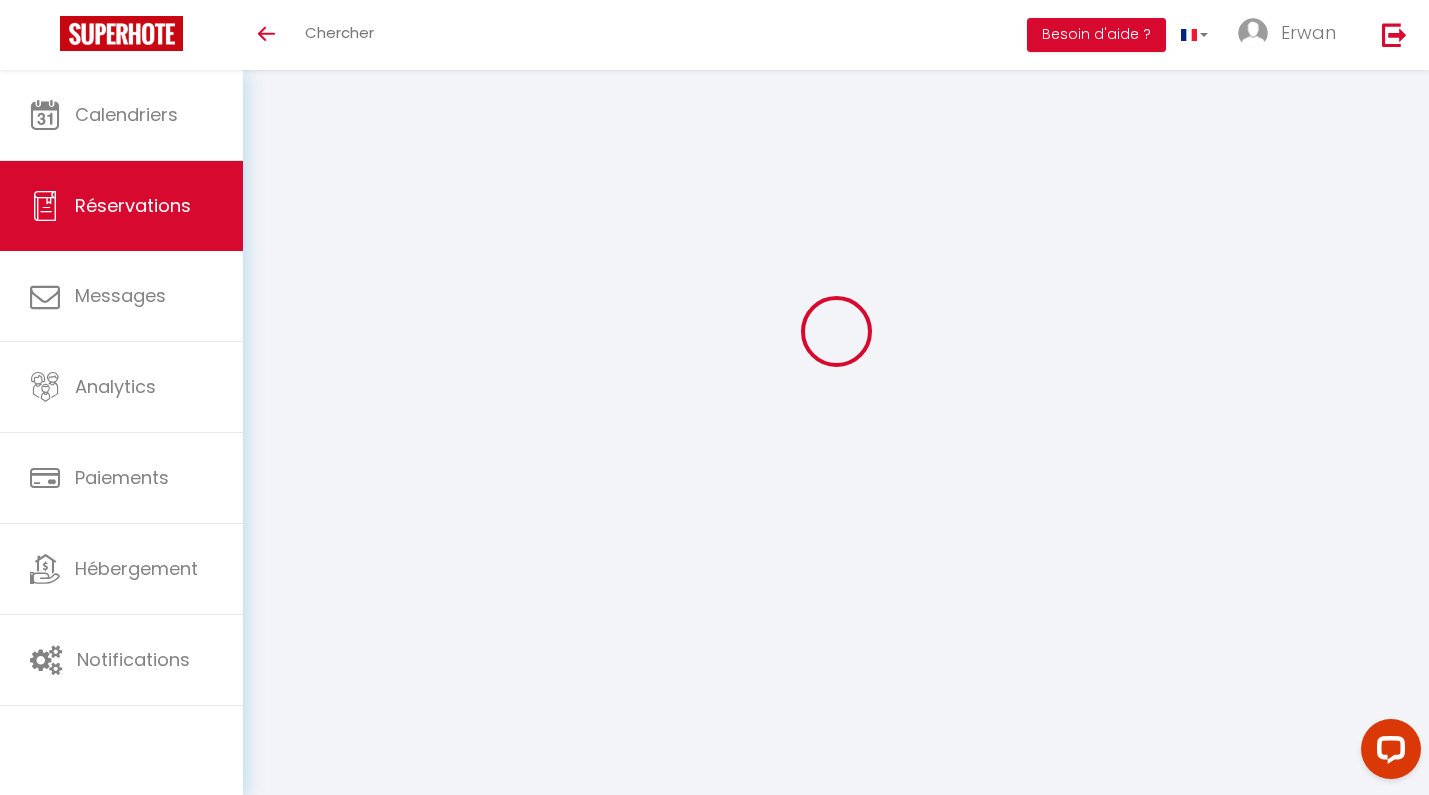 scroll, scrollTop: 0, scrollLeft: 0, axis: both 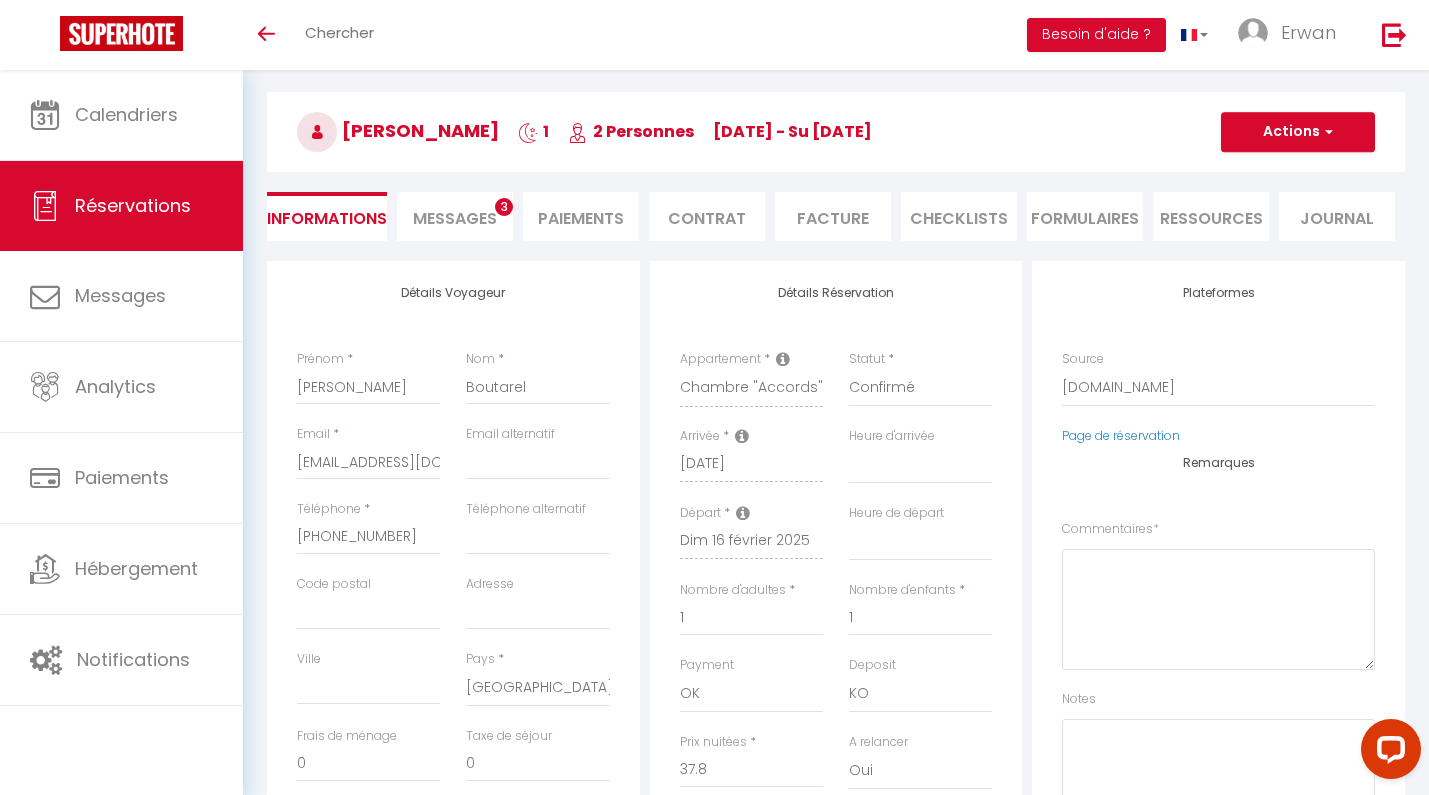 select 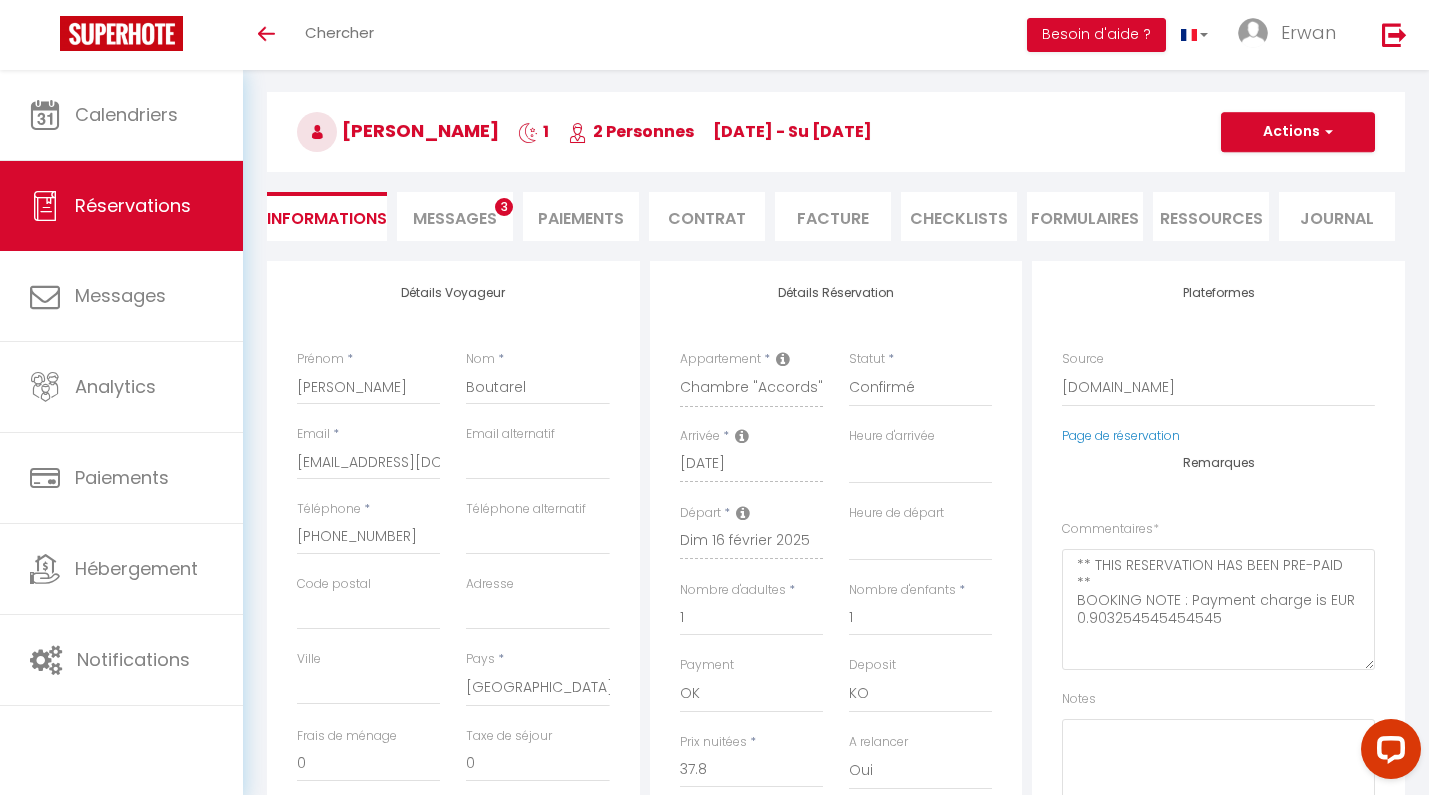 type on "25" 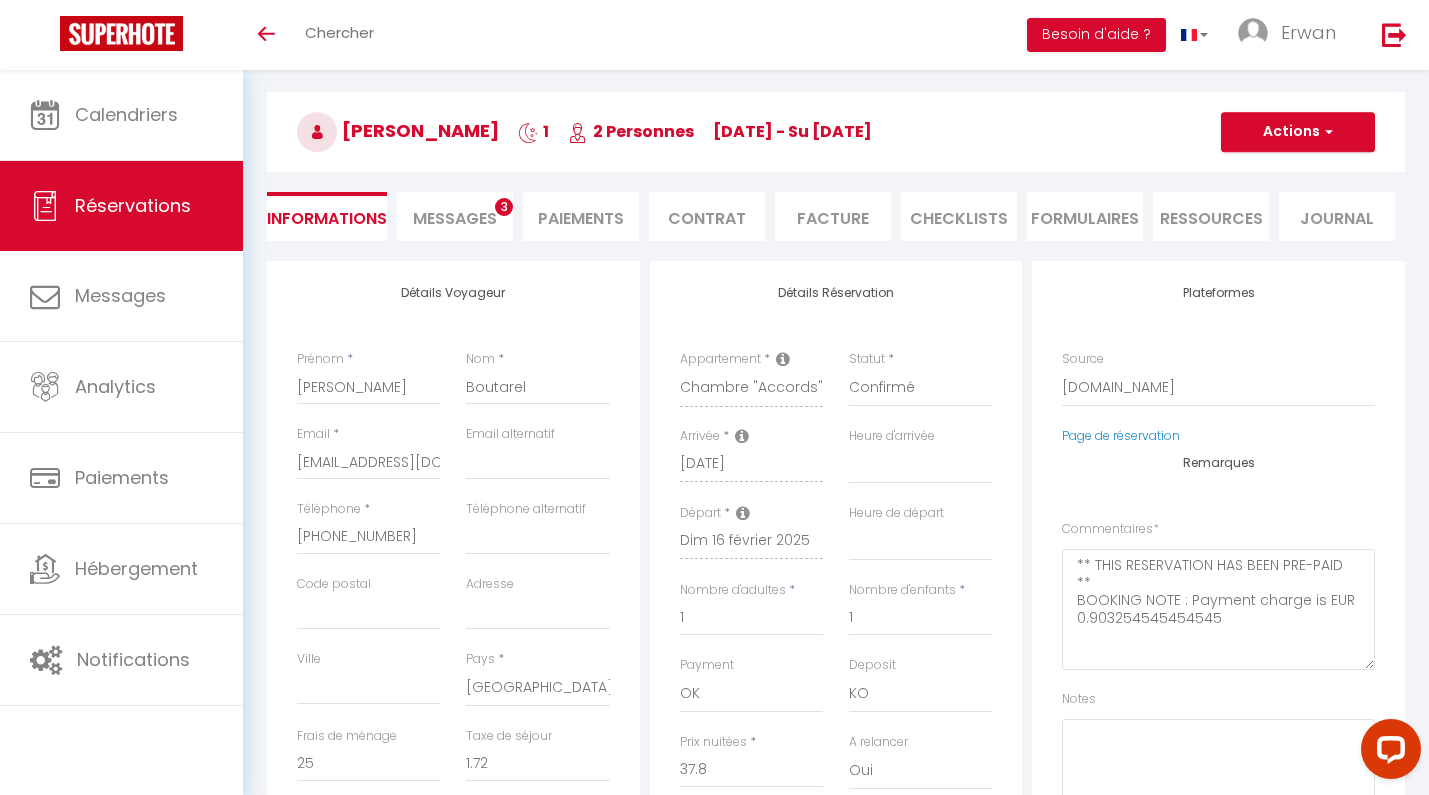 checkbox on "false" 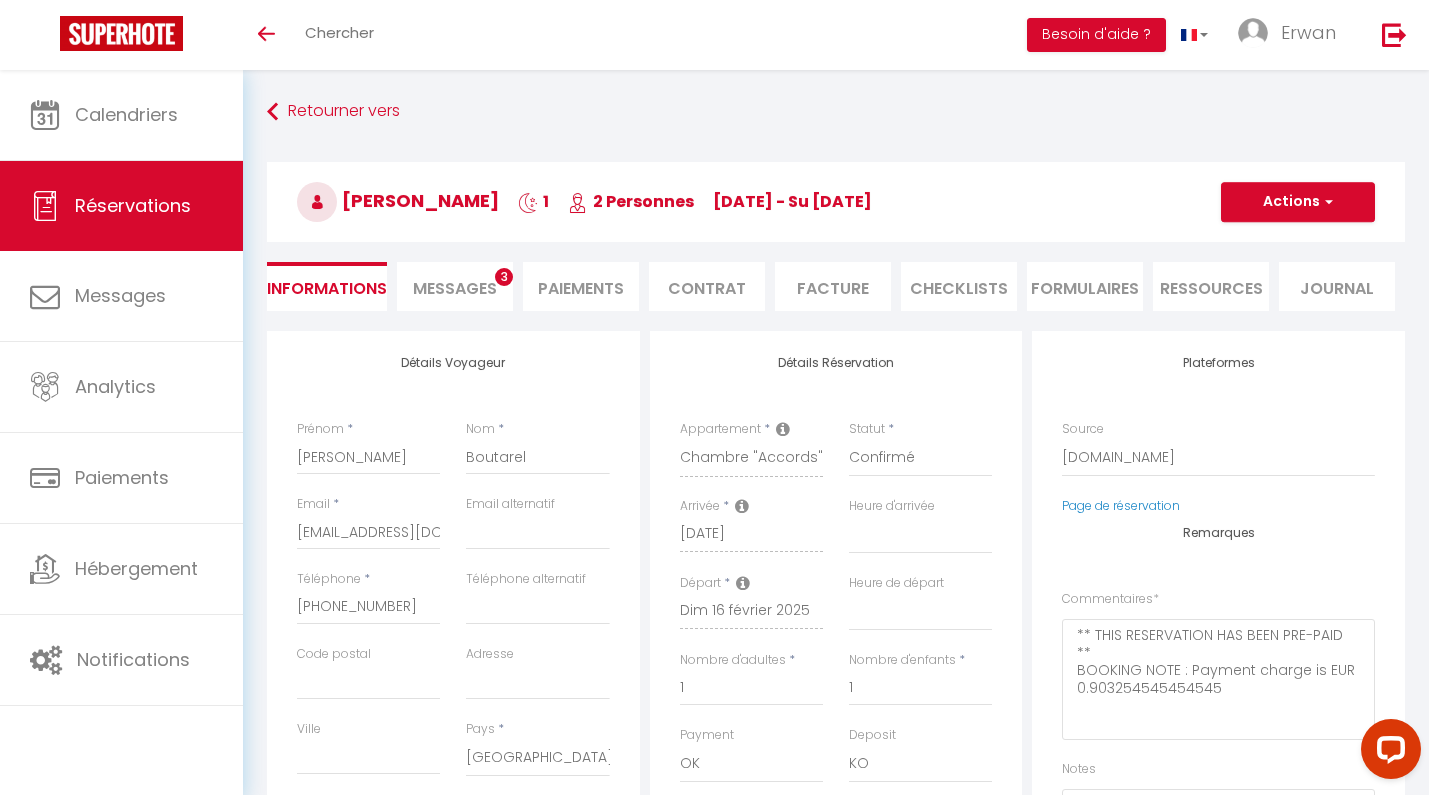 scroll, scrollTop: 0, scrollLeft: 0, axis: both 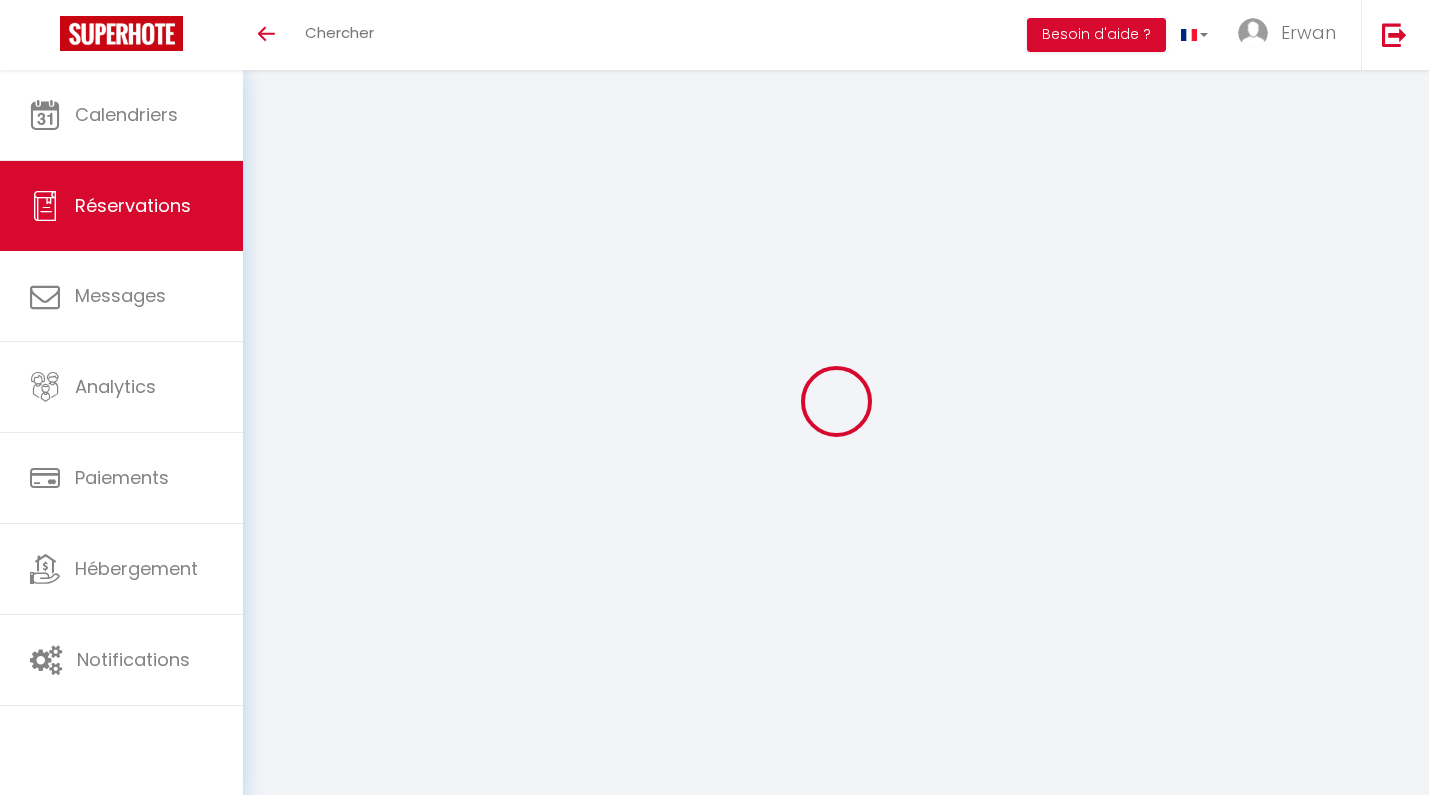 select 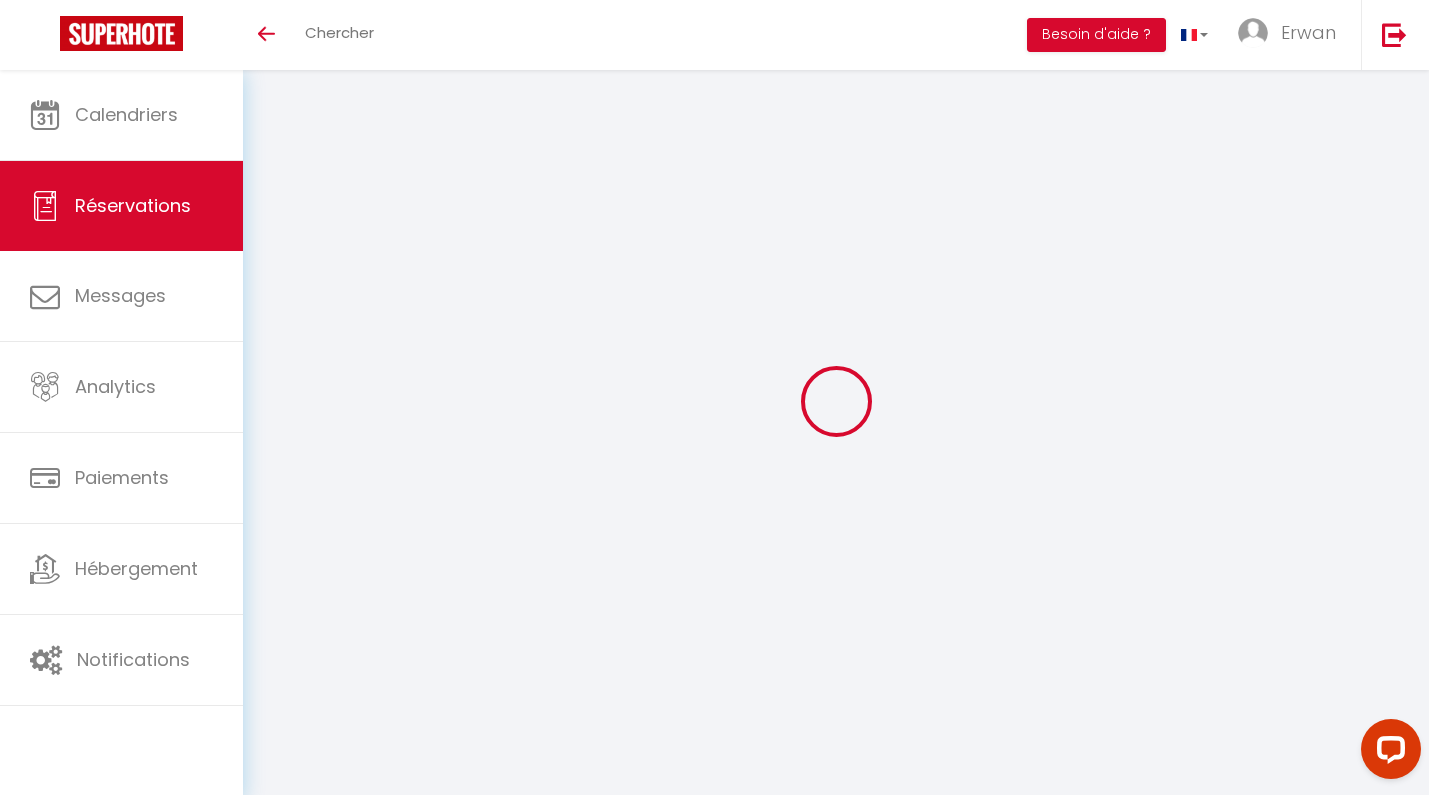 scroll, scrollTop: 0, scrollLeft: 0, axis: both 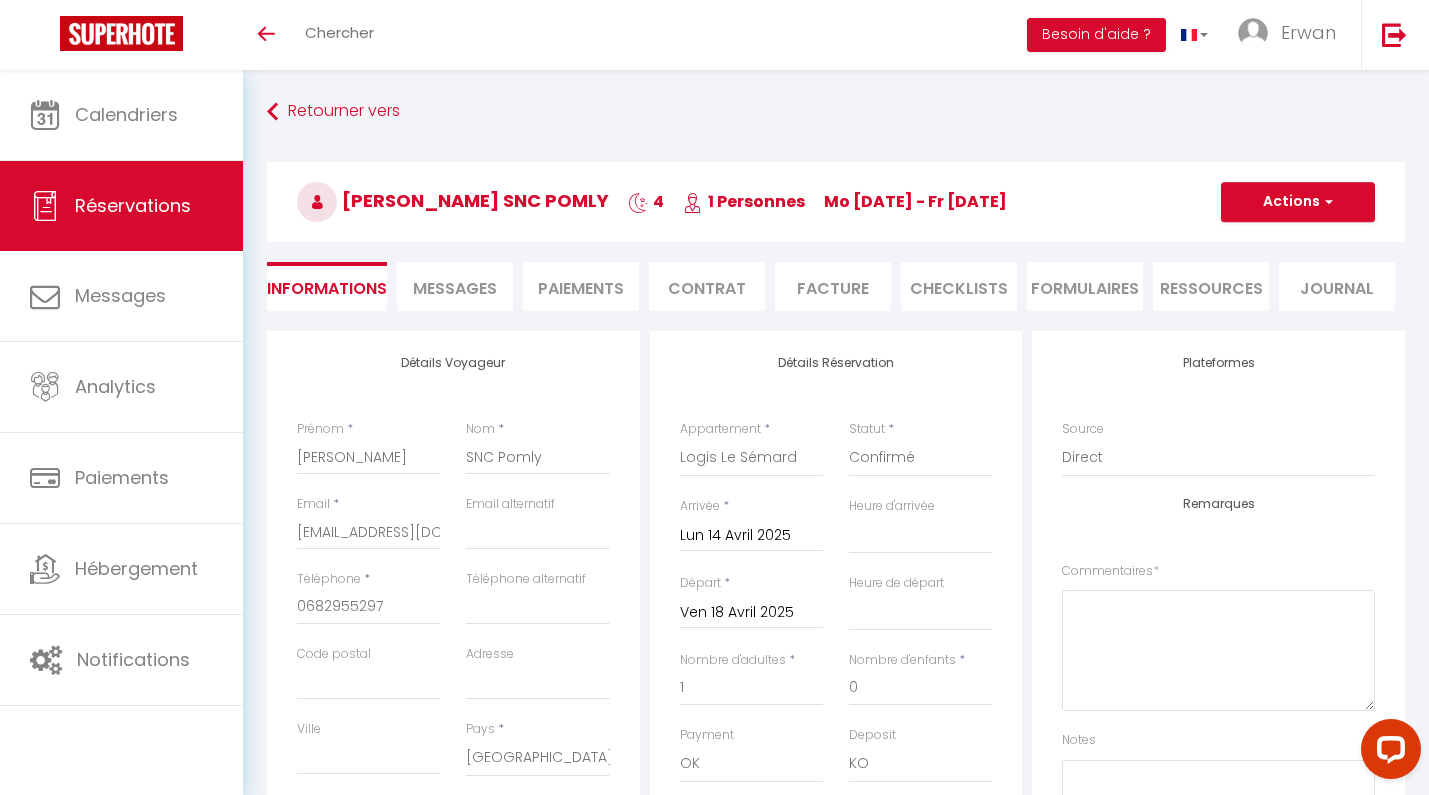 type on "45" 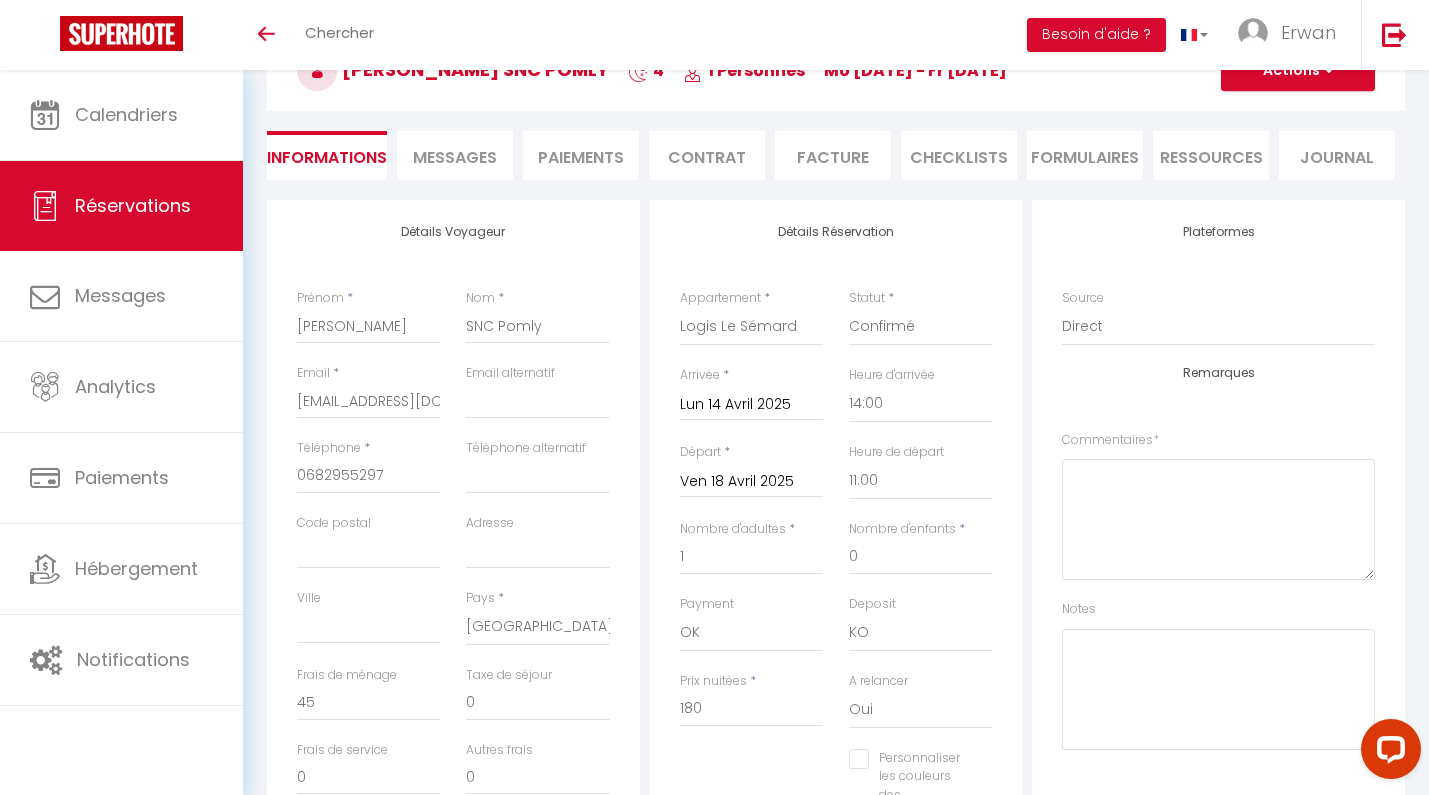 scroll, scrollTop: 105, scrollLeft: 0, axis: vertical 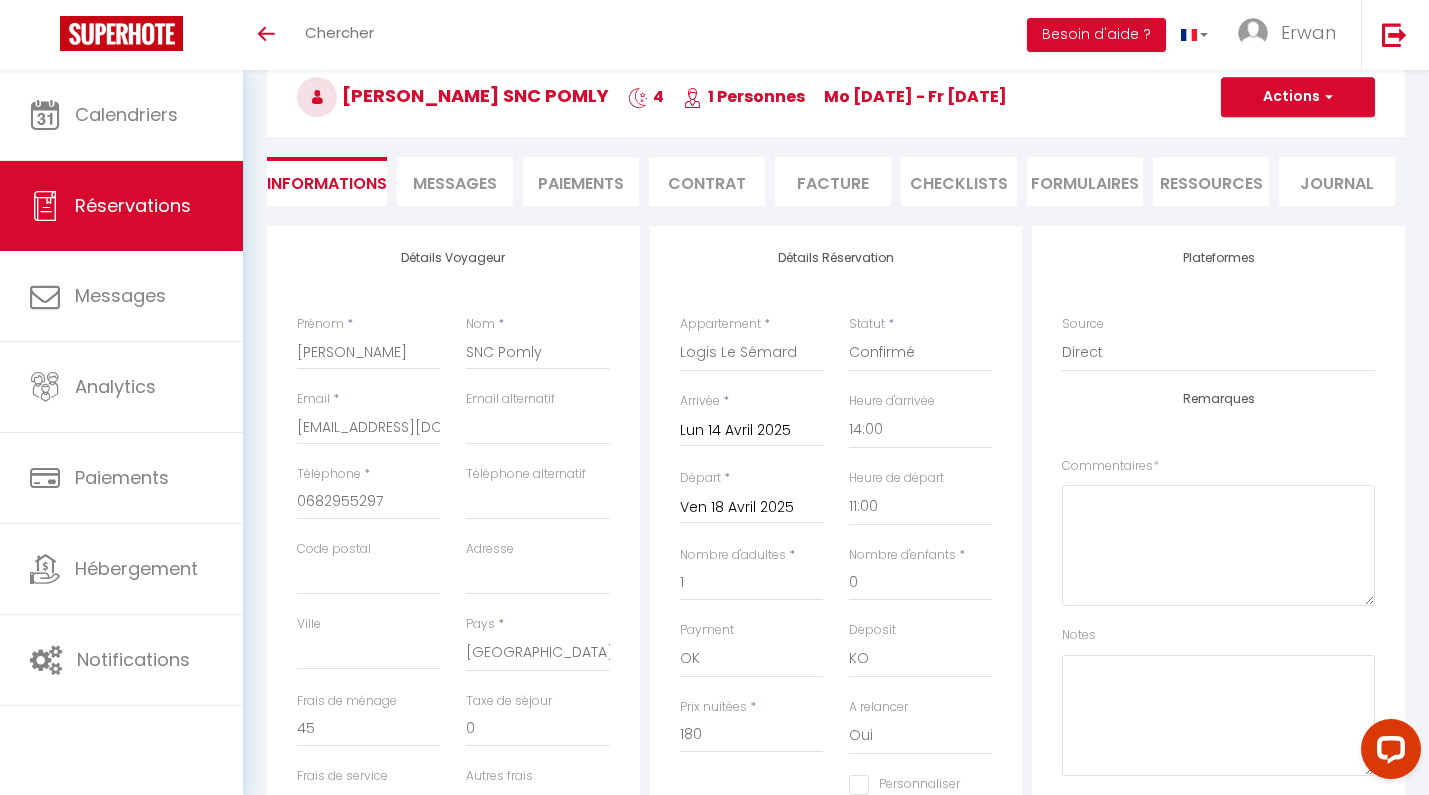 click on "Facture" at bounding box center (833, 181) 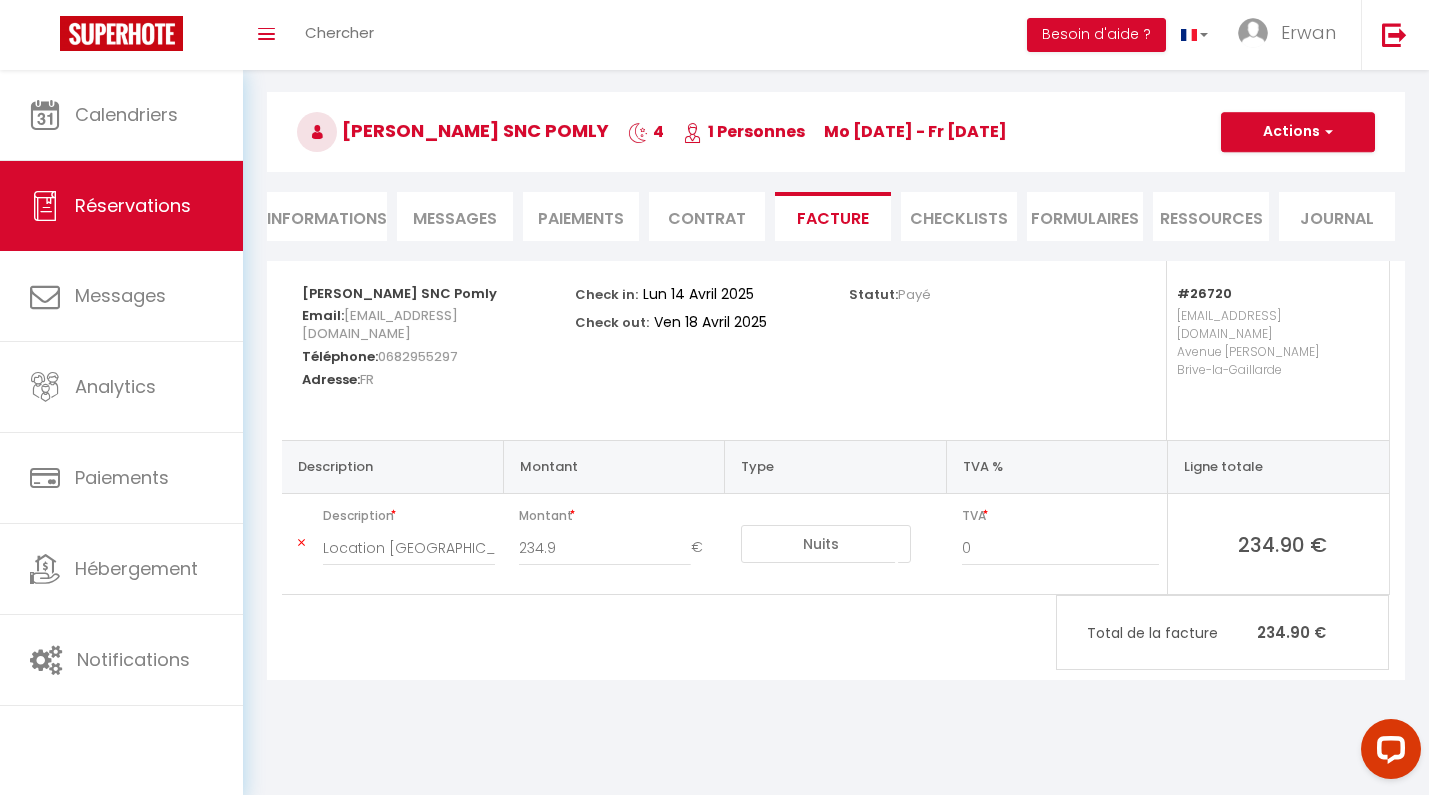 click on "Retourner vers    Chiara   SNC Pomly   4    1 Personnes
Mo 14 Avr - Fr 18 Avr
Actions
Enregistrer   Dupliquer   Supprimer
Actions
Enregistrer   Aperçu et éditer   Envoyer la facture   Copier le lien
Actions
Voir le contrat   Envoyer le contrat   Copier le lien
Actions
Encaisser un paiement     Encaisser une caution     Créer nouveau lien paiement     Créer nouveau lien caution     Envoyer un paiement global
Actions
Informations   Messages     Paiements   Contrat   Facture   CHECKLISTS   FORMULAIRES   Ressources   Journal" at bounding box center [836, 142] 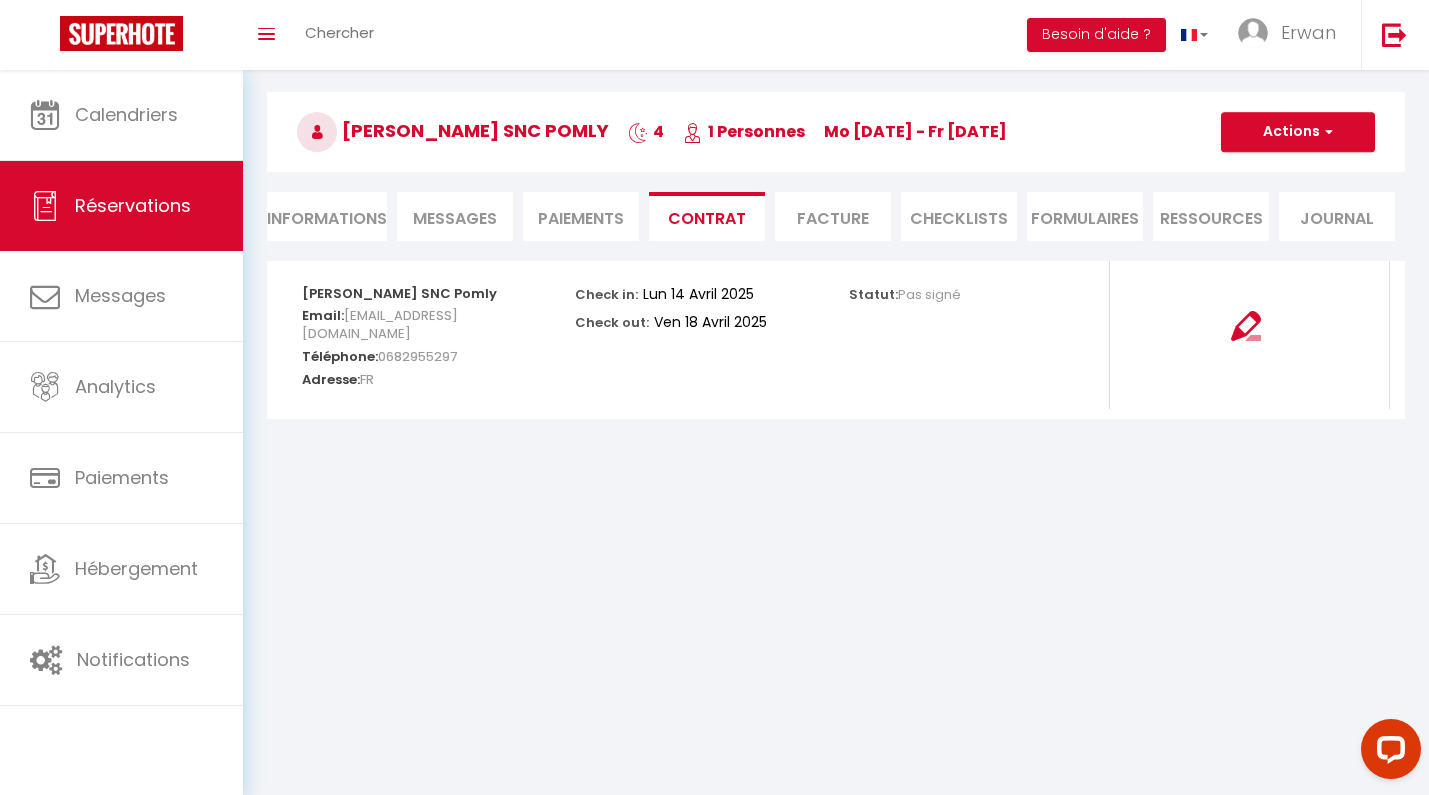 click on "Paiements" at bounding box center [581, 216] 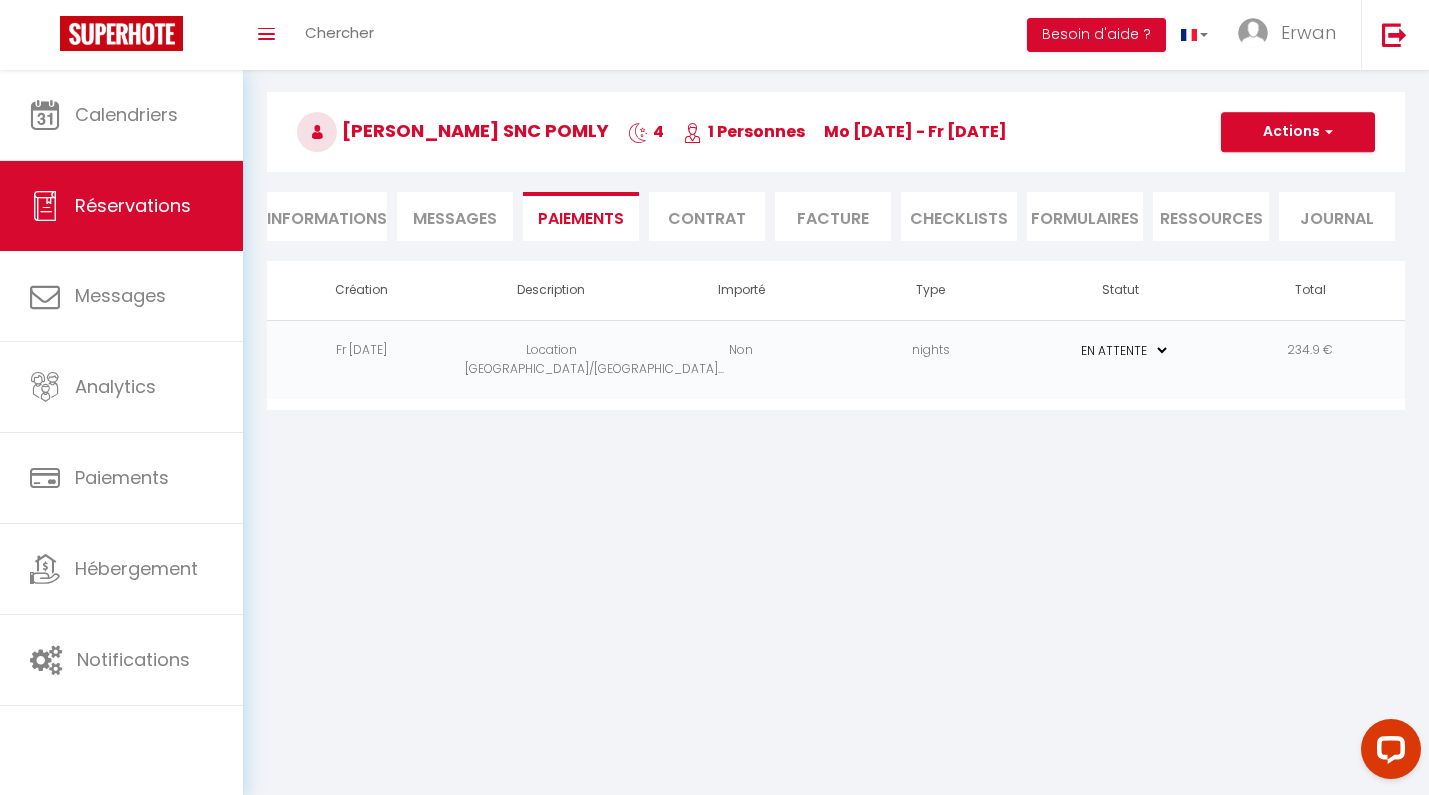 click on "Informations" at bounding box center (327, 216) 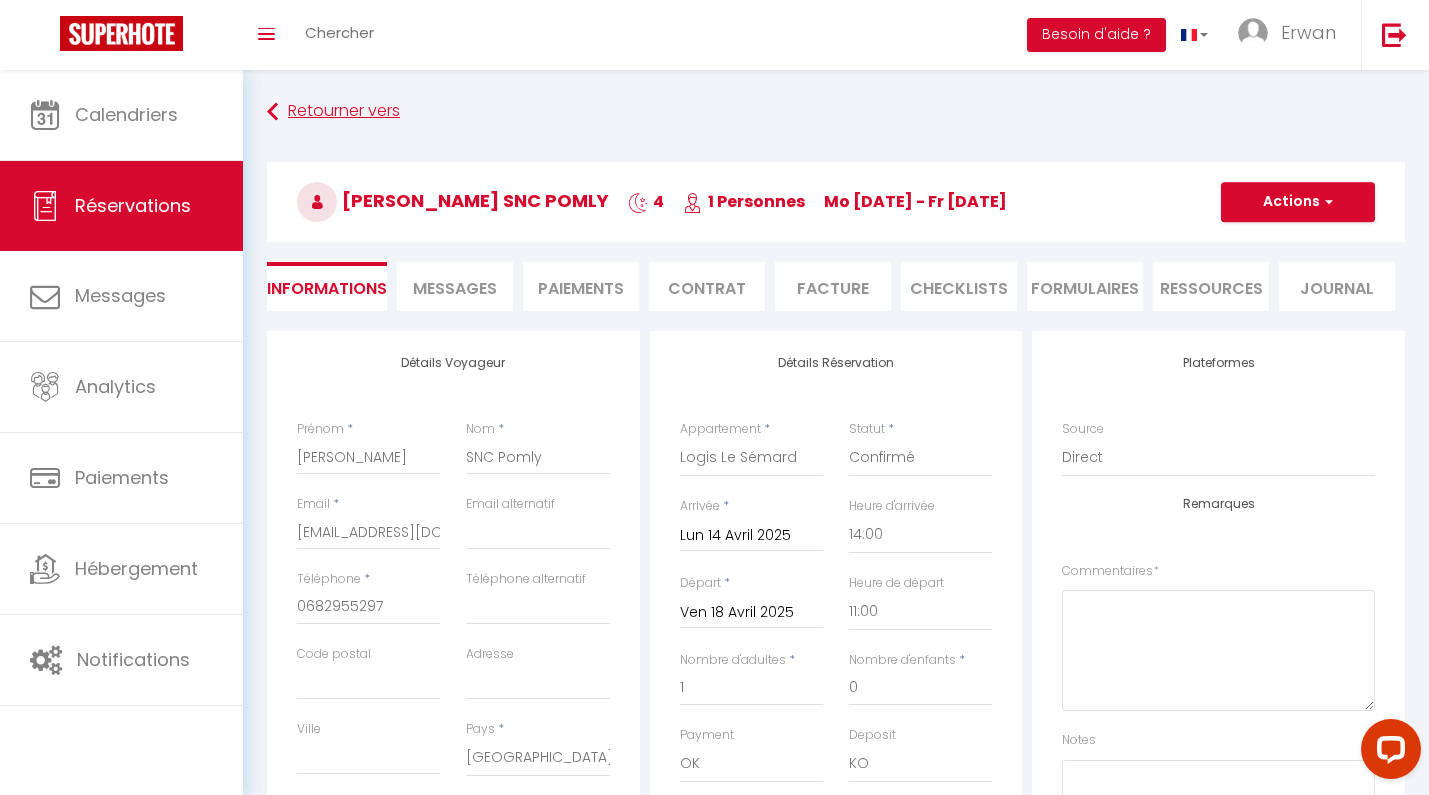 scroll, scrollTop: 0, scrollLeft: 0, axis: both 